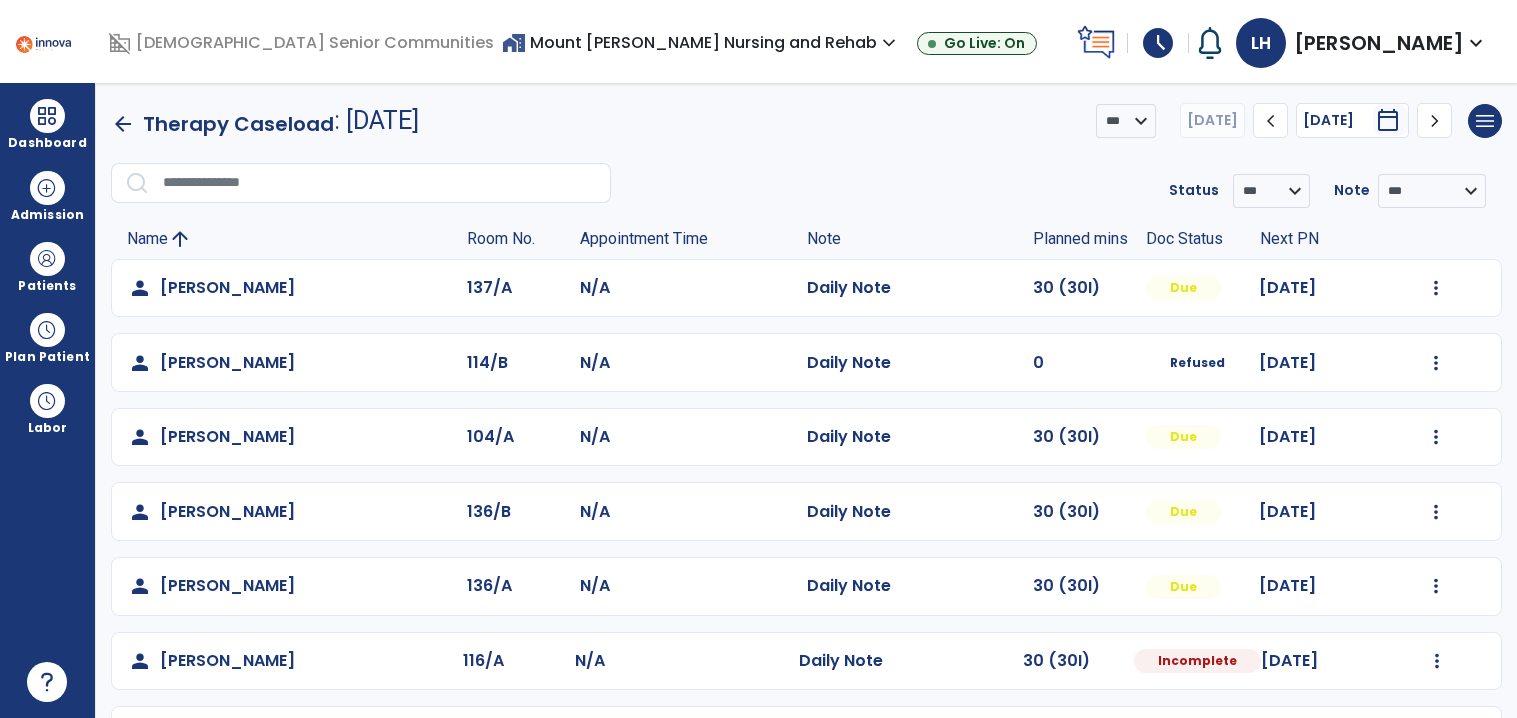 scroll, scrollTop: 0, scrollLeft: 0, axis: both 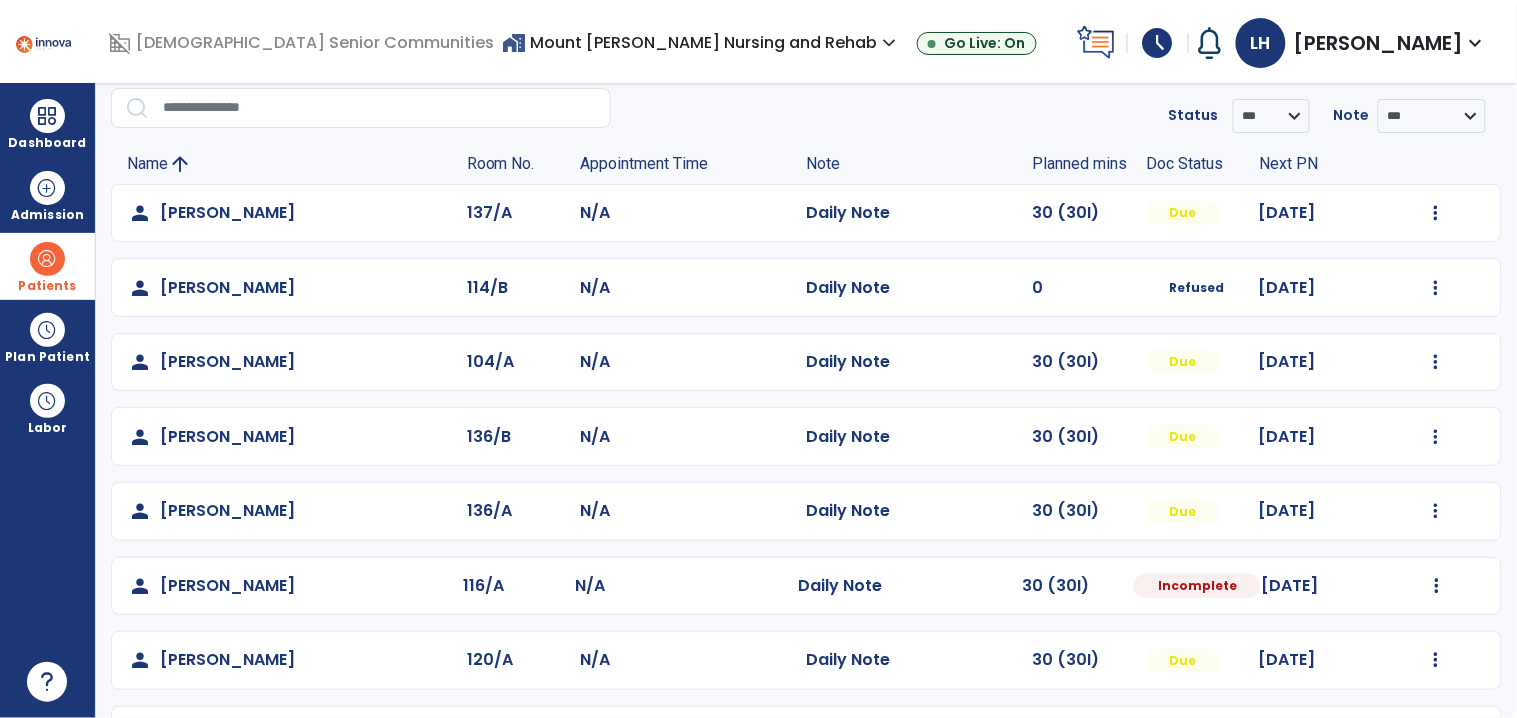click on "Patients" at bounding box center [47, 266] 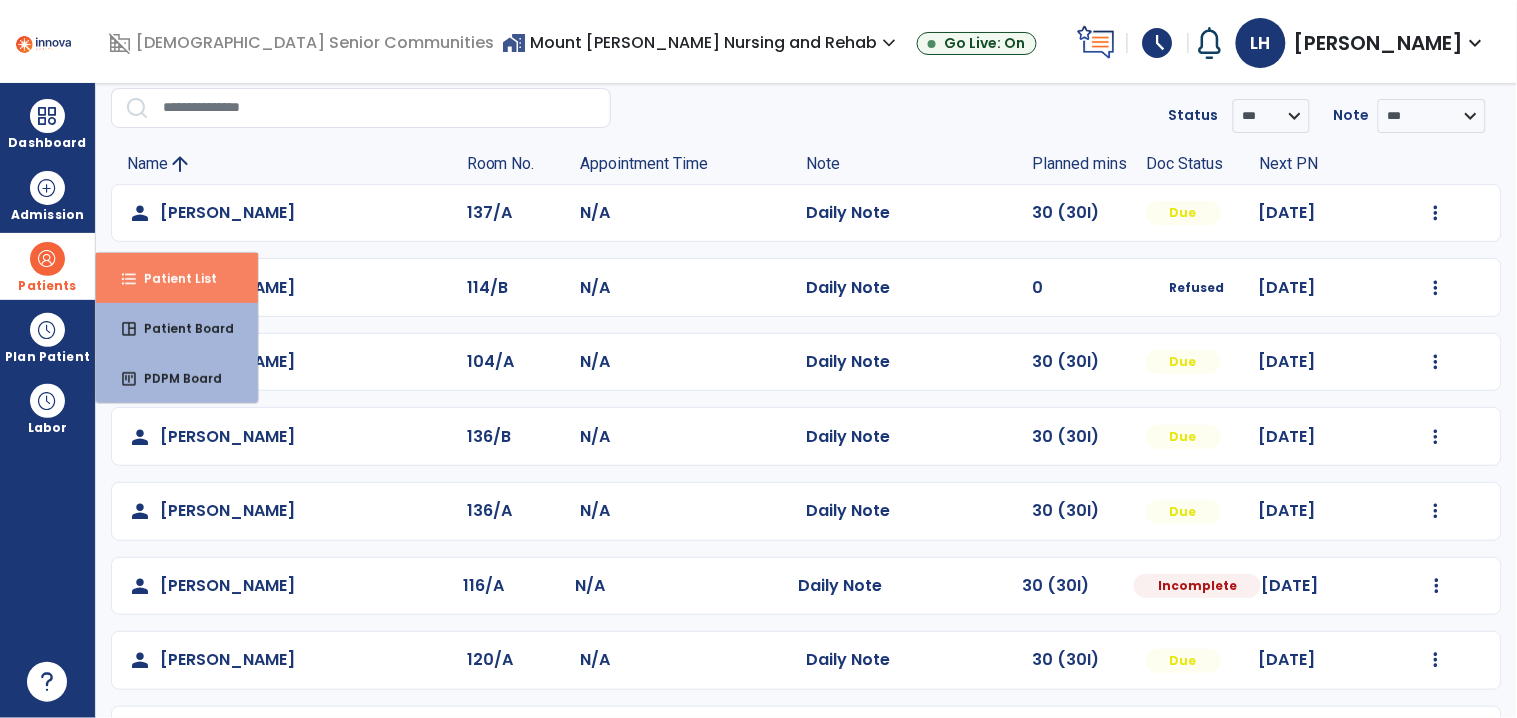 click on "format_list_bulleted  Patient List" at bounding box center [177, 278] 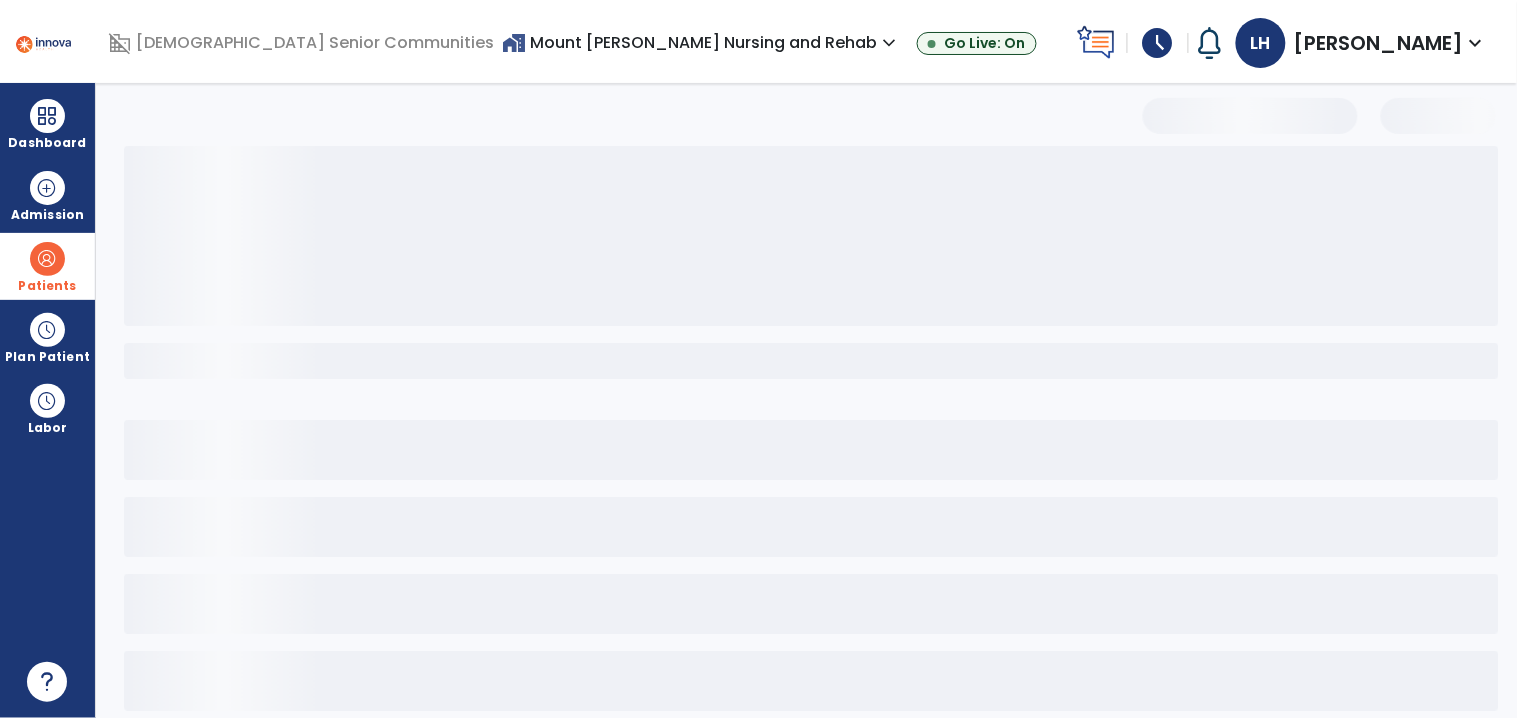 scroll, scrollTop: 24, scrollLeft: 0, axis: vertical 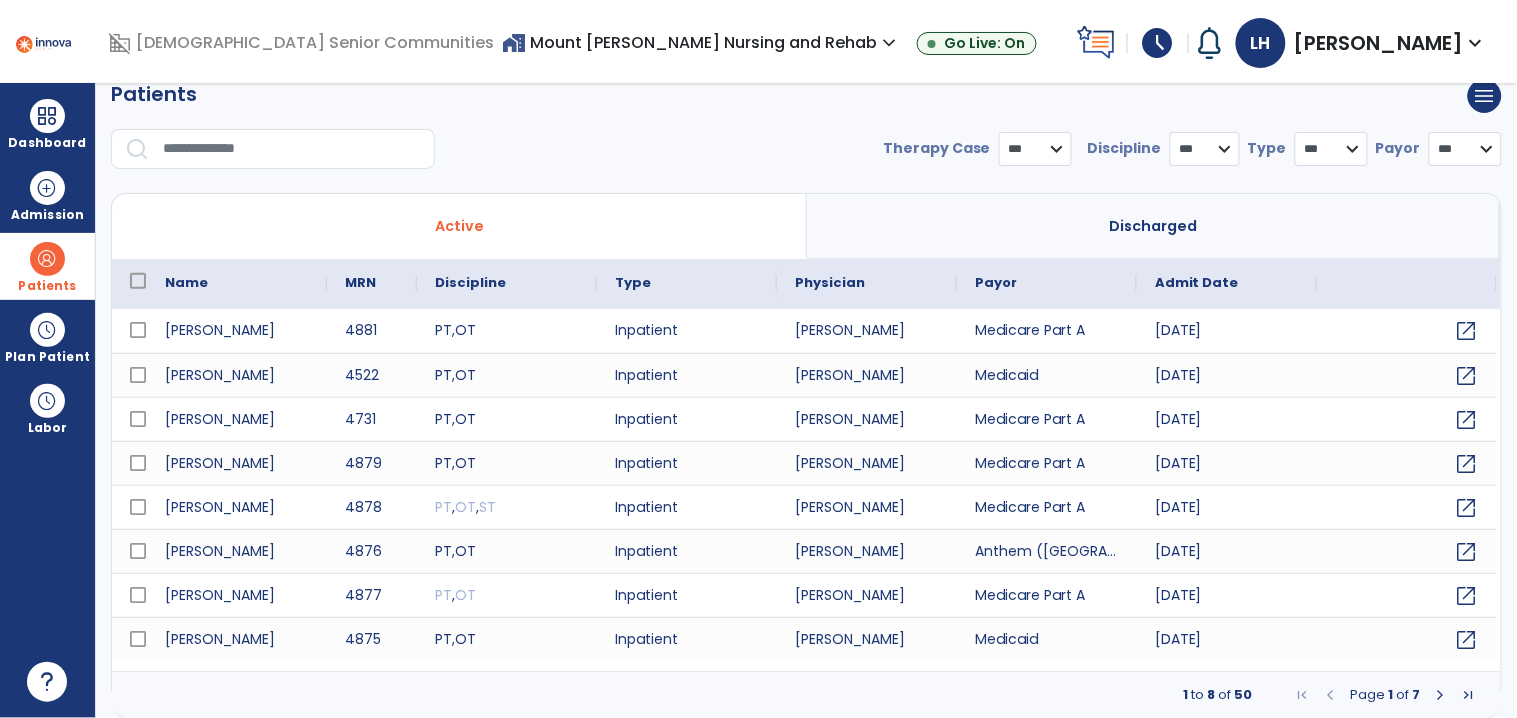 click at bounding box center (292, 149) 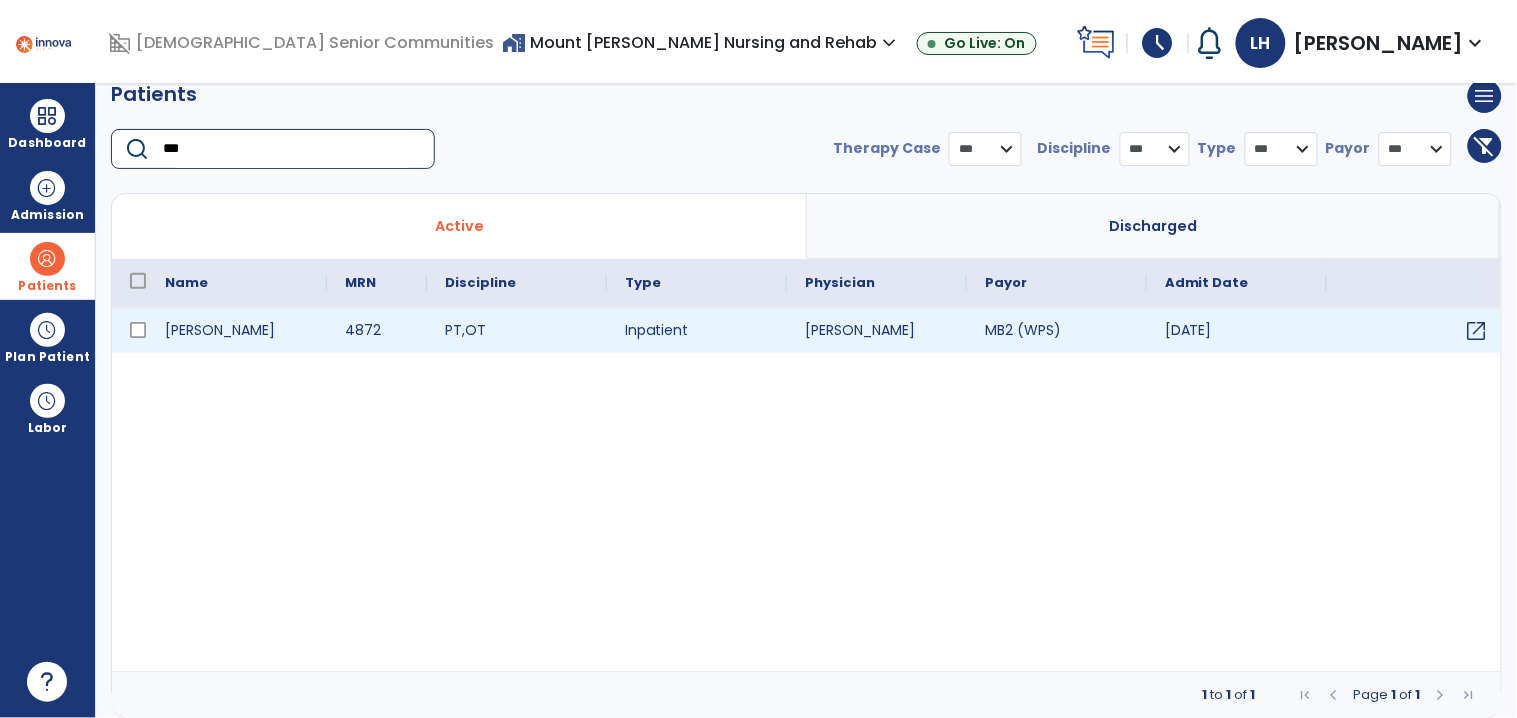type on "***" 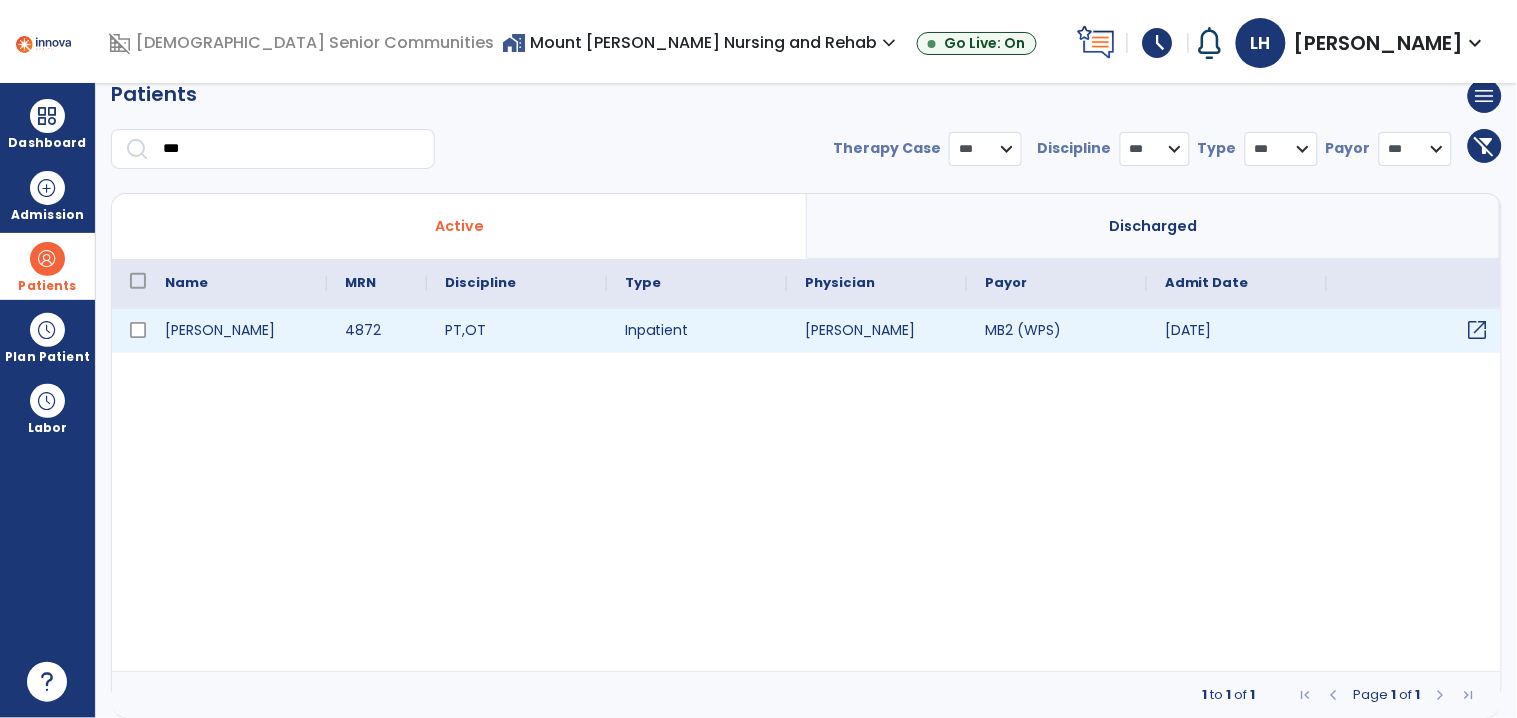 click on "open_in_new" at bounding box center (1478, 330) 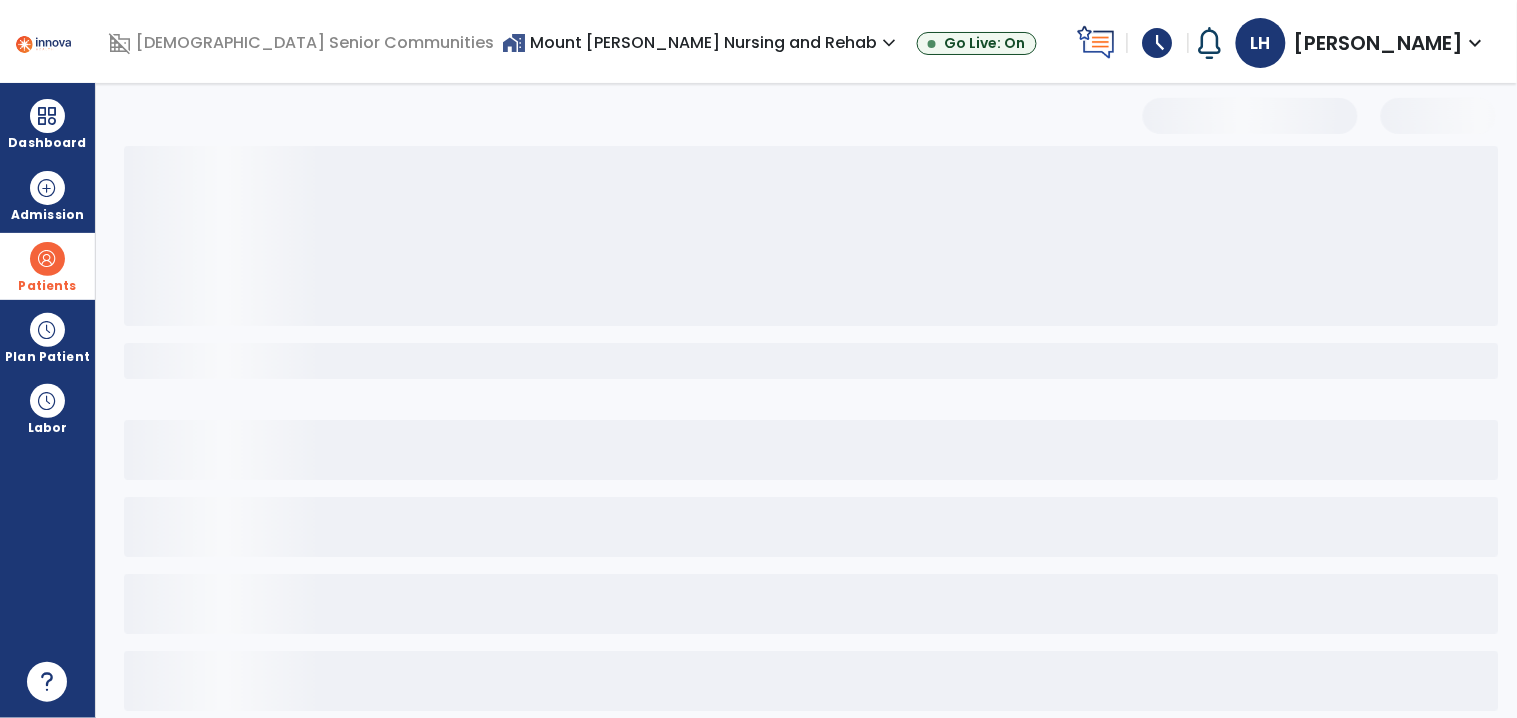 select on "***" 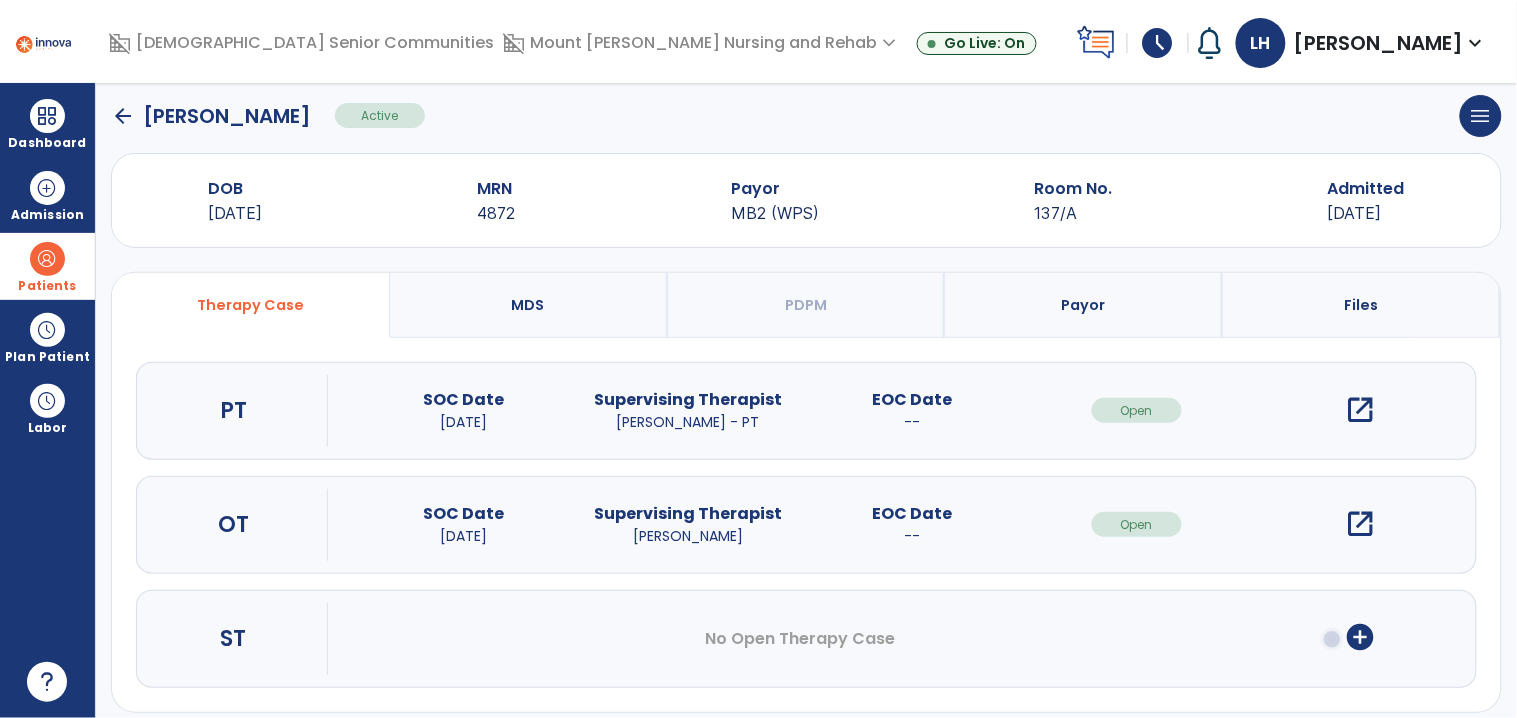 click on "open_in_new" at bounding box center (1361, 524) 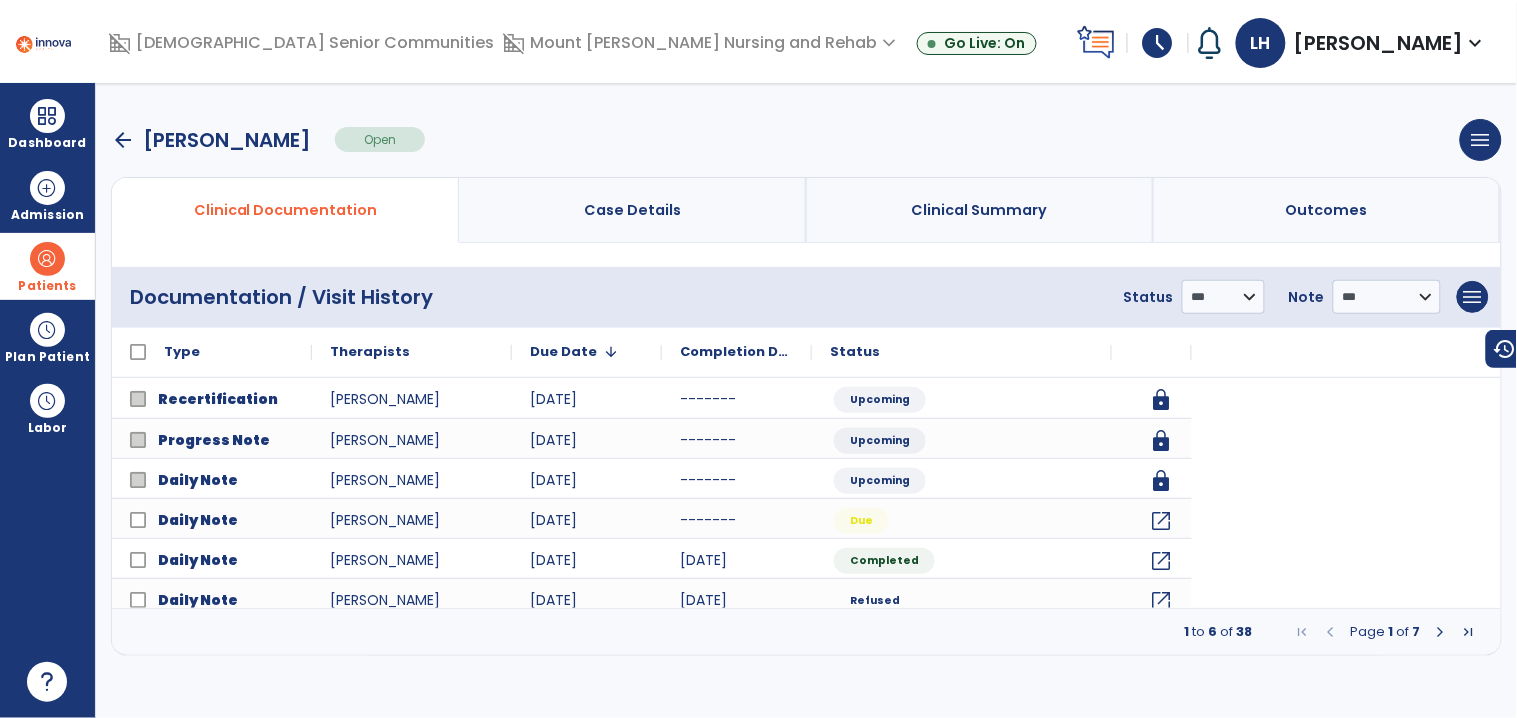 scroll, scrollTop: 0, scrollLeft: 0, axis: both 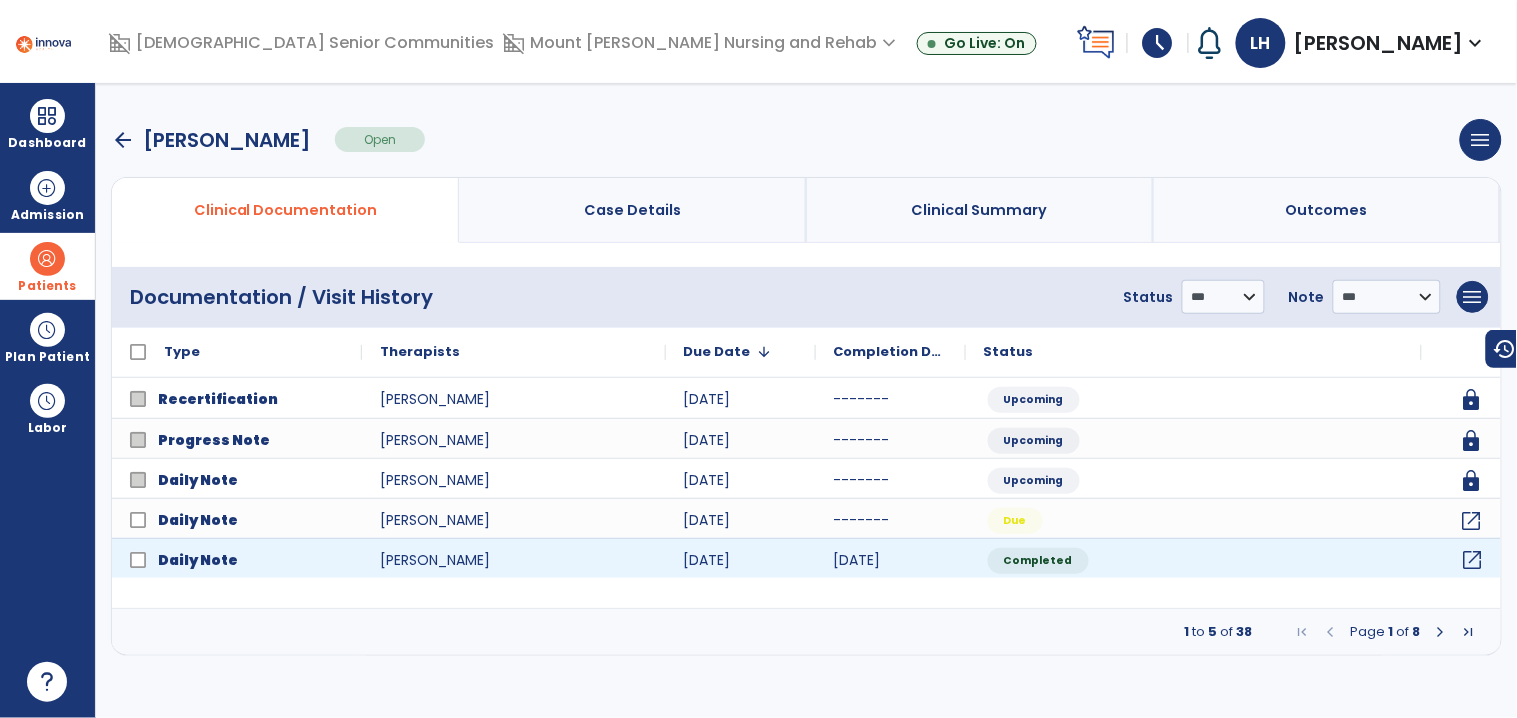 click on "open_in_new" 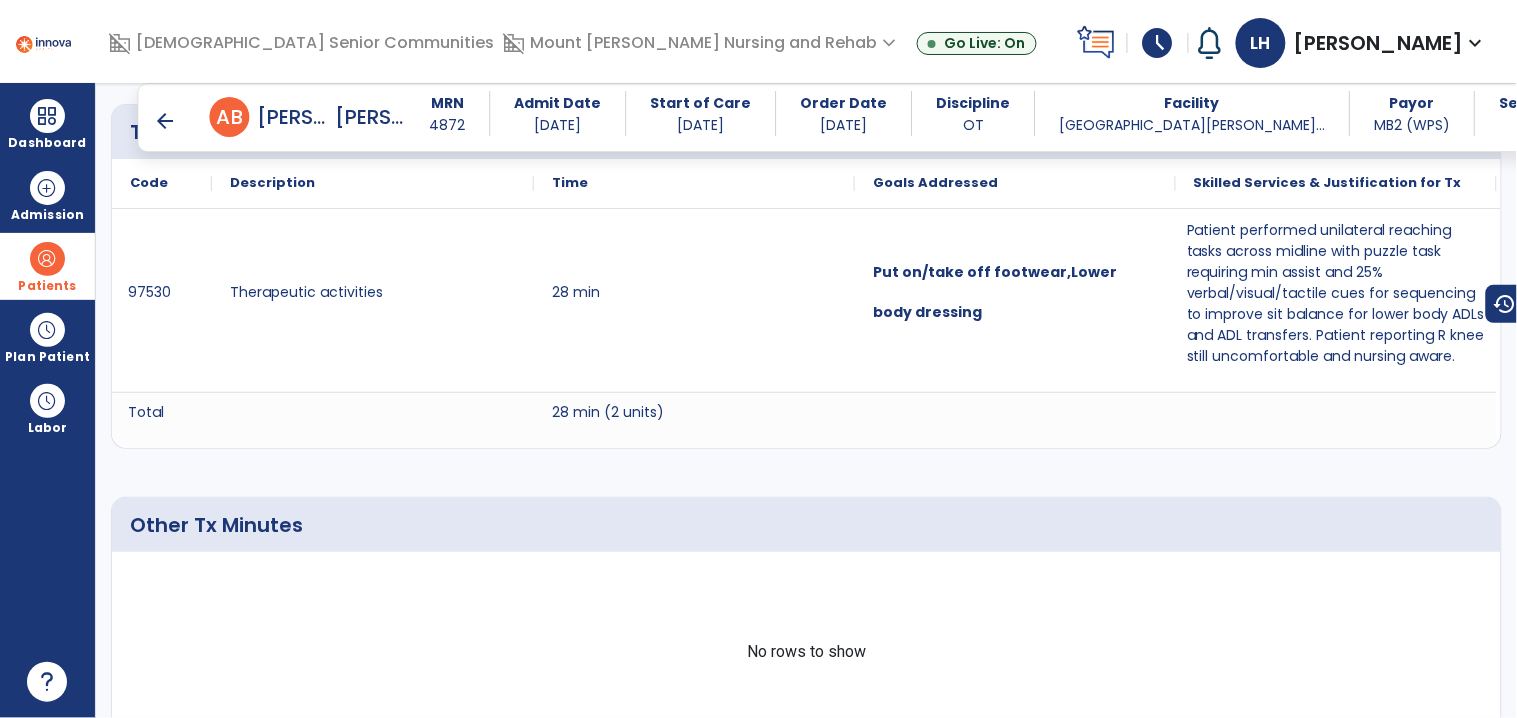 scroll, scrollTop: 1472, scrollLeft: 0, axis: vertical 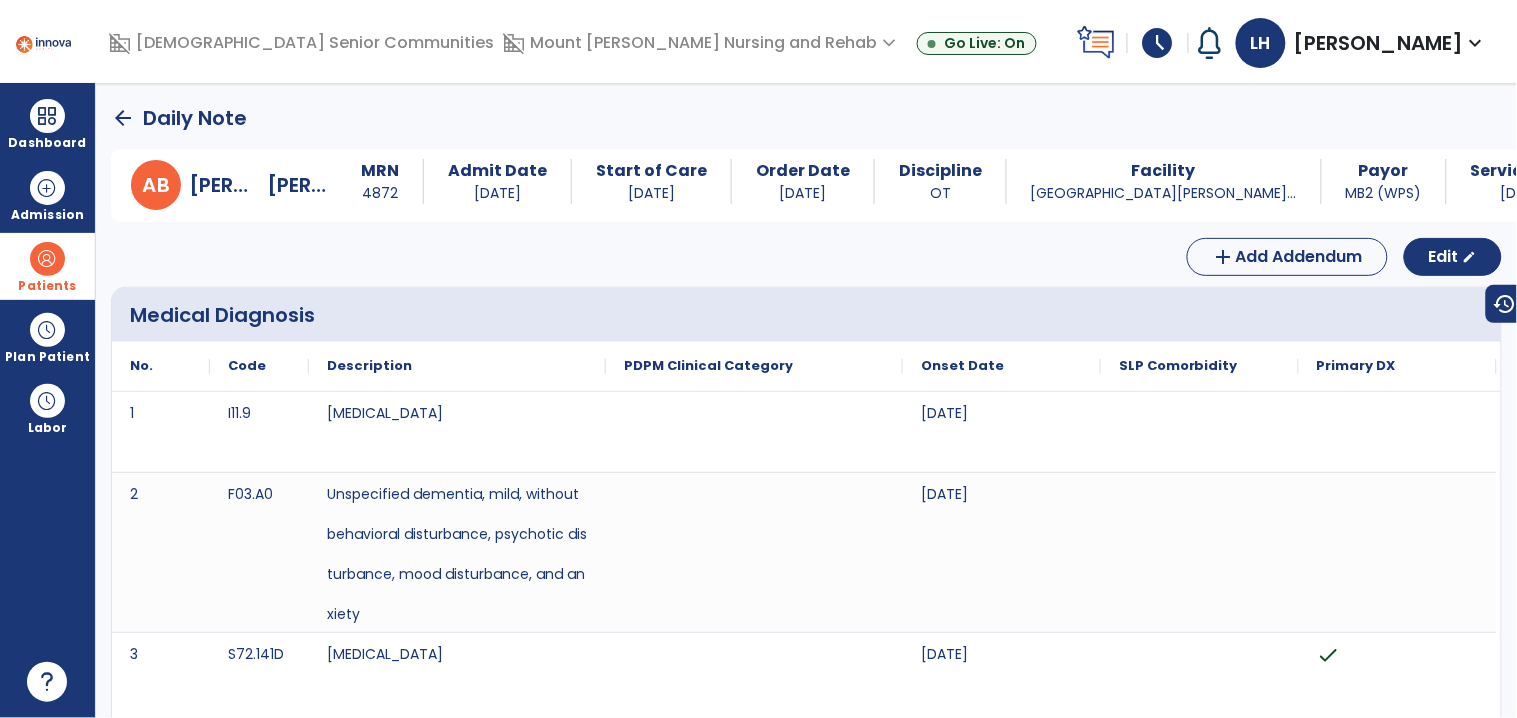 click on "arrow_back" 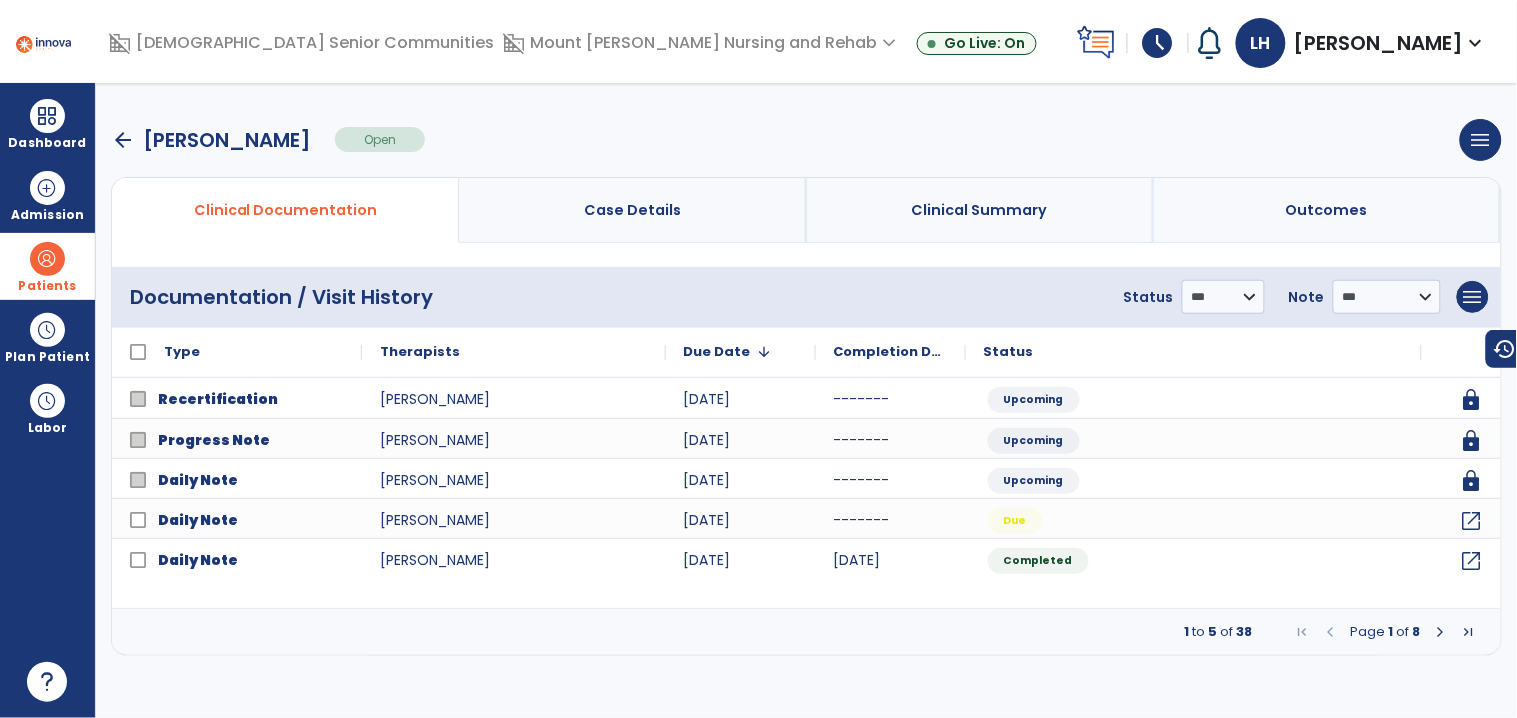 click at bounding box center [1441, 632] 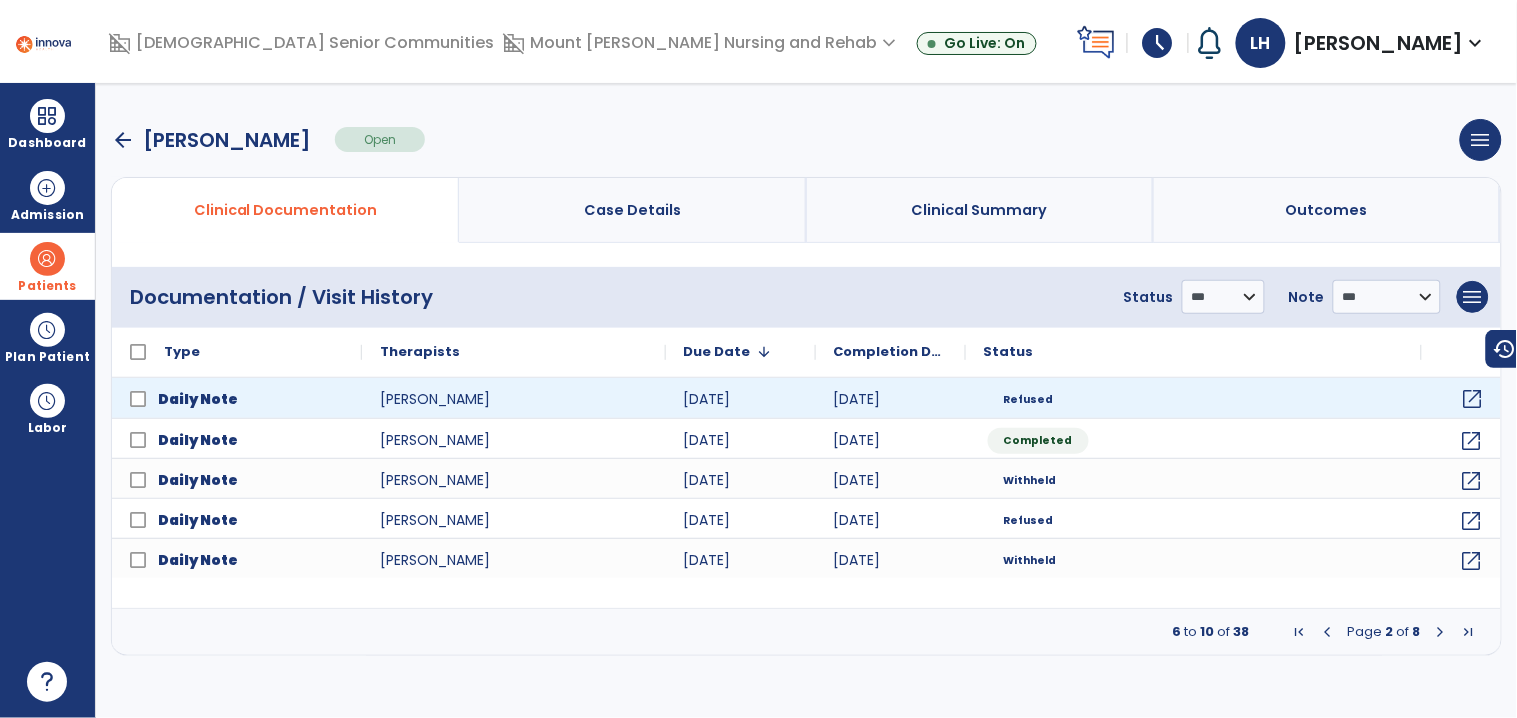 click on "open_in_new" 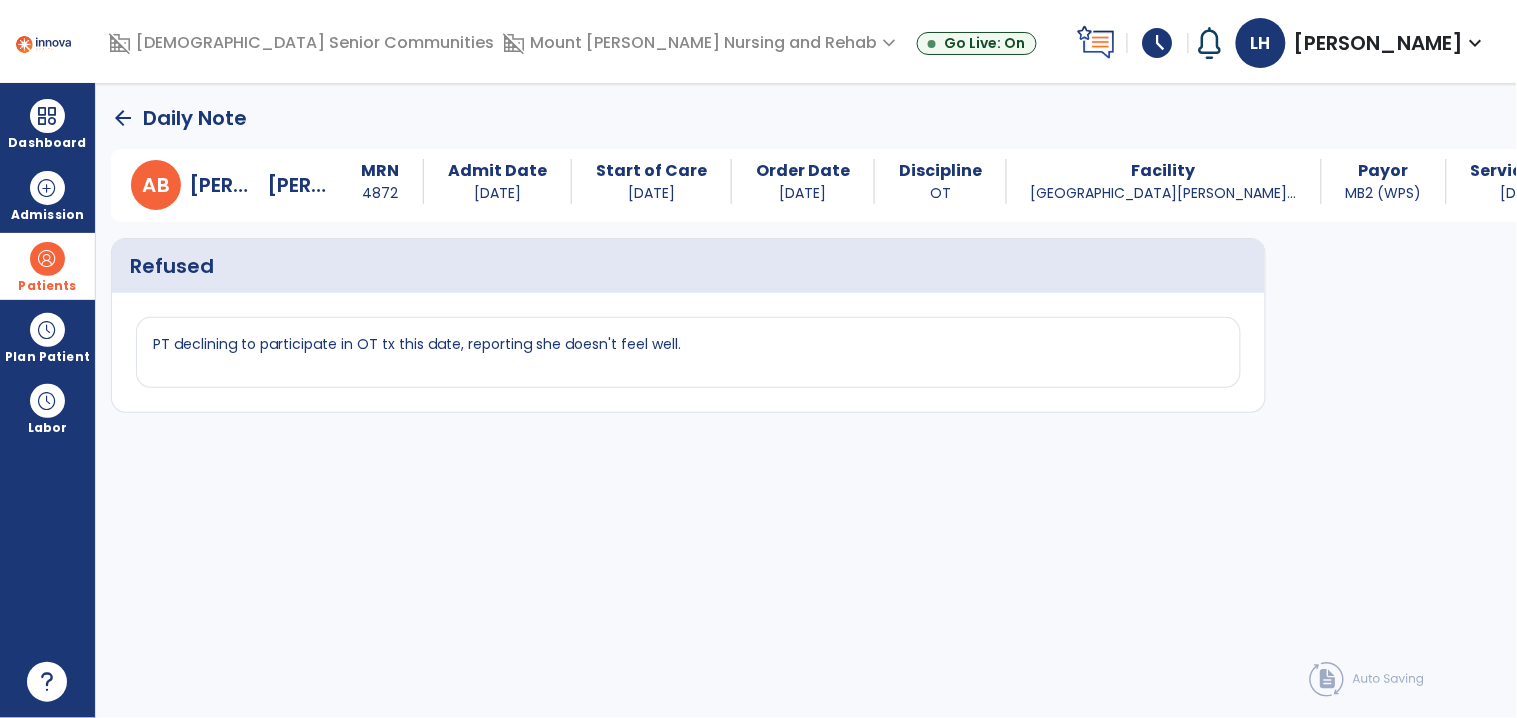 click on "arrow_back" 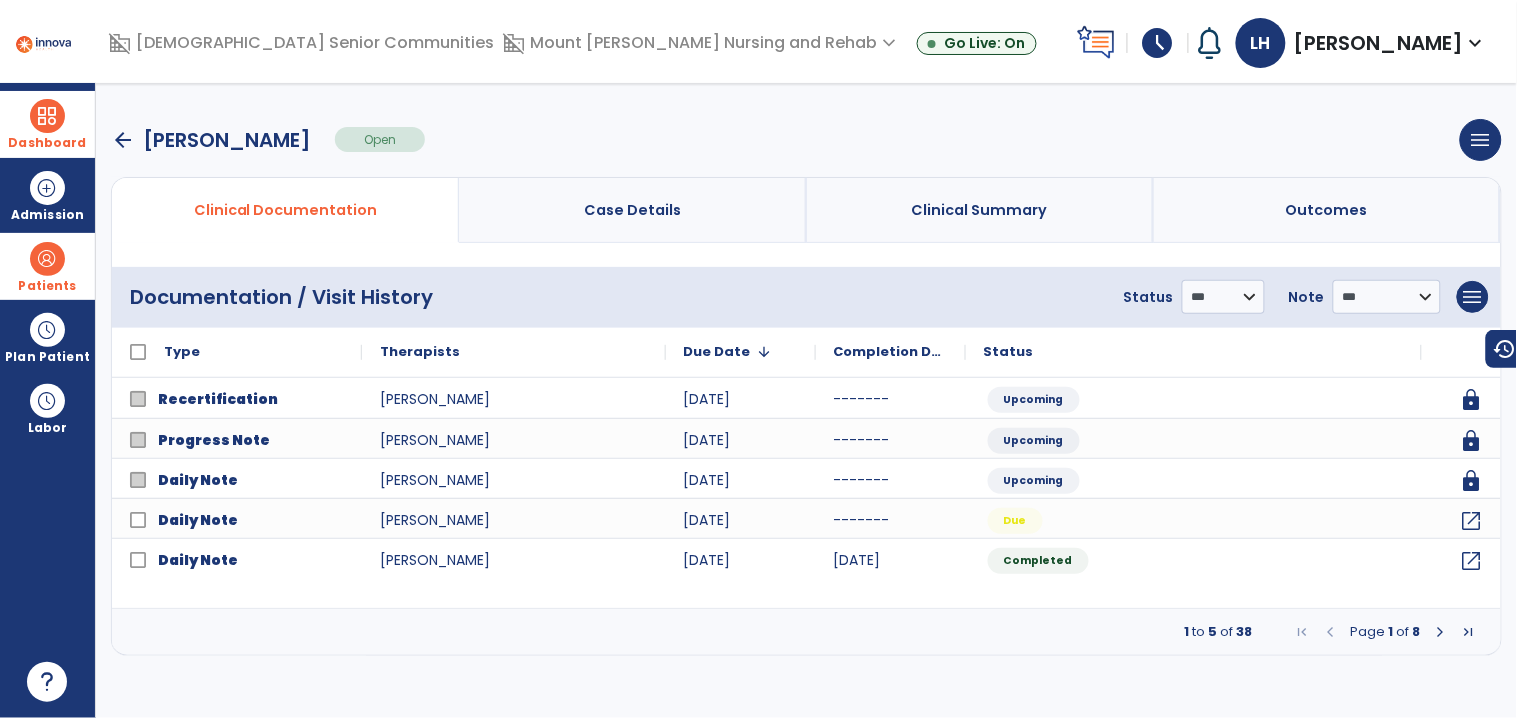 click on "Dashboard" at bounding box center (47, 143) 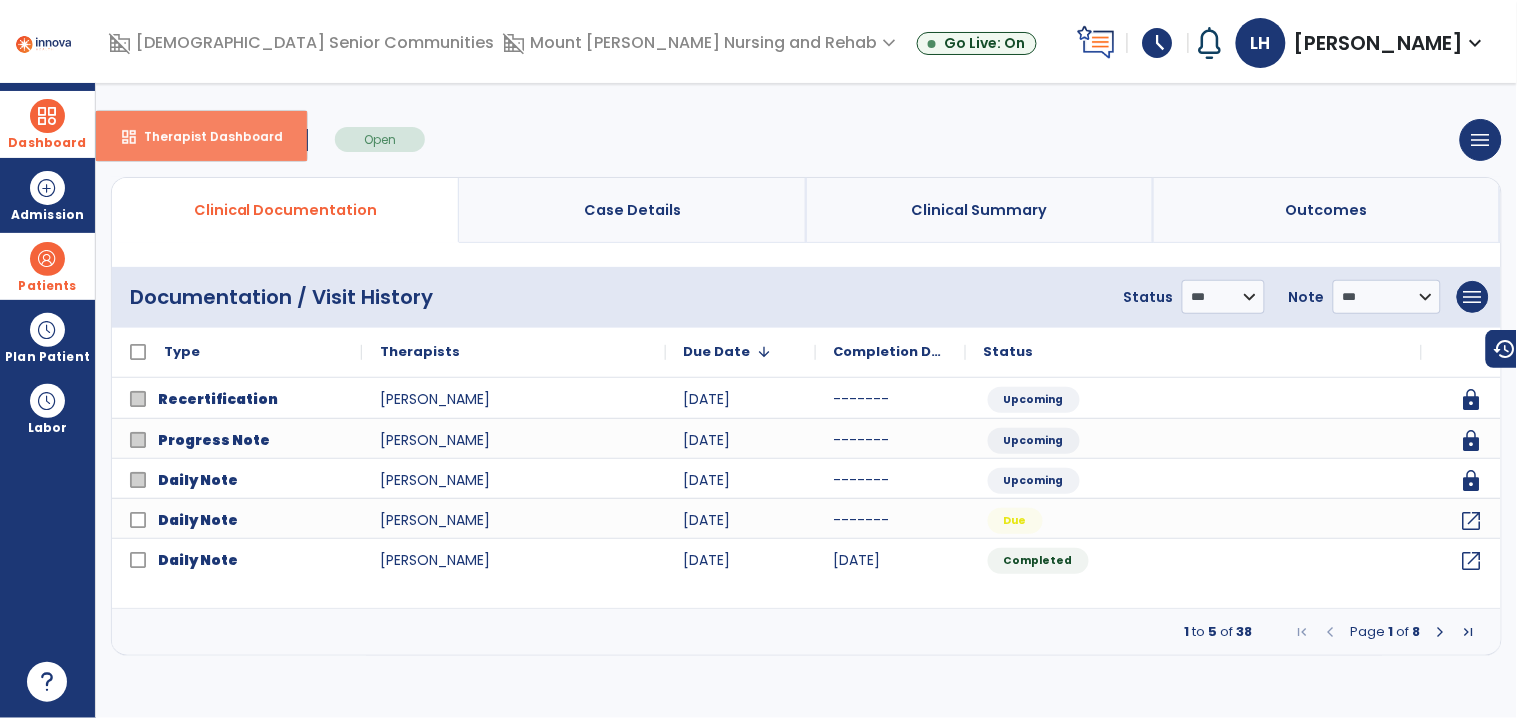 click on "dashboard" at bounding box center [129, 137] 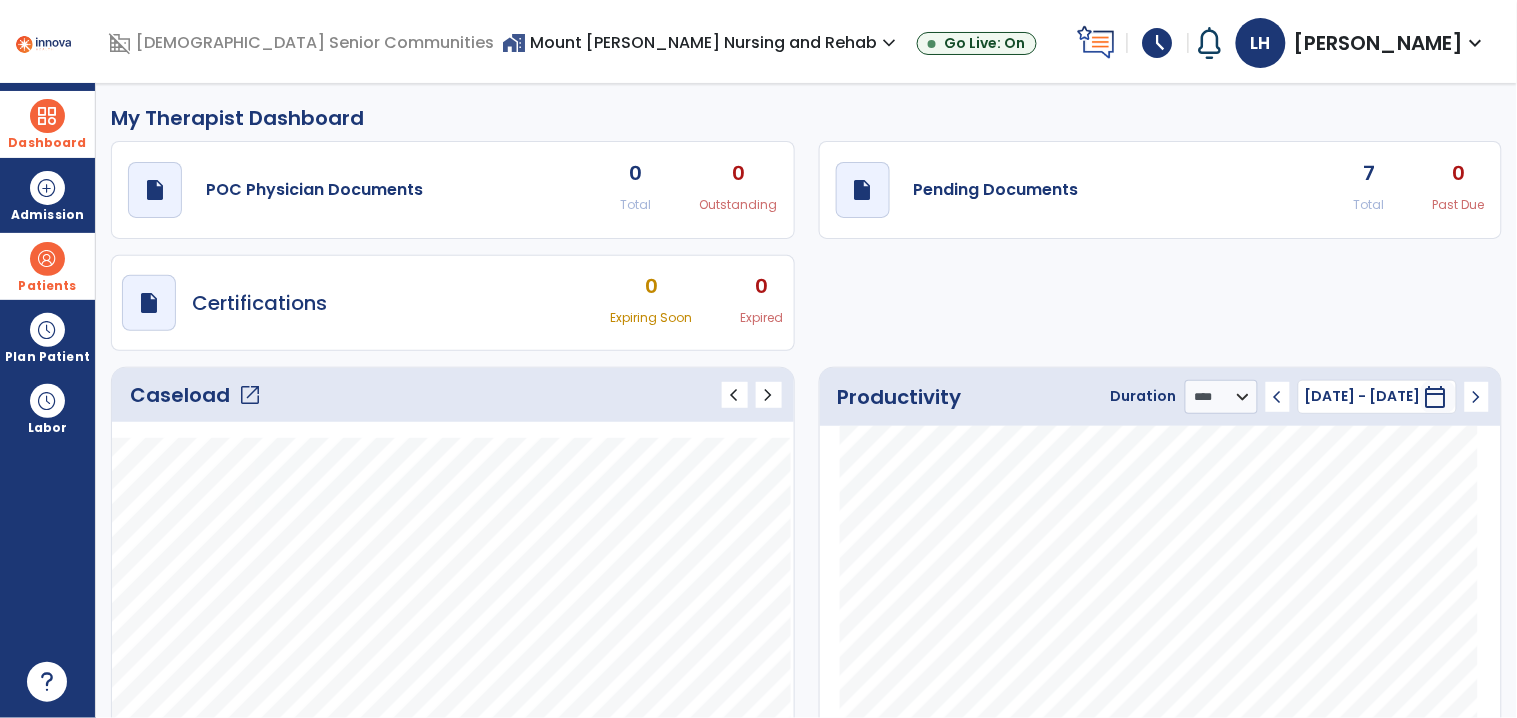 click on "open_in_new" 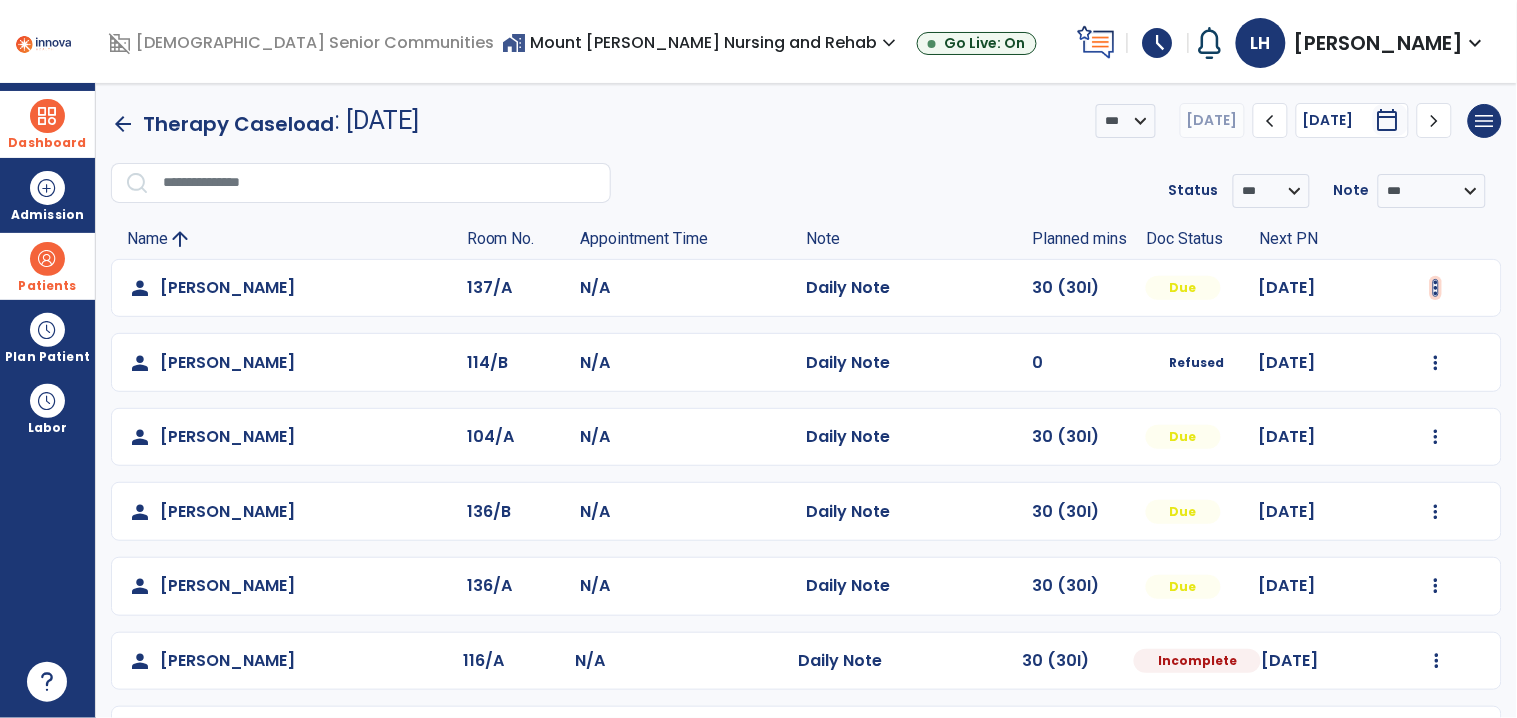 click at bounding box center [1436, 288] 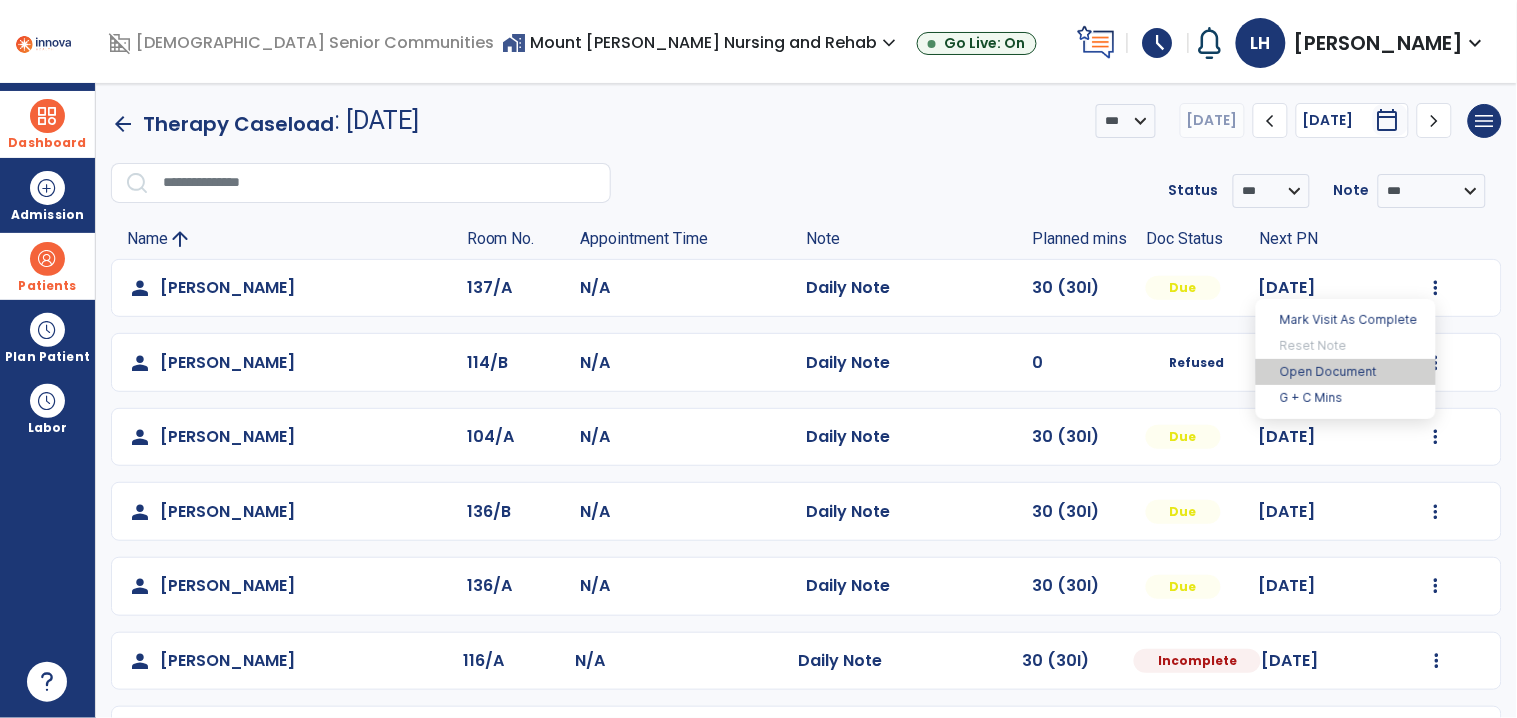 click on "Open Document" at bounding box center [1346, 372] 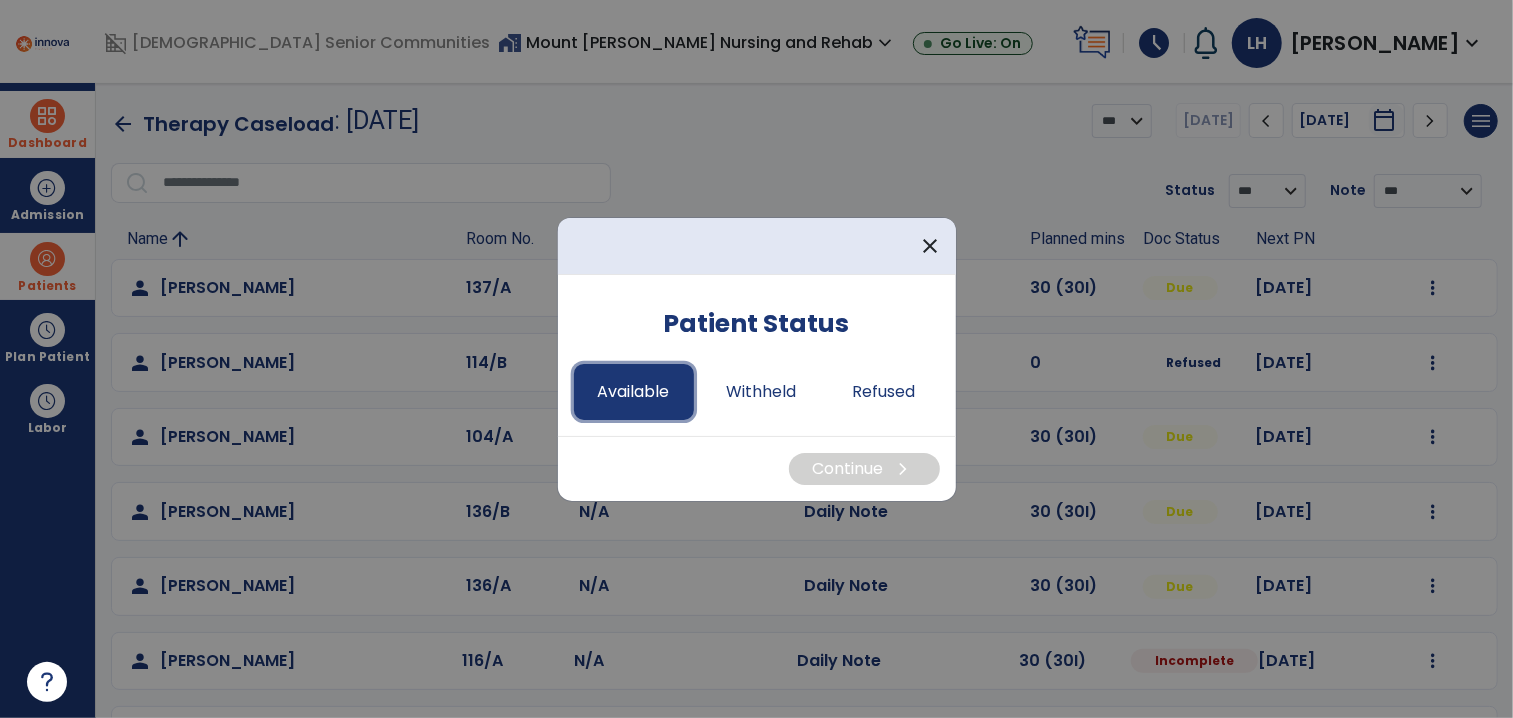 click on "Available" at bounding box center [634, 392] 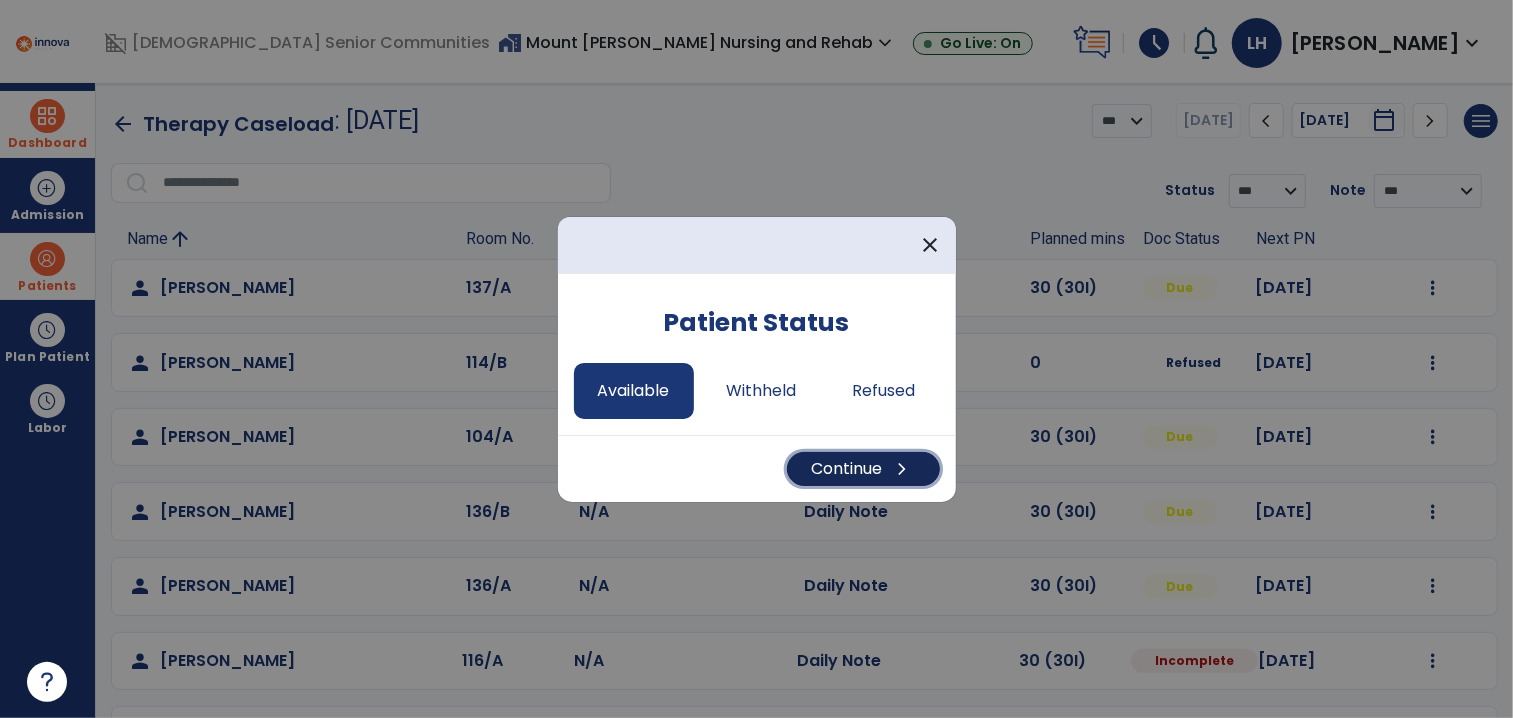 click on "Continue   chevron_right" at bounding box center (863, 469) 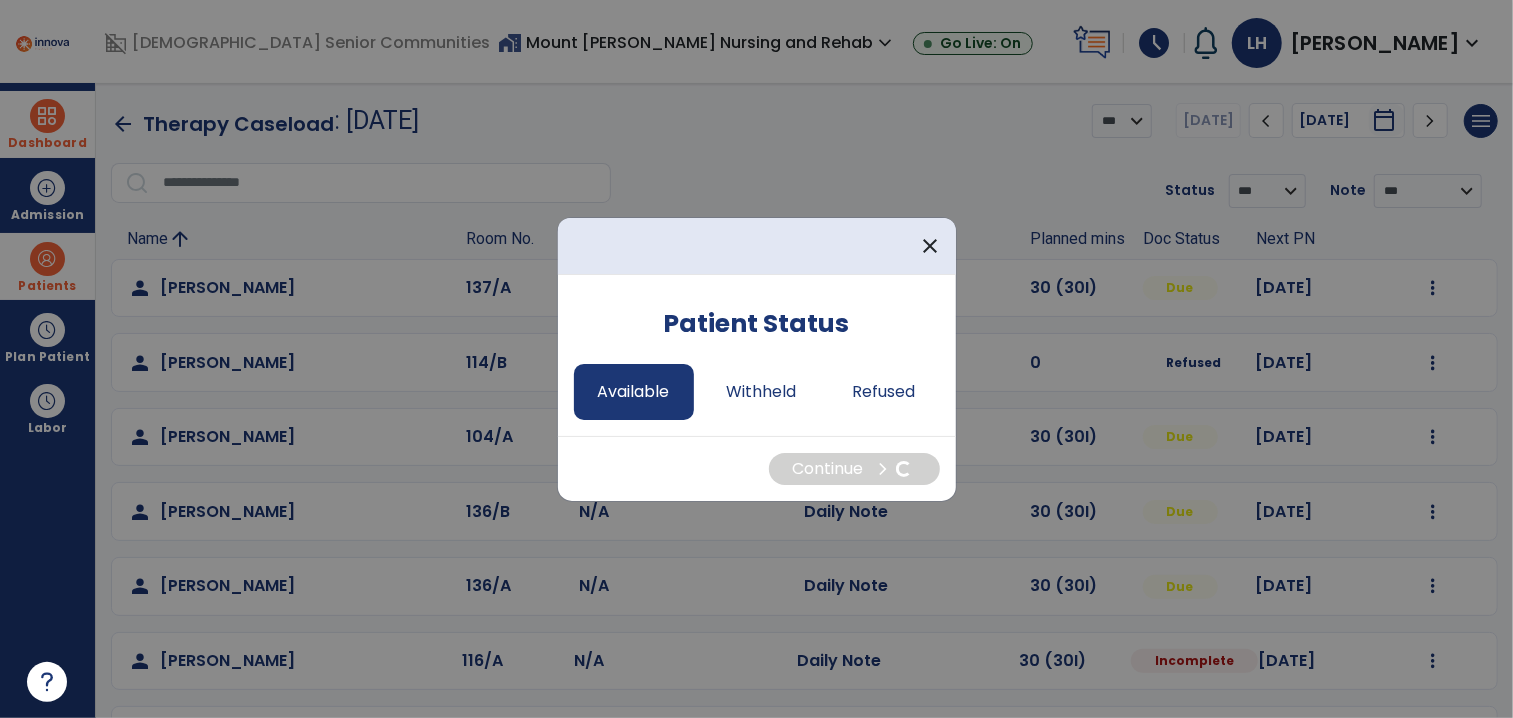 select on "*" 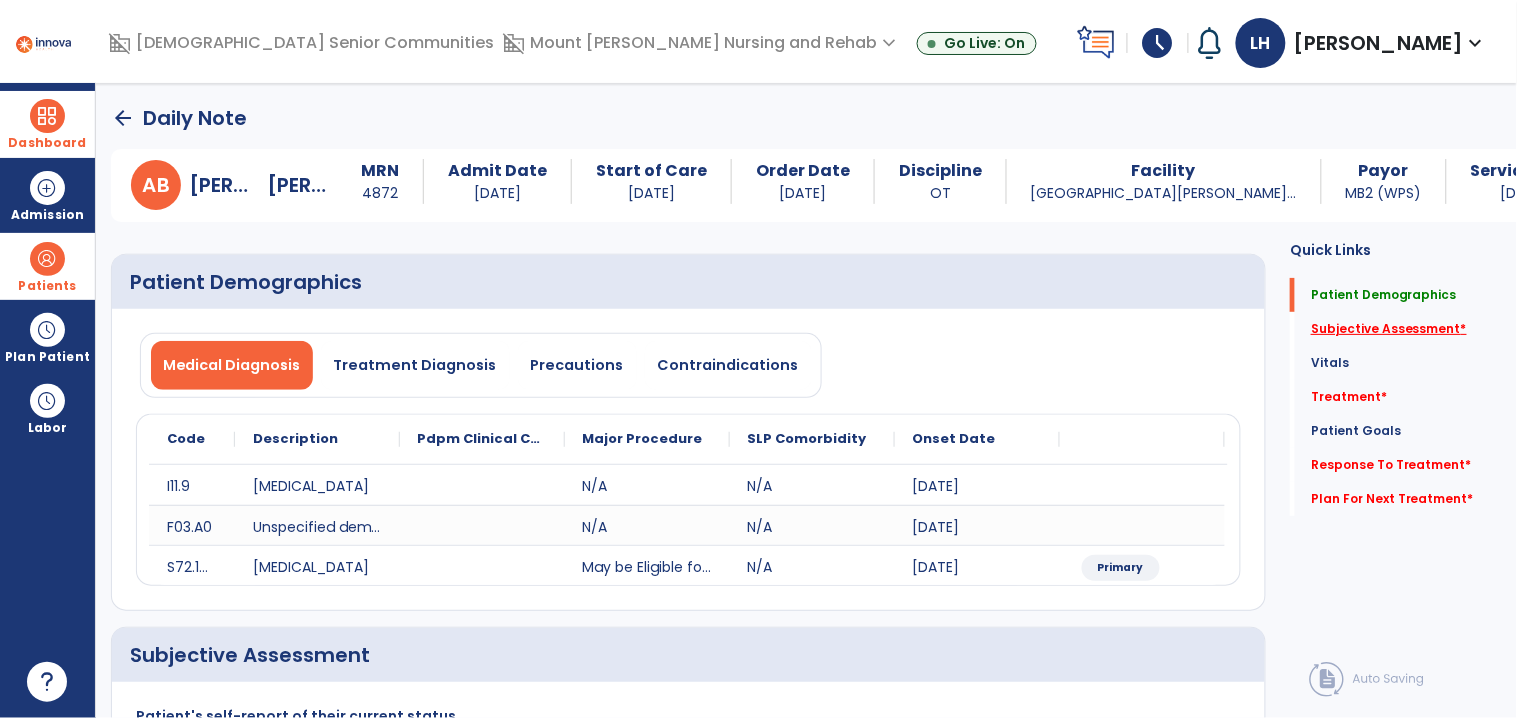 click on "Subjective Assessment   *" 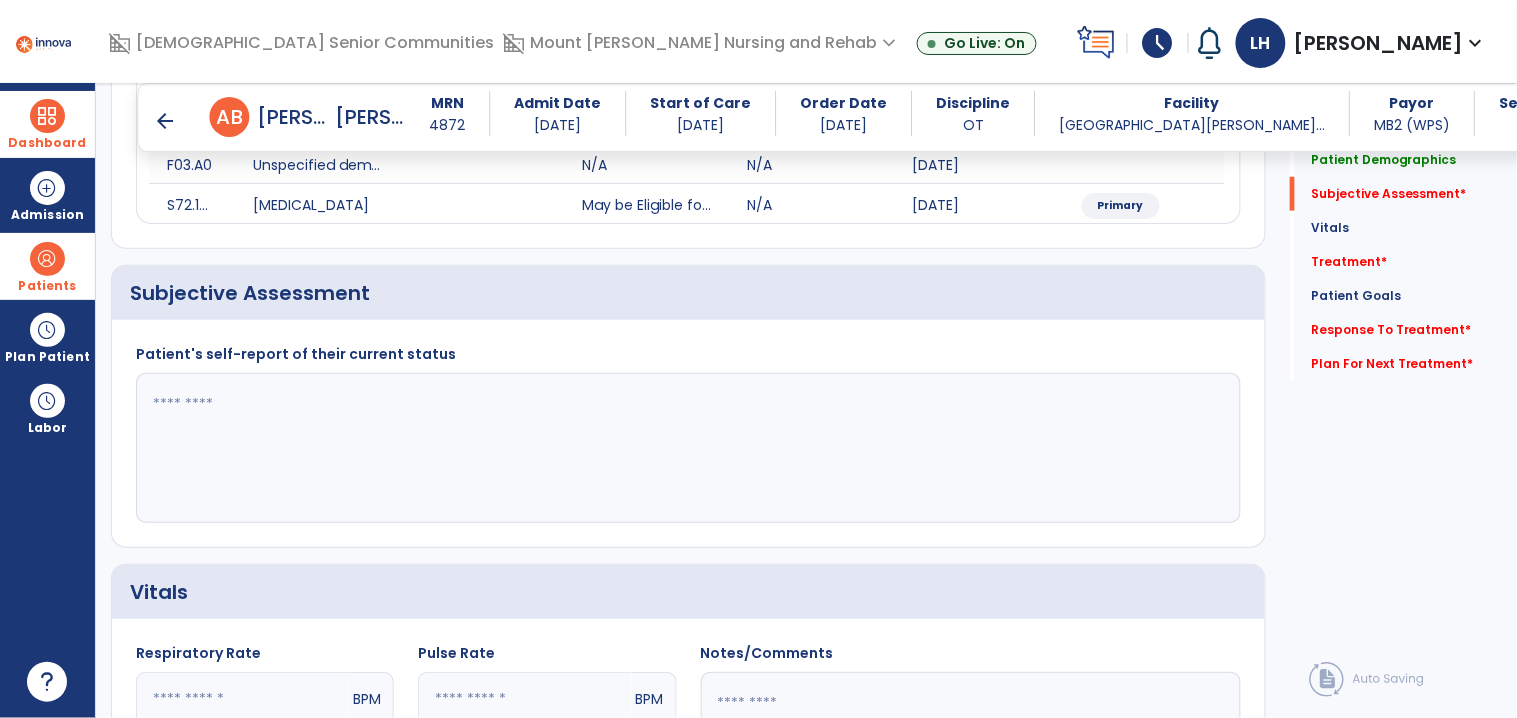 scroll, scrollTop: 367, scrollLeft: 0, axis: vertical 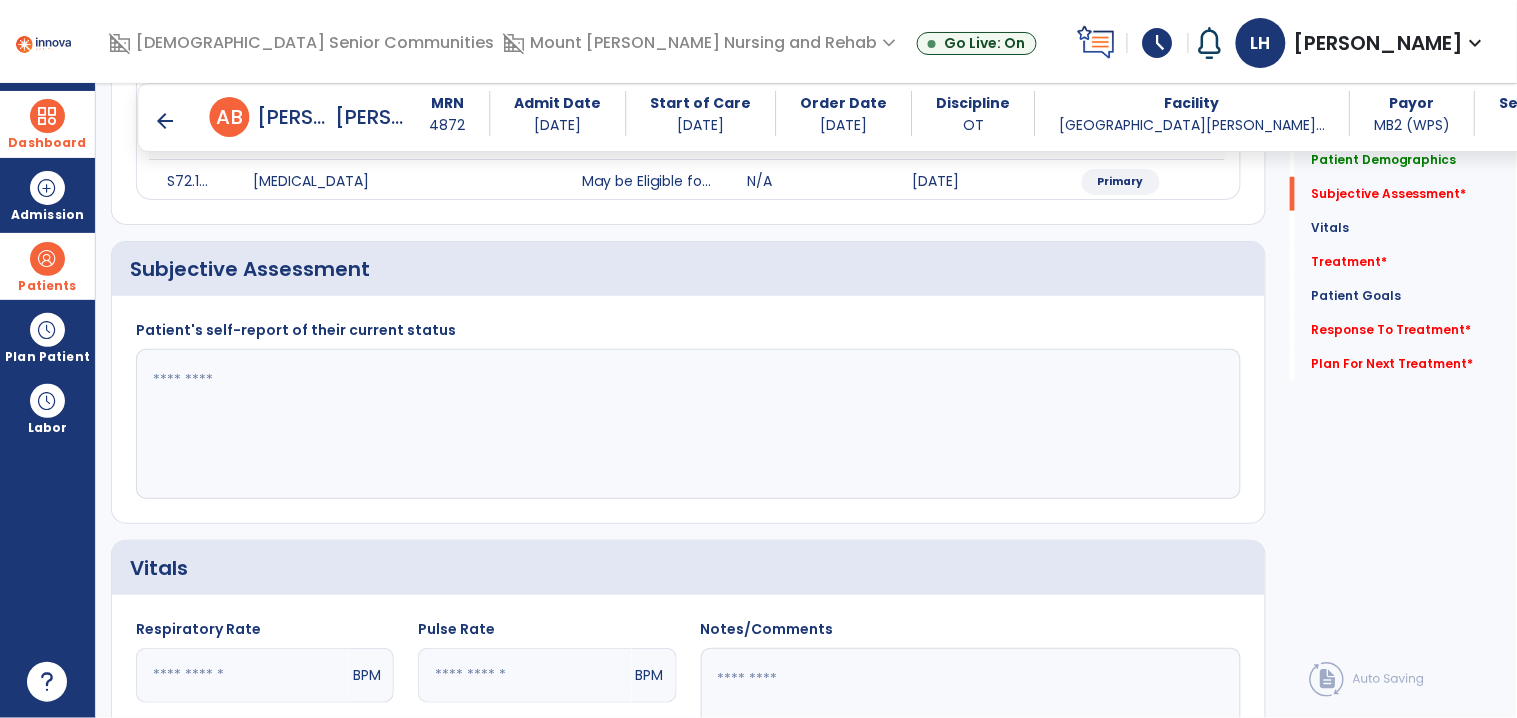 click 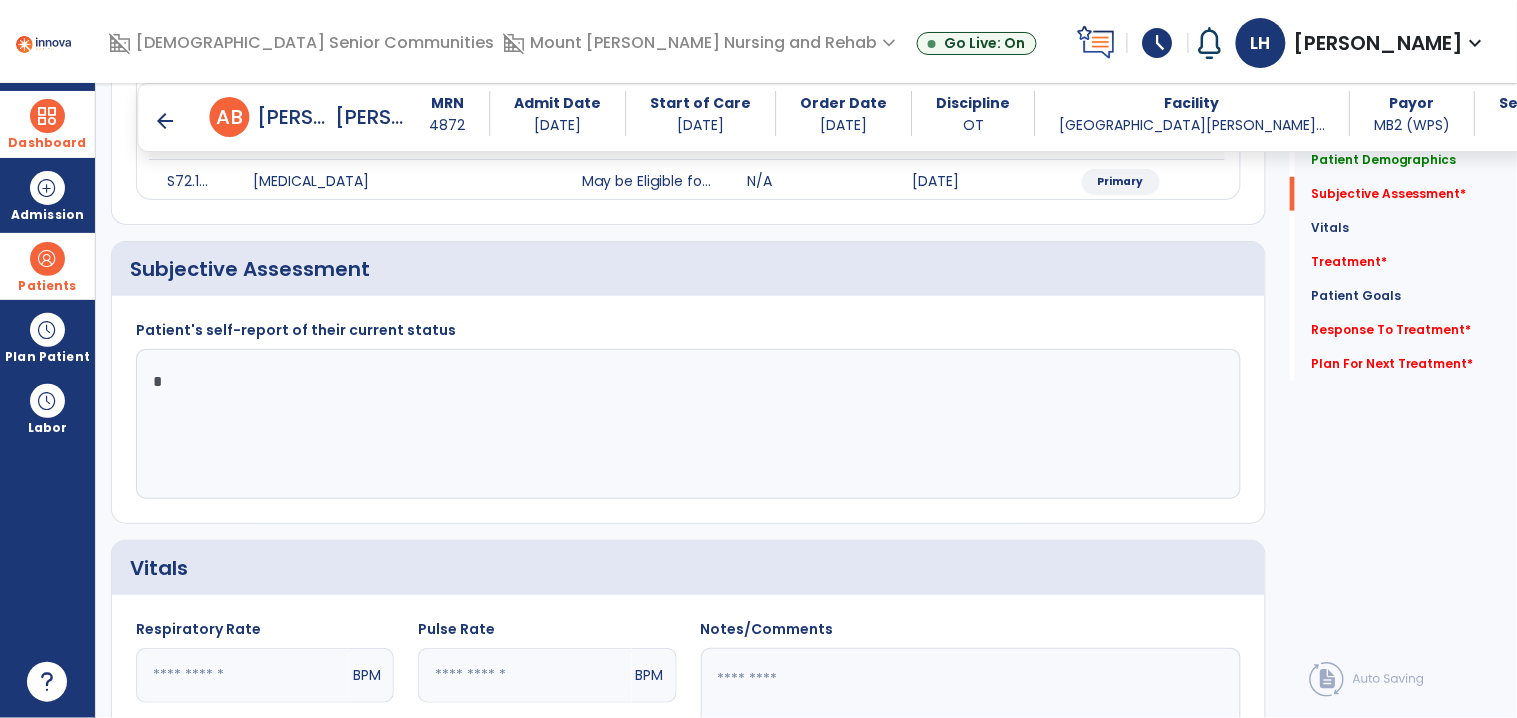 type on "**" 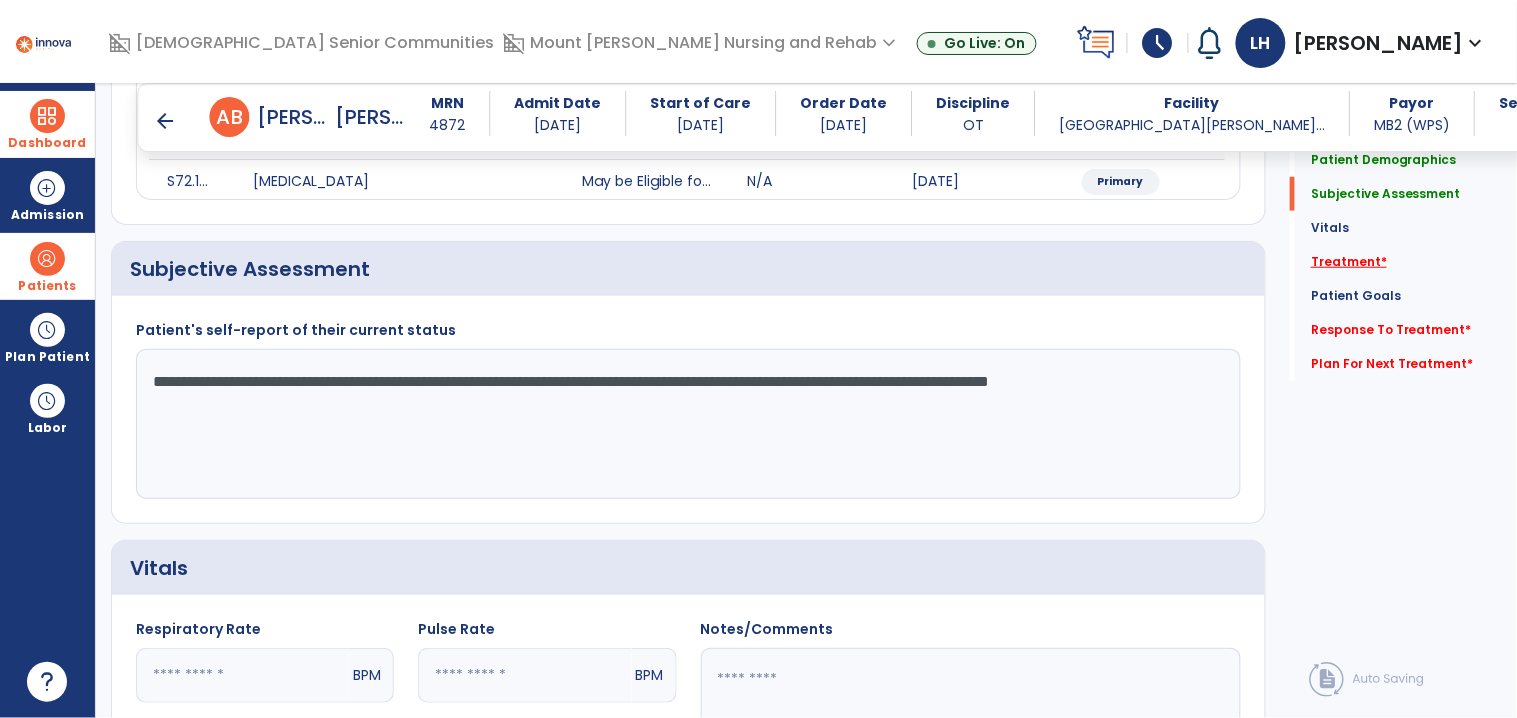 type on "**********" 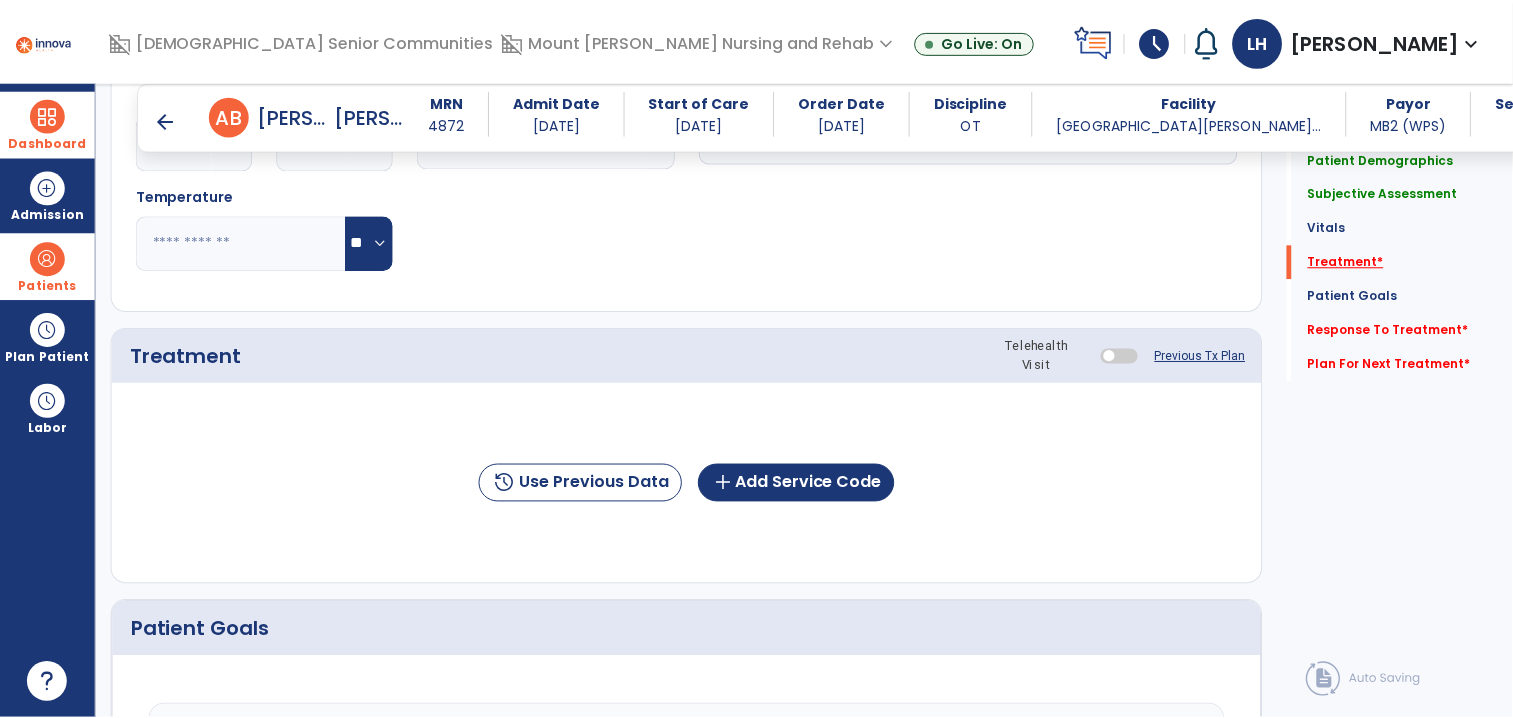 scroll, scrollTop: 1056, scrollLeft: 0, axis: vertical 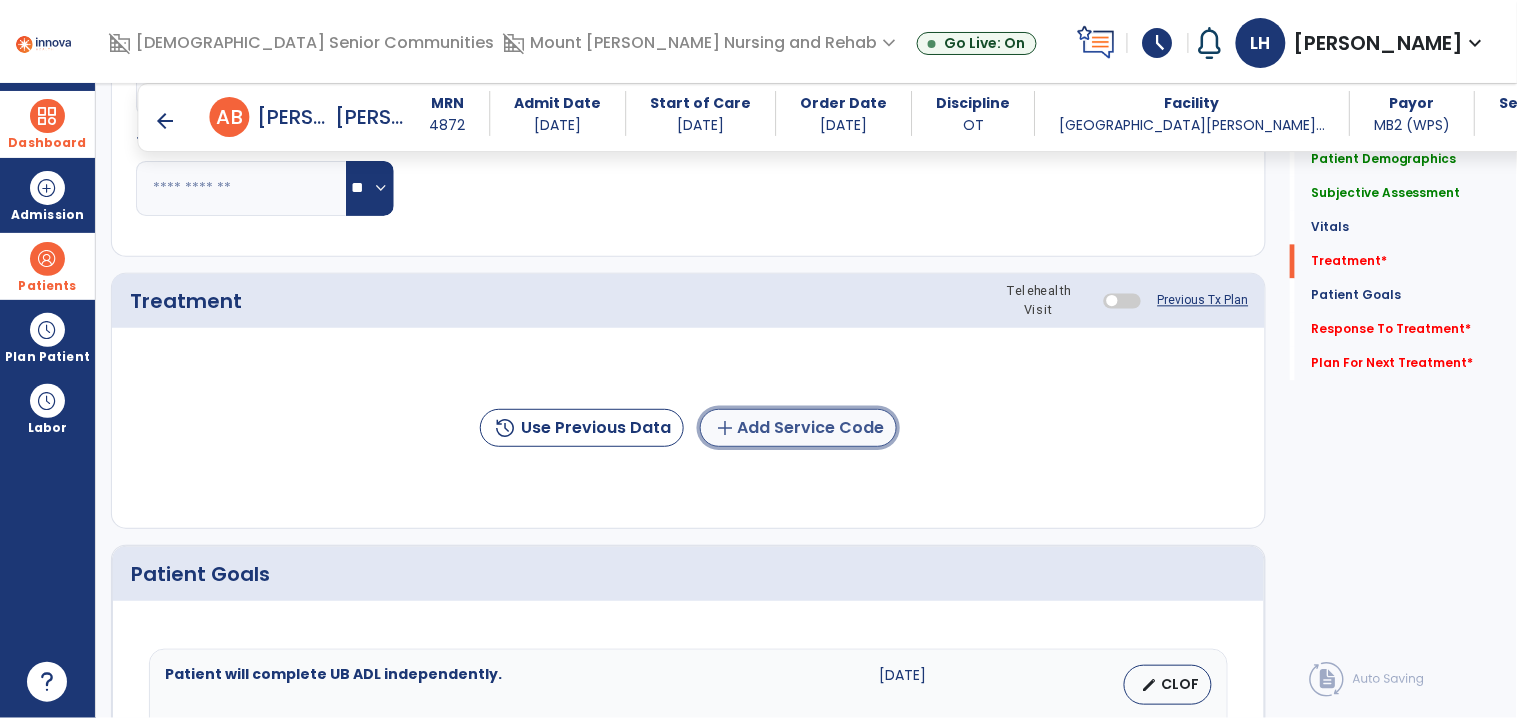 click on "add  Add Service Code" 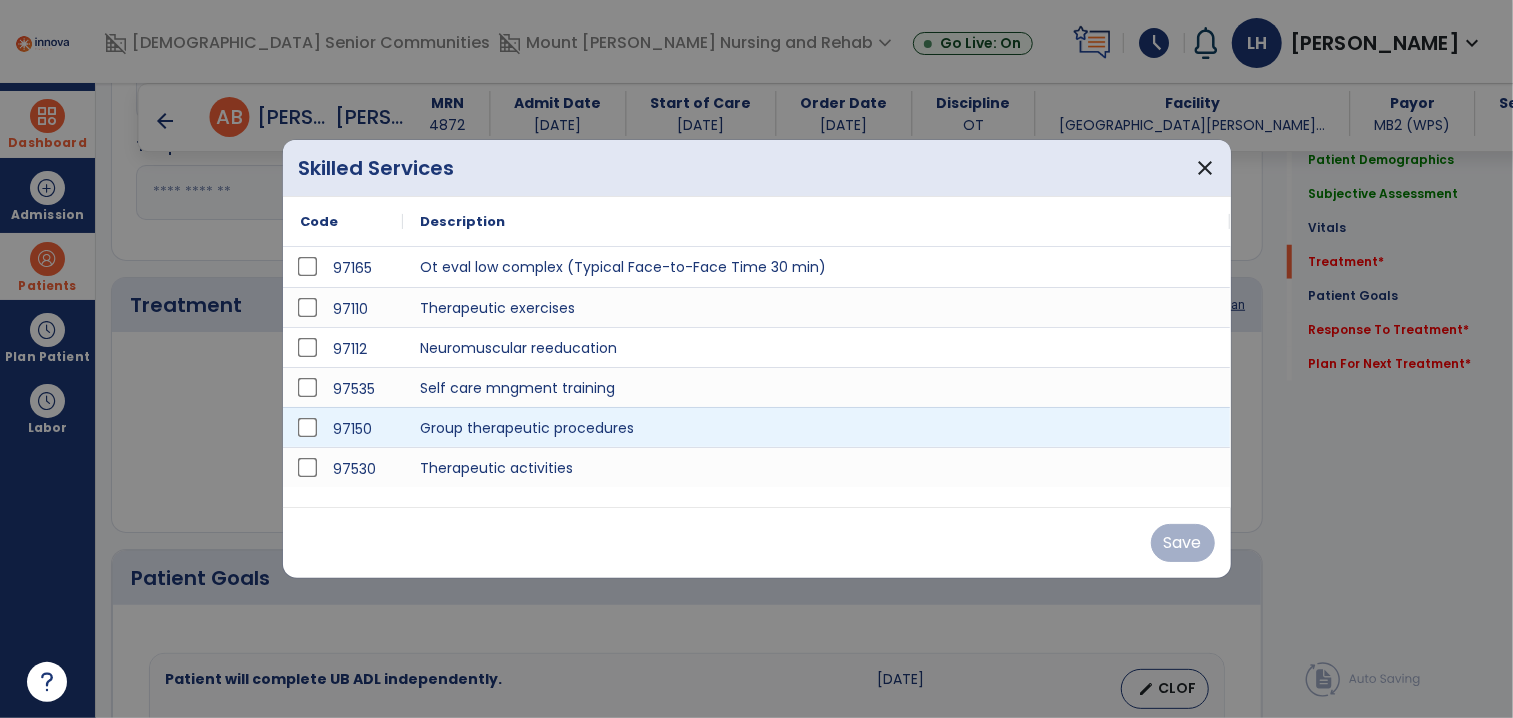 scroll, scrollTop: 1056, scrollLeft: 0, axis: vertical 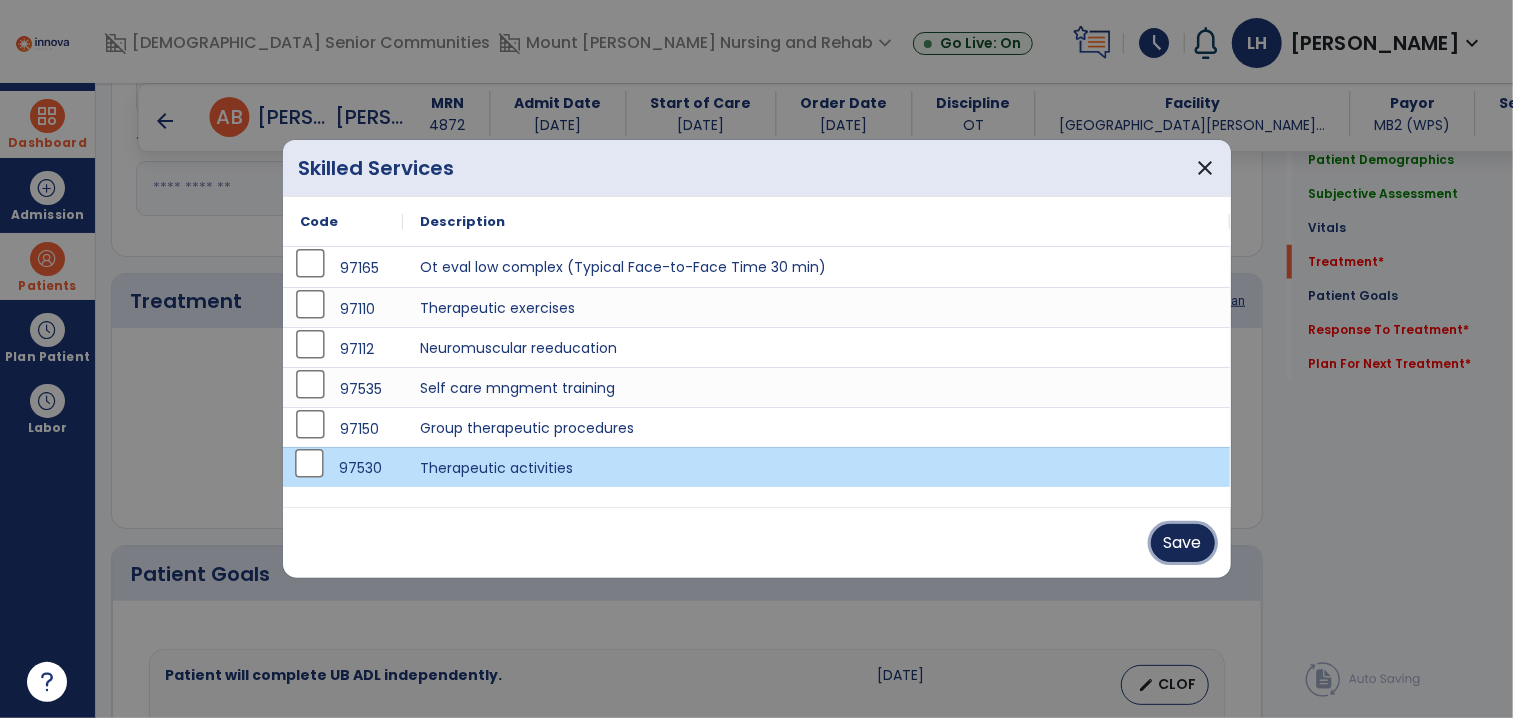 click on "Save" at bounding box center [1183, 543] 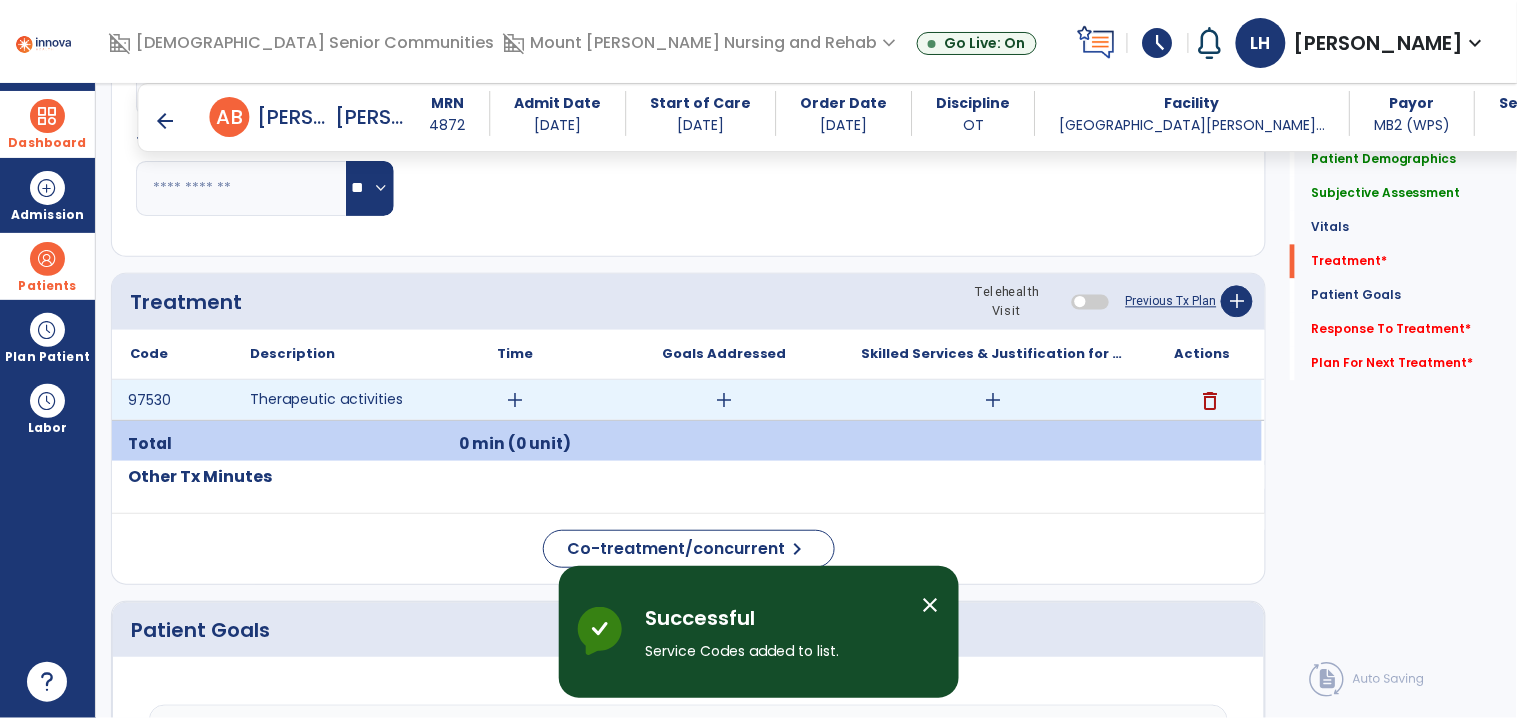 click on "add" at bounding box center (515, 400) 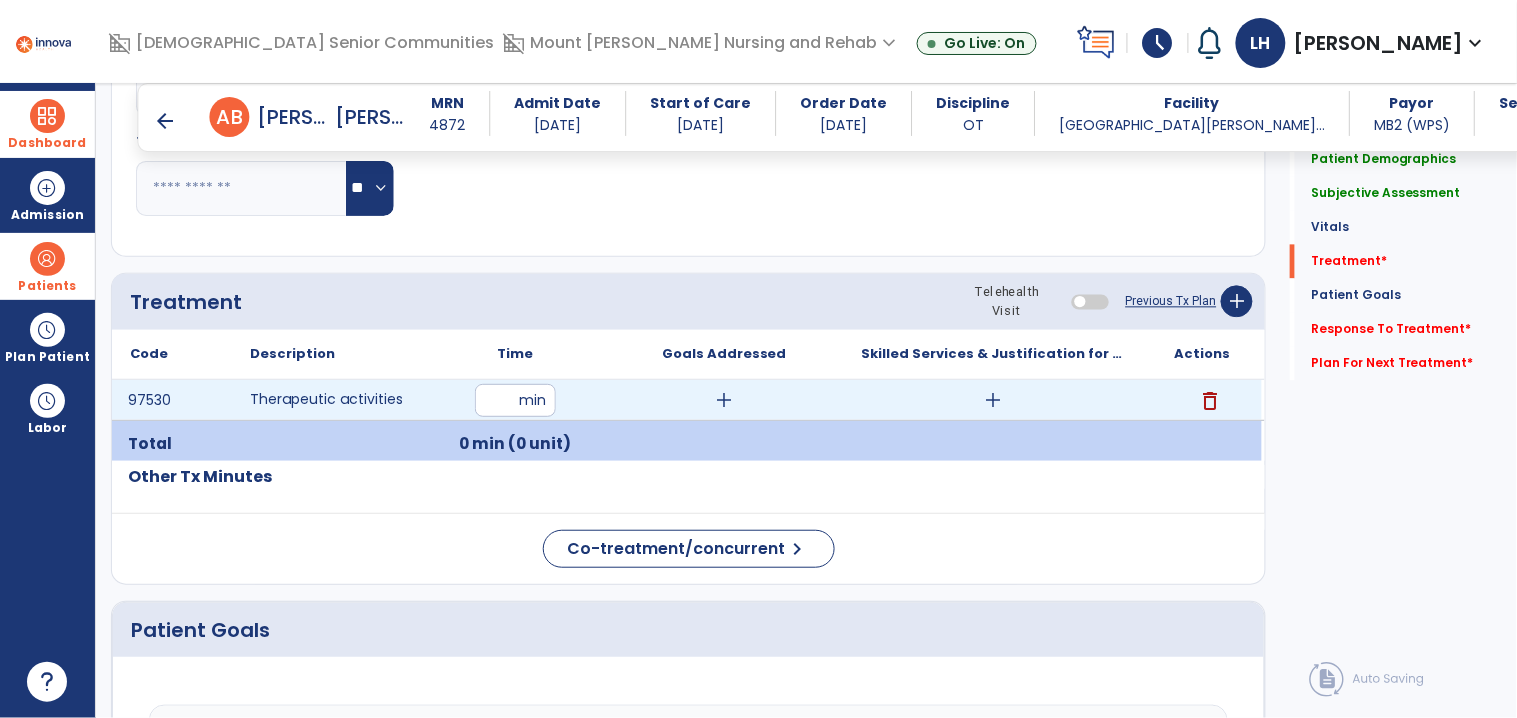type on "*" 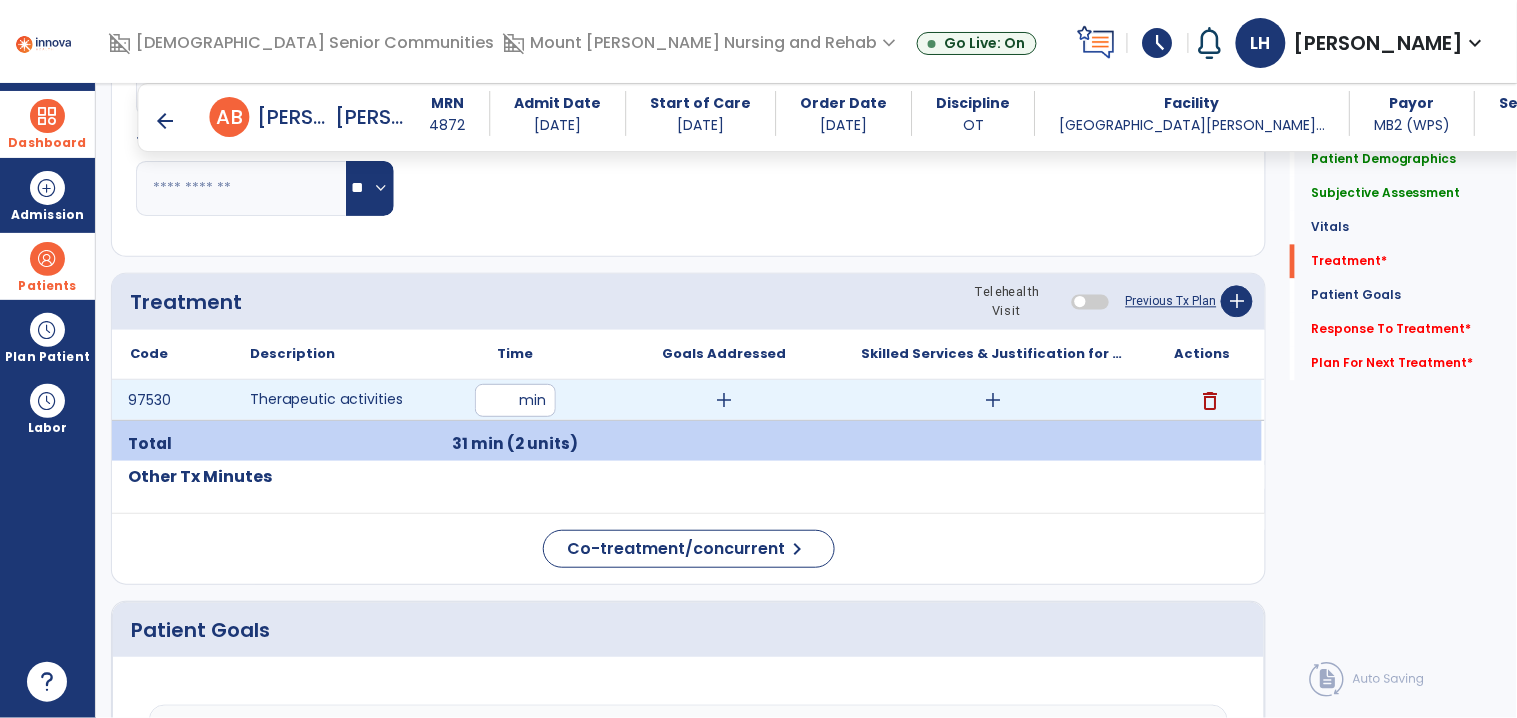 click on "add" at bounding box center (724, 400) 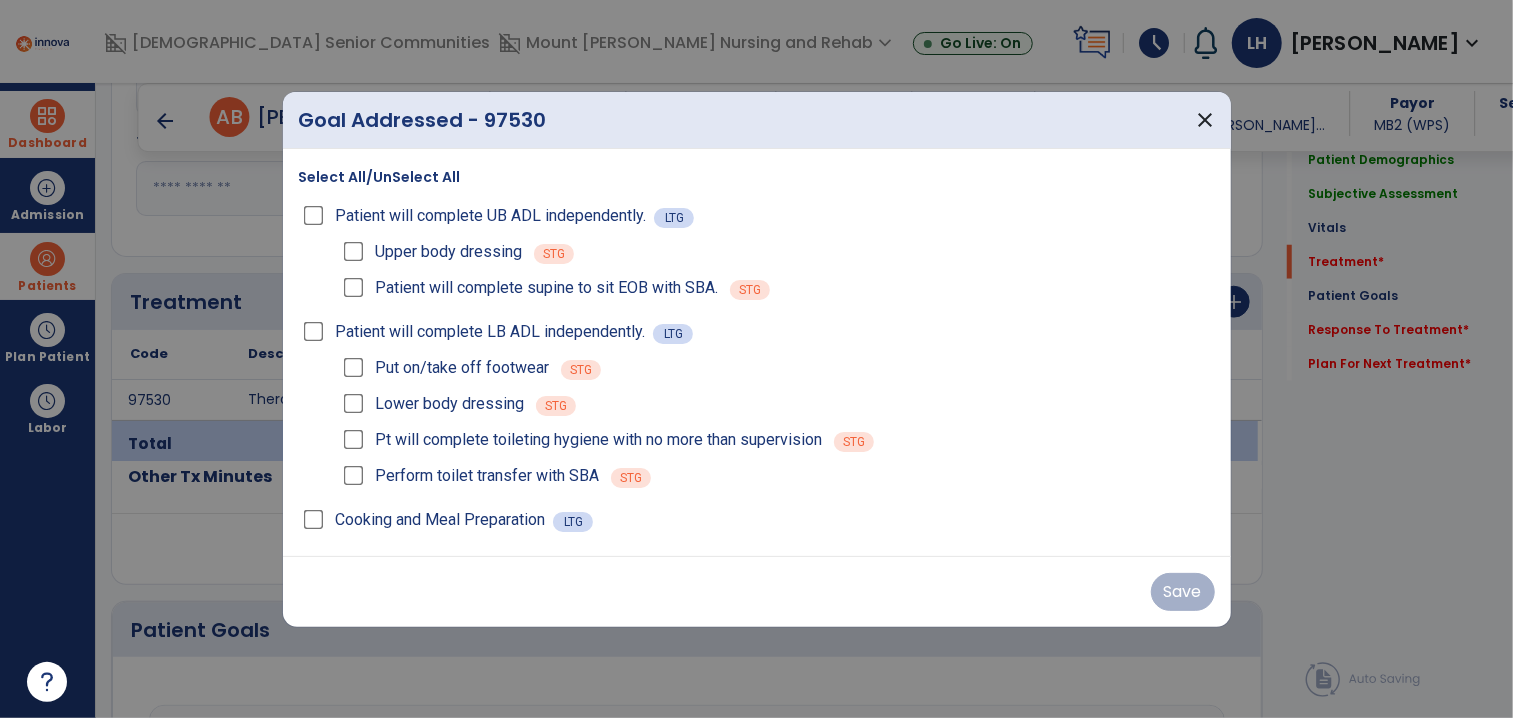 scroll, scrollTop: 1056, scrollLeft: 0, axis: vertical 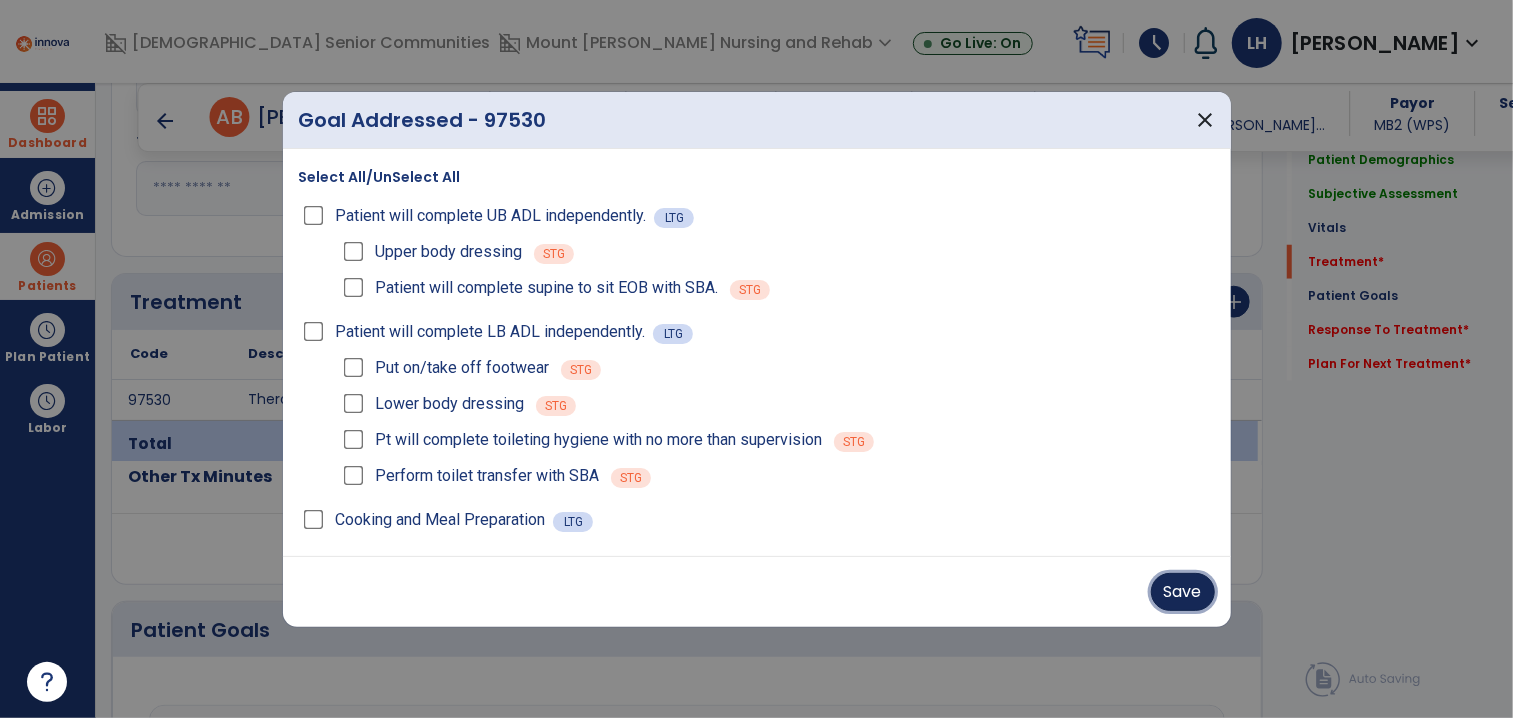 click on "Save" at bounding box center (1183, 592) 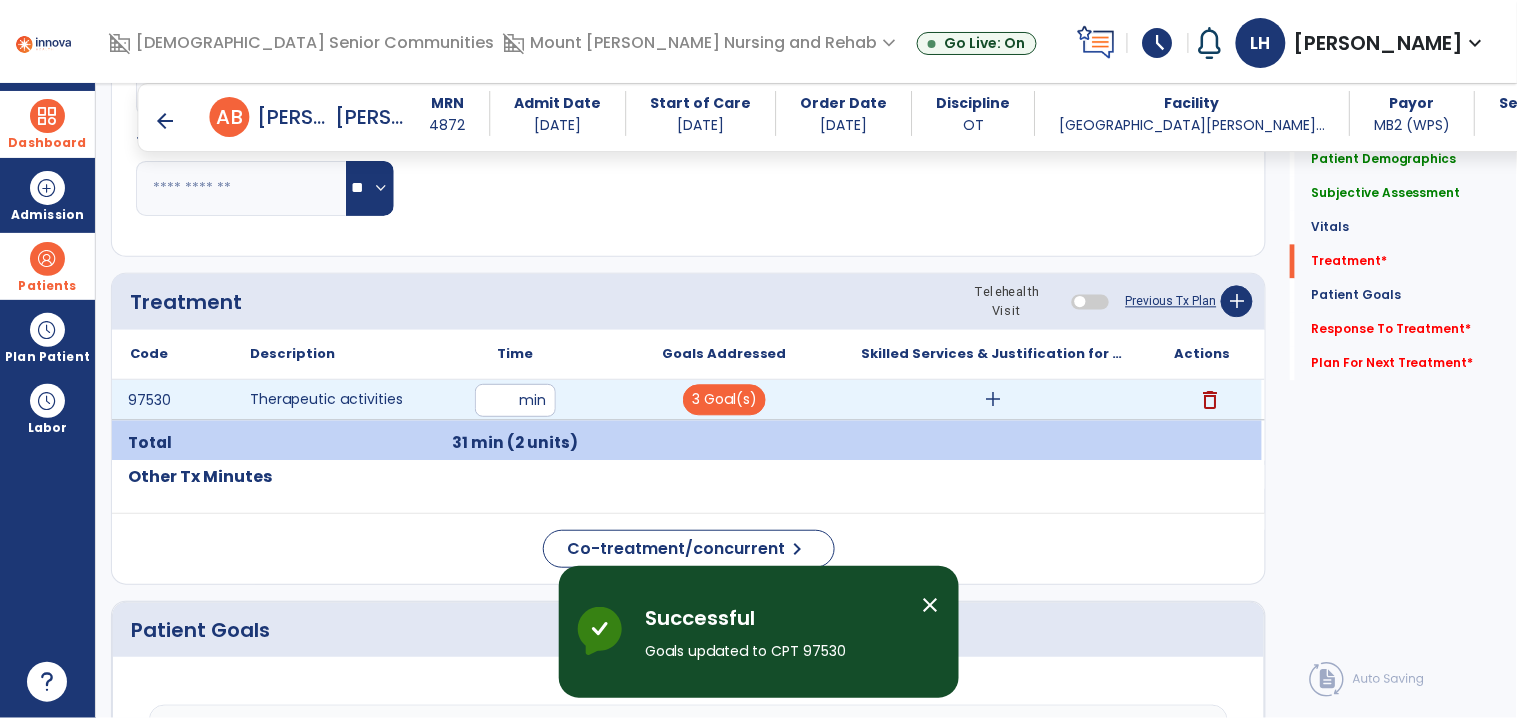 click on "add" at bounding box center (993, 400) 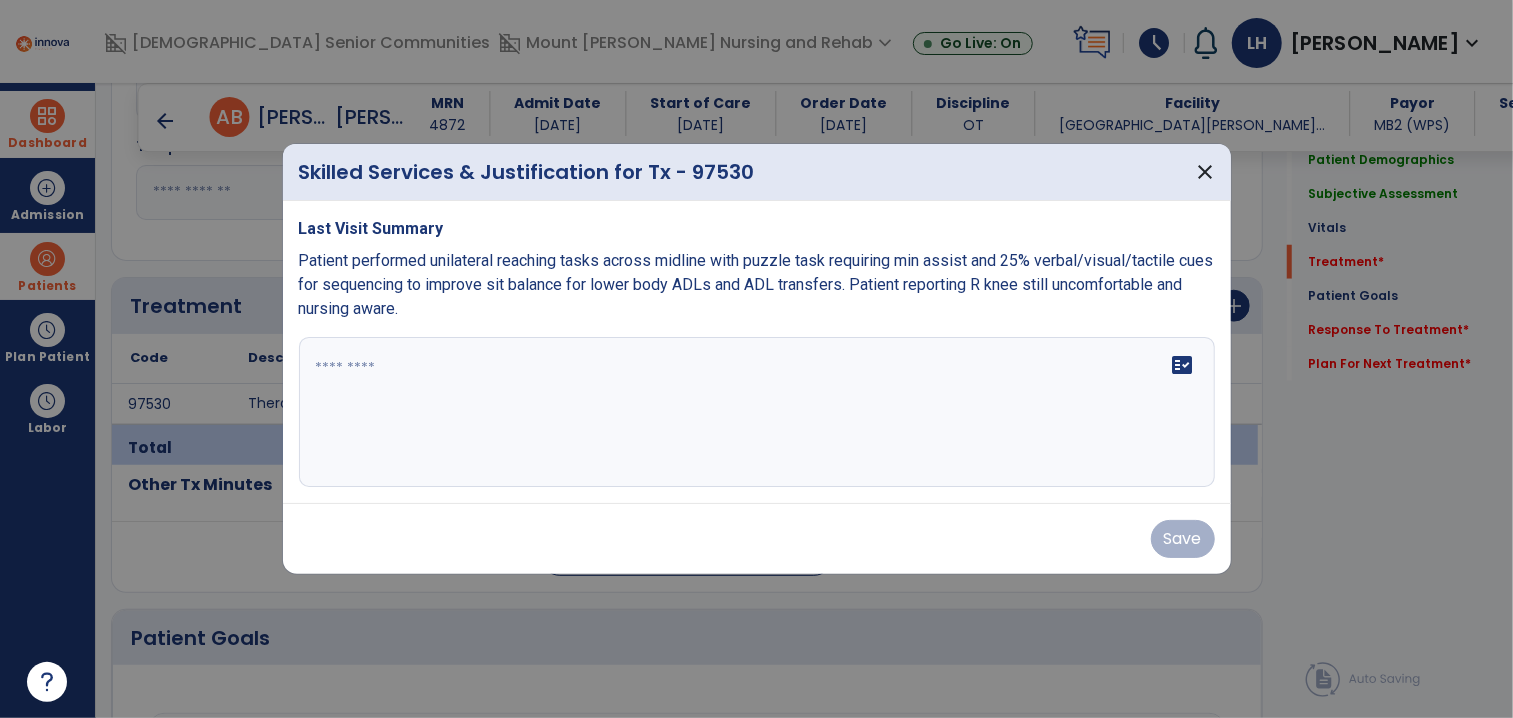 scroll, scrollTop: 1056, scrollLeft: 0, axis: vertical 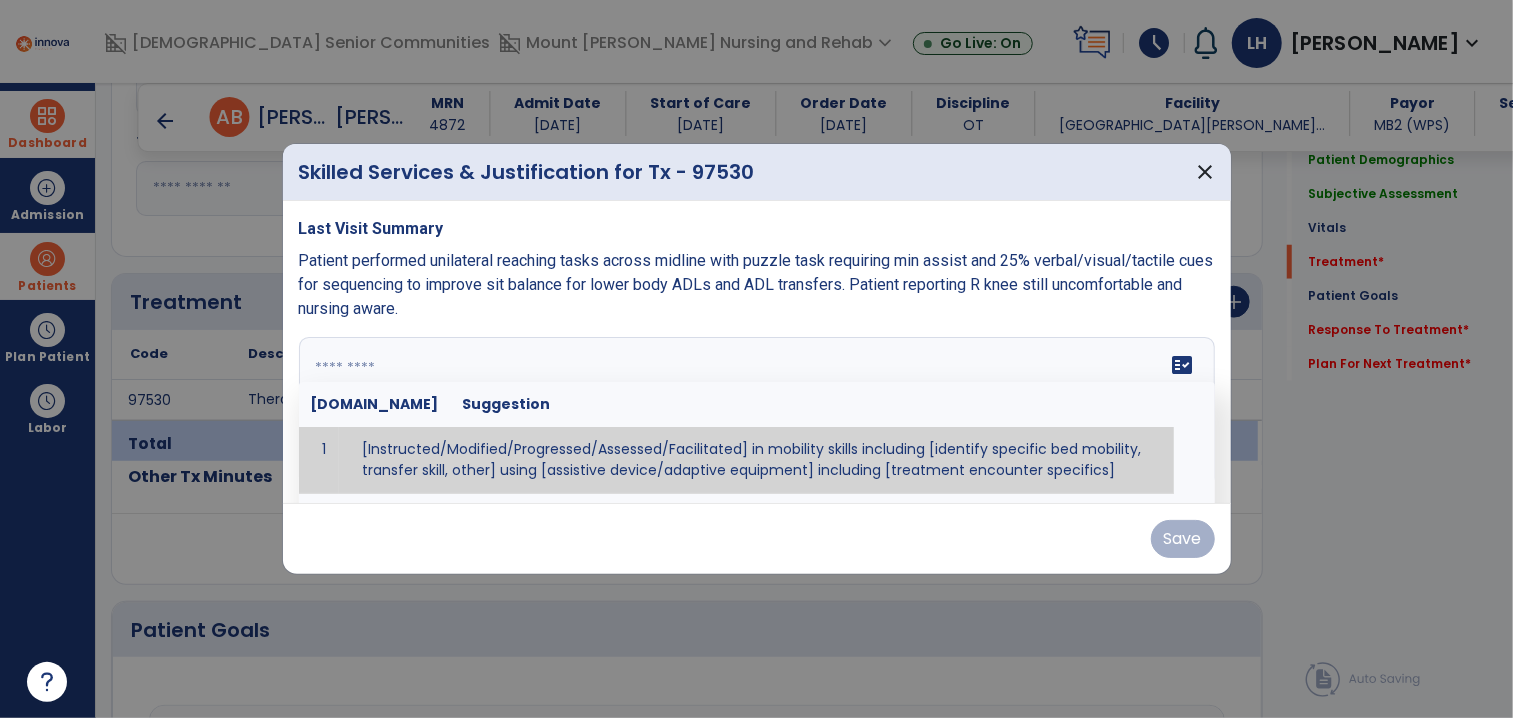 click on "fact_check  [DOMAIN_NAME] Suggestion 1 [Instructed/Modified/Progressed/Assessed/Facilitated] in mobility skills including [identify specific bed mobility, transfer skill, other] using [assistive device/adaptive equipment] including [treatment encounter specifics]" at bounding box center [757, 412] 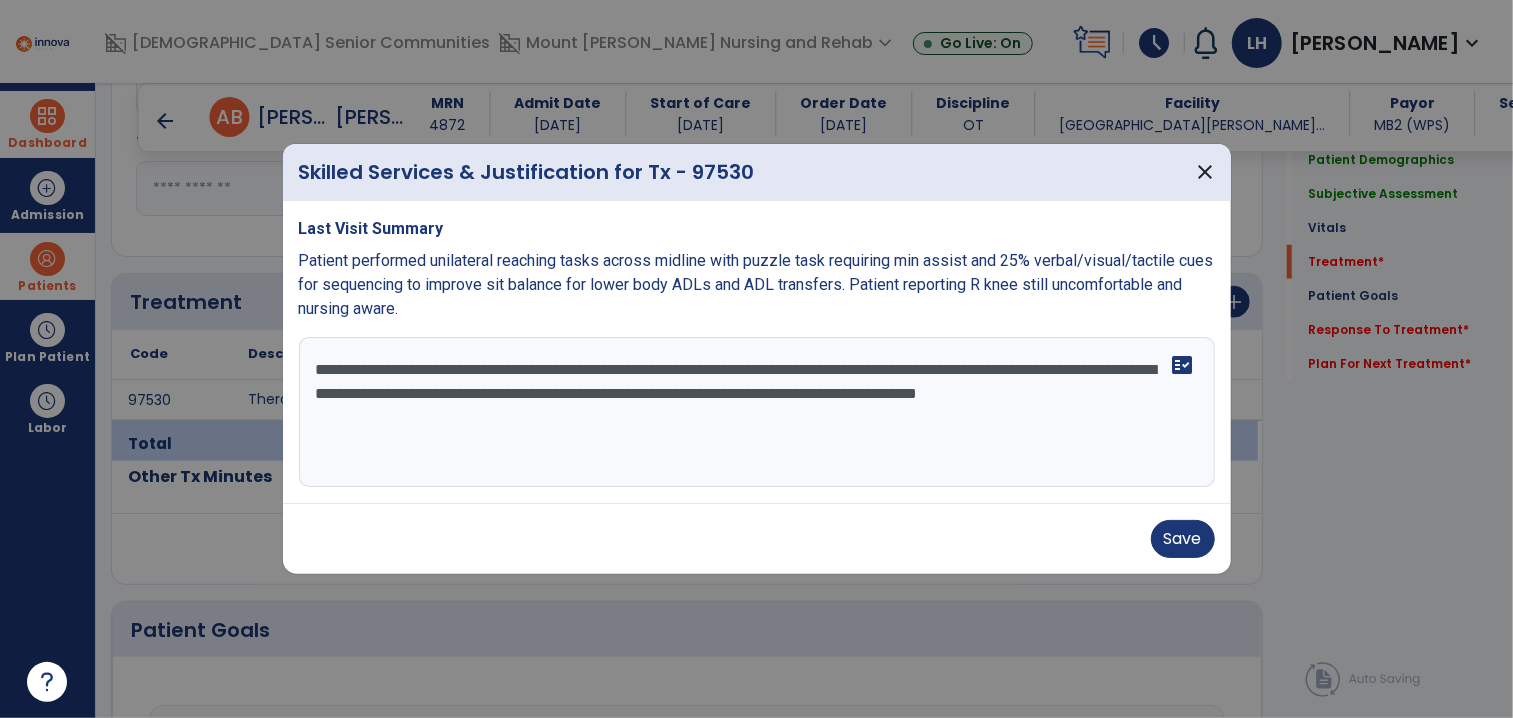 click on "**********" at bounding box center [757, 412] 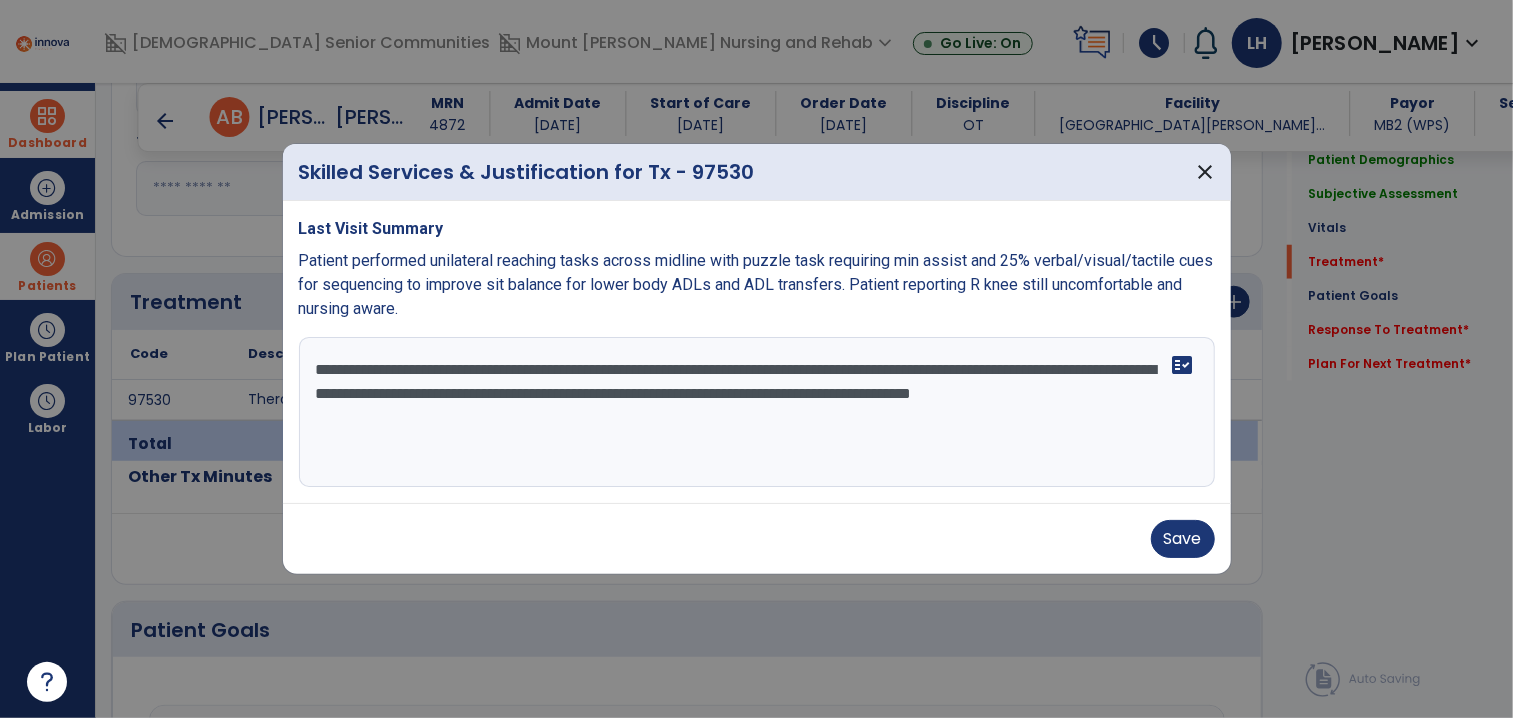 click on "**********" at bounding box center (757, 412) 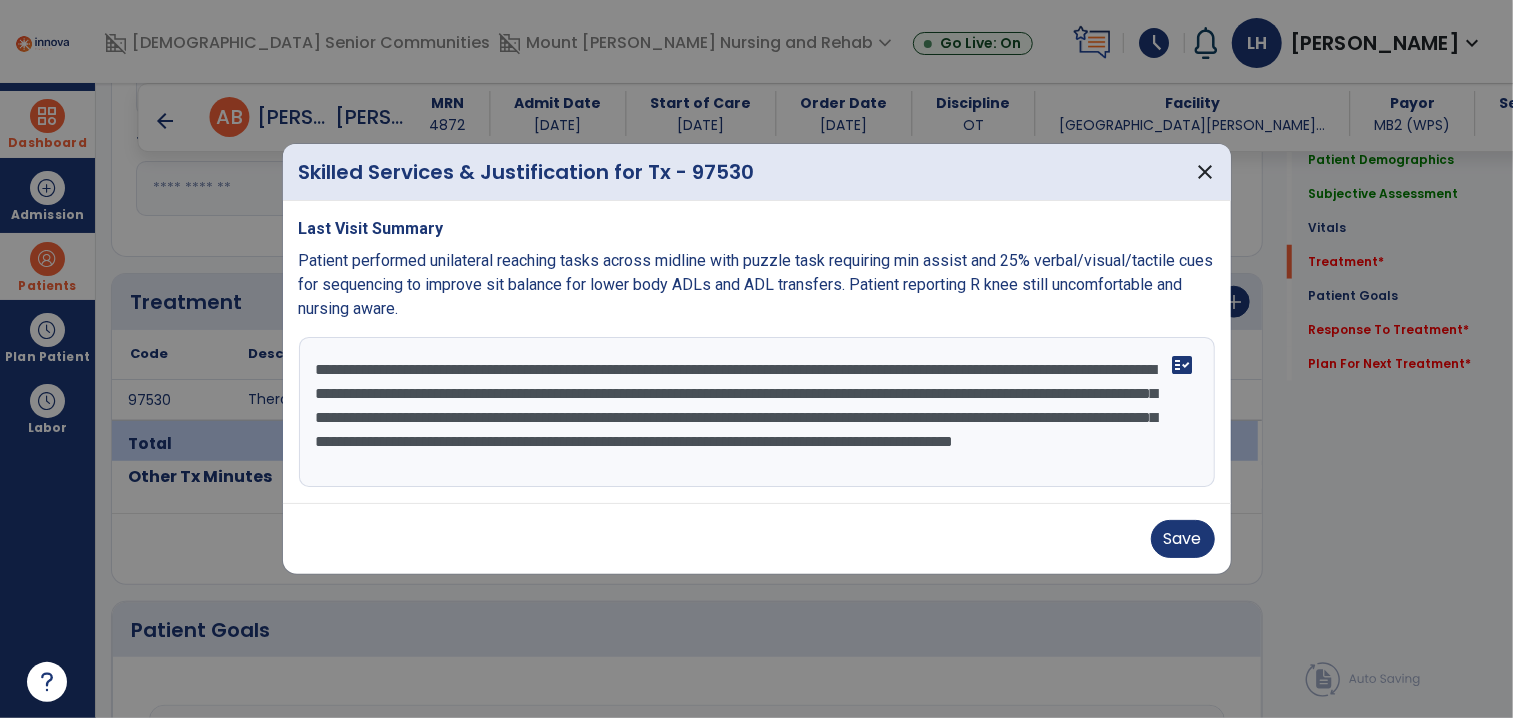 click on "**********" at bounding box center (757, 412) 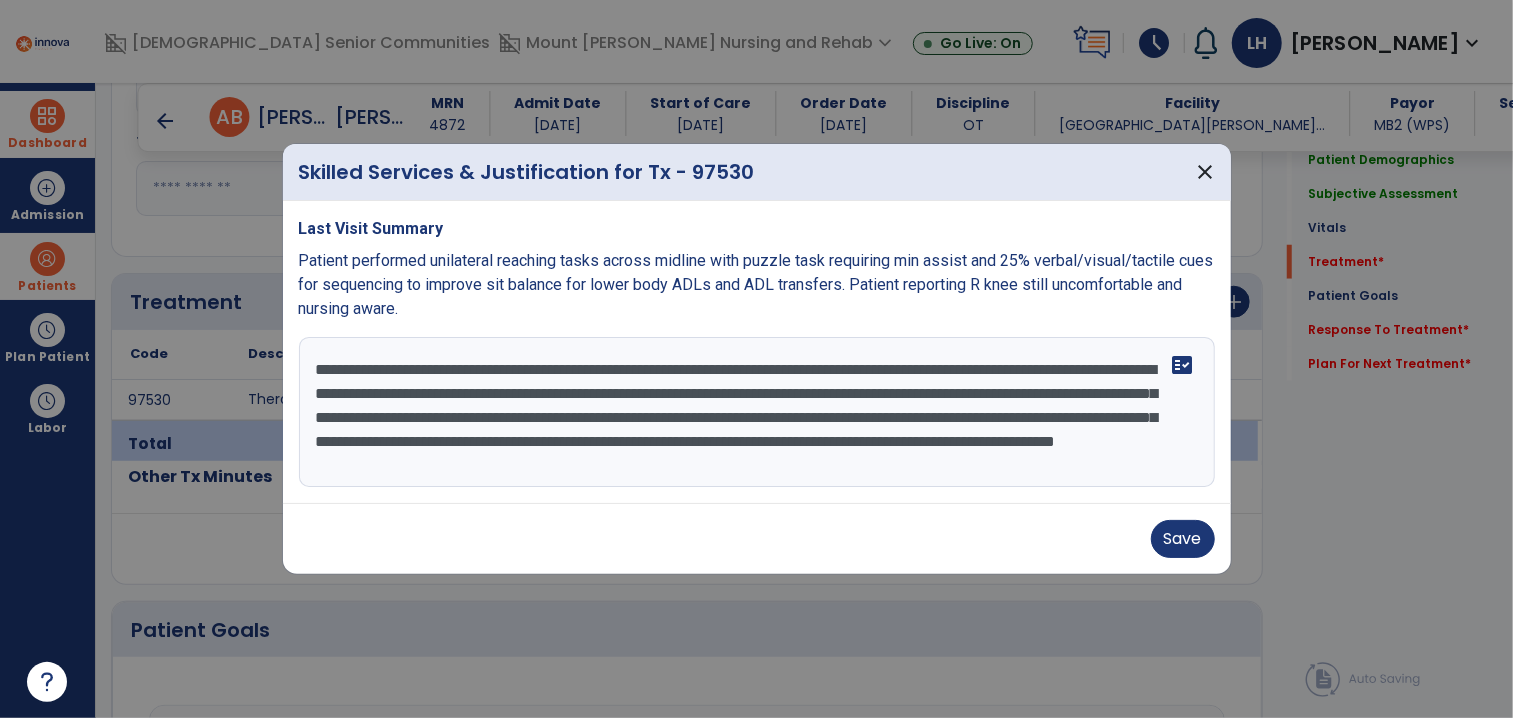 scroll, scrollTop: 14, scrollLeft: 0, axis: vertical 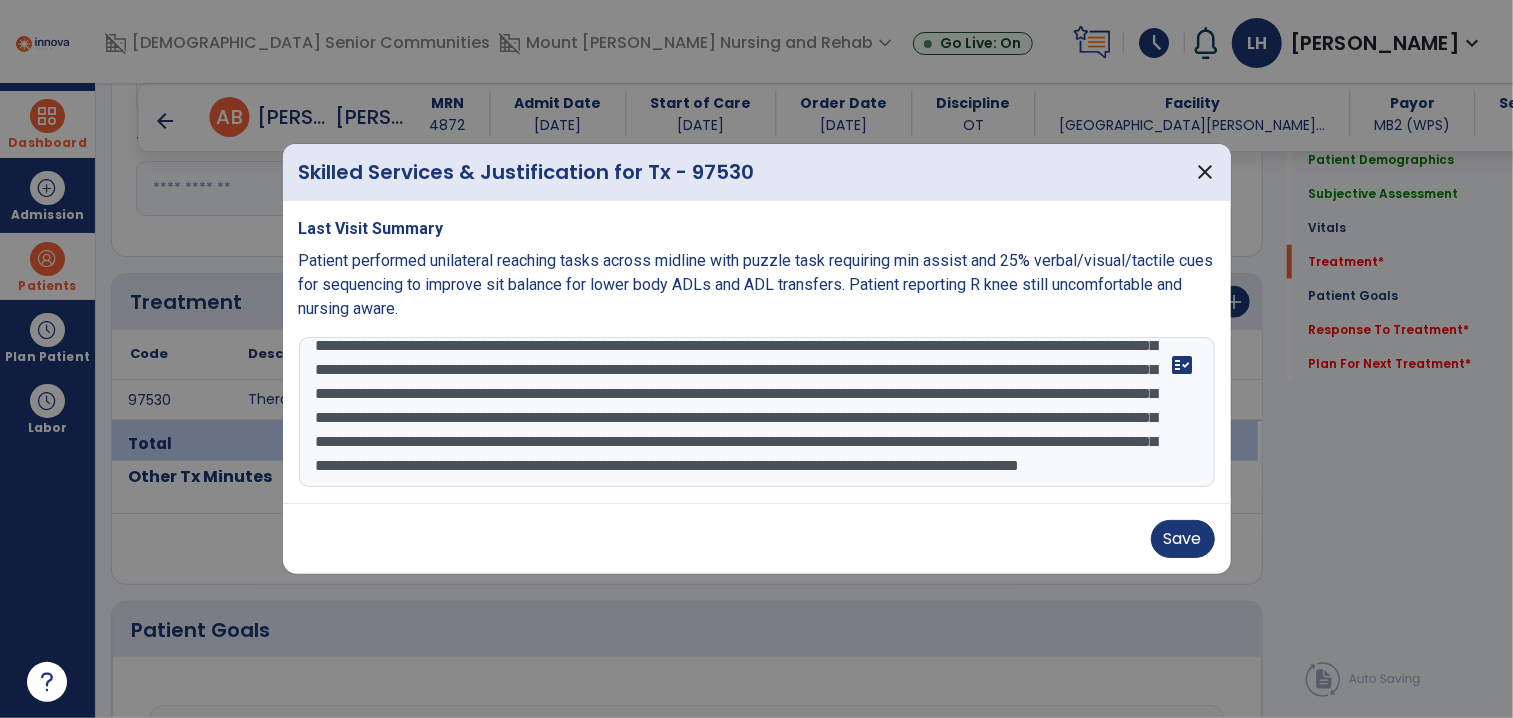 click at bounding box center (757, 412) 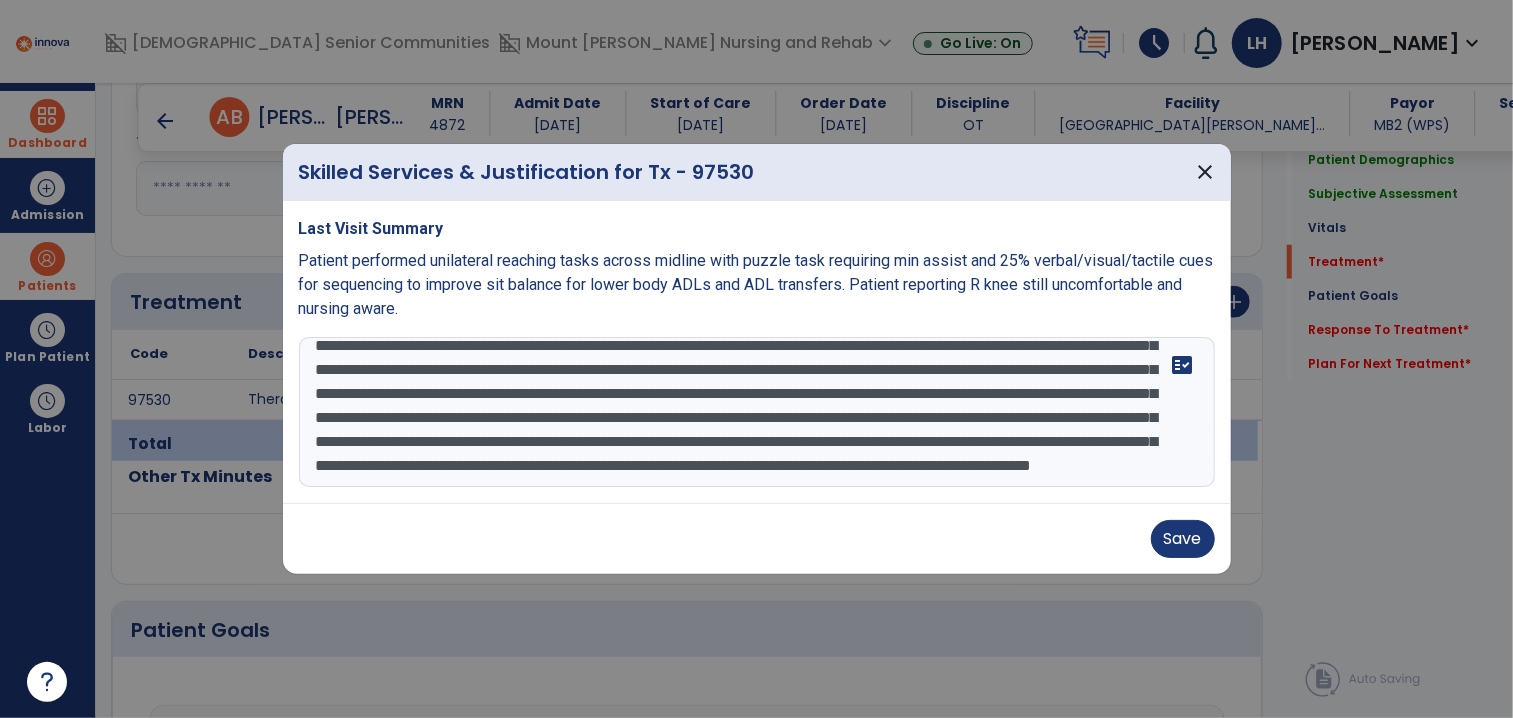 click at bounding box center [757, 412] 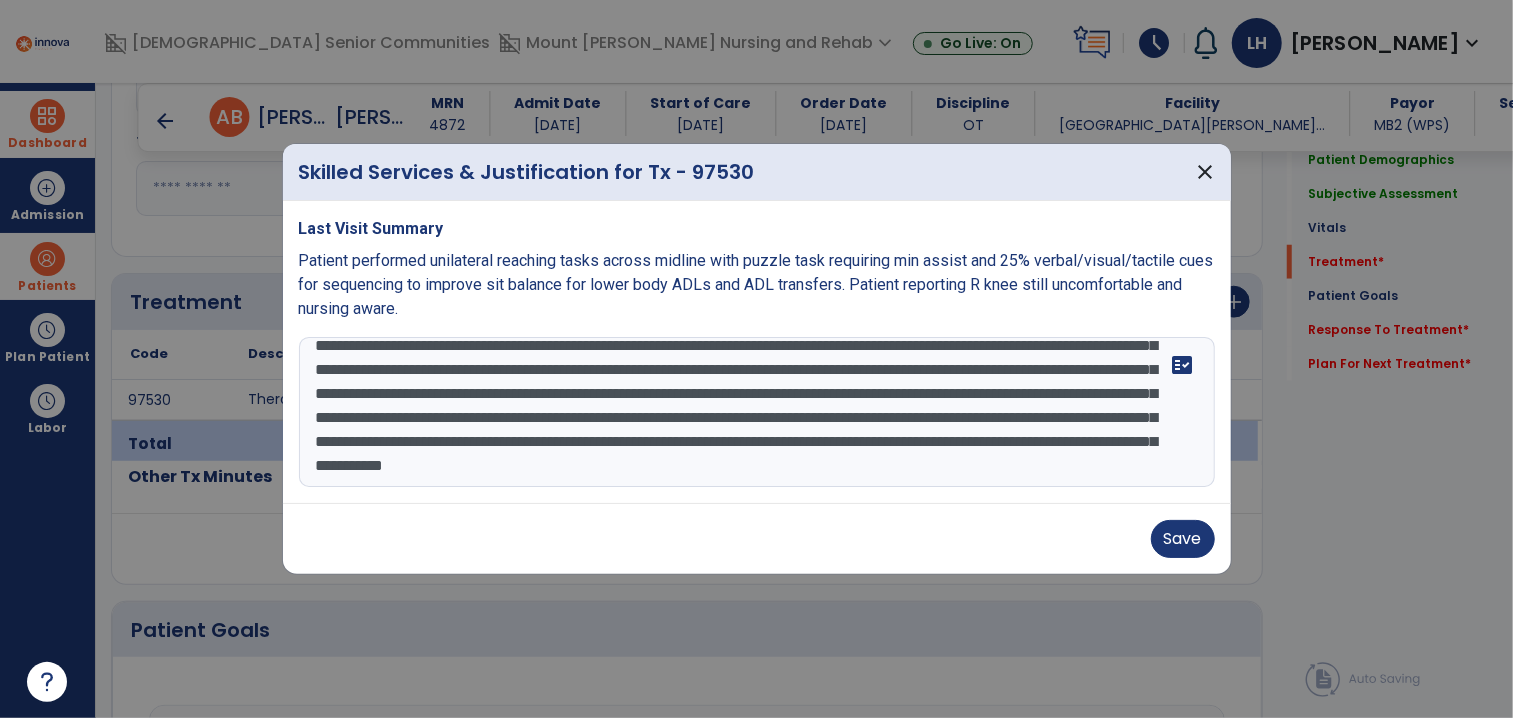 scroll, scrollTop: 158, scrollLeft: 0, axis: vertical 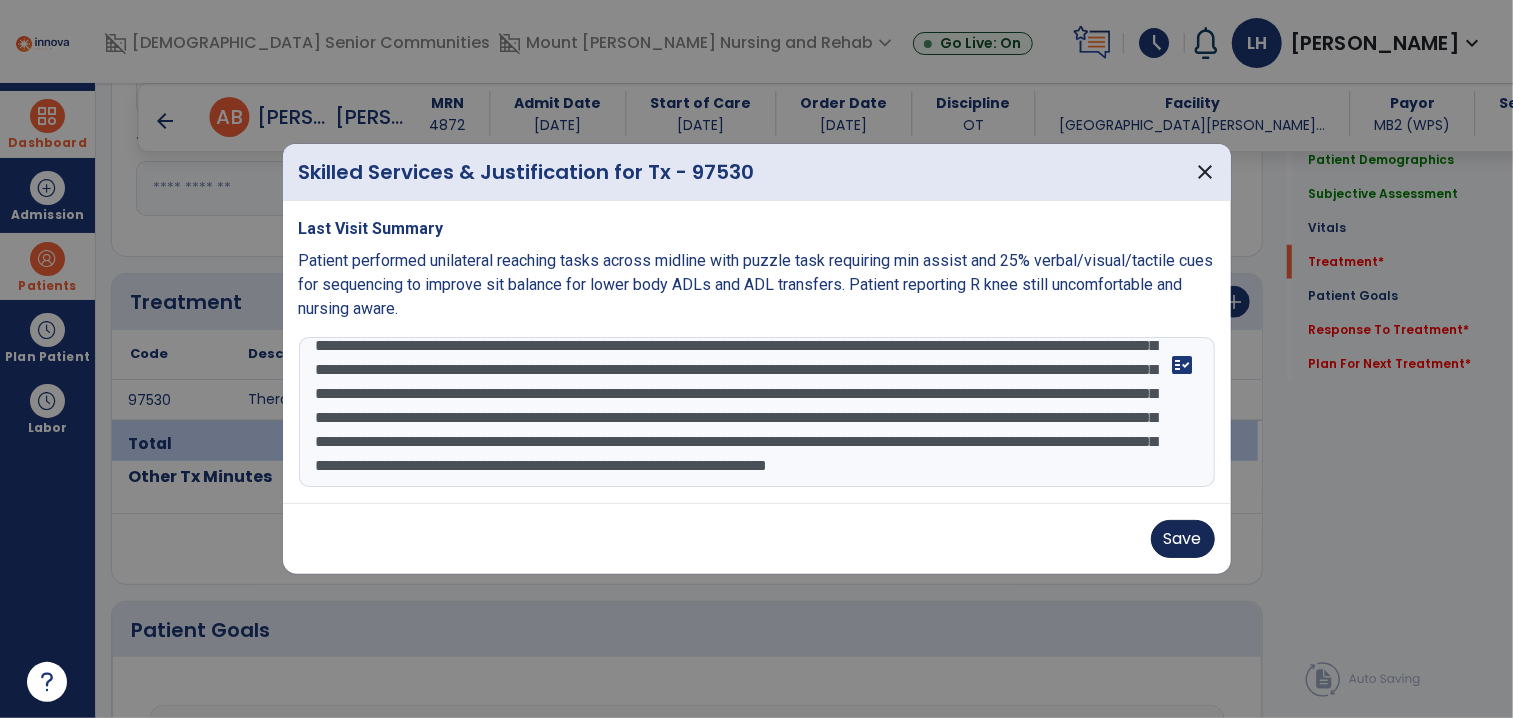 type on "**********" 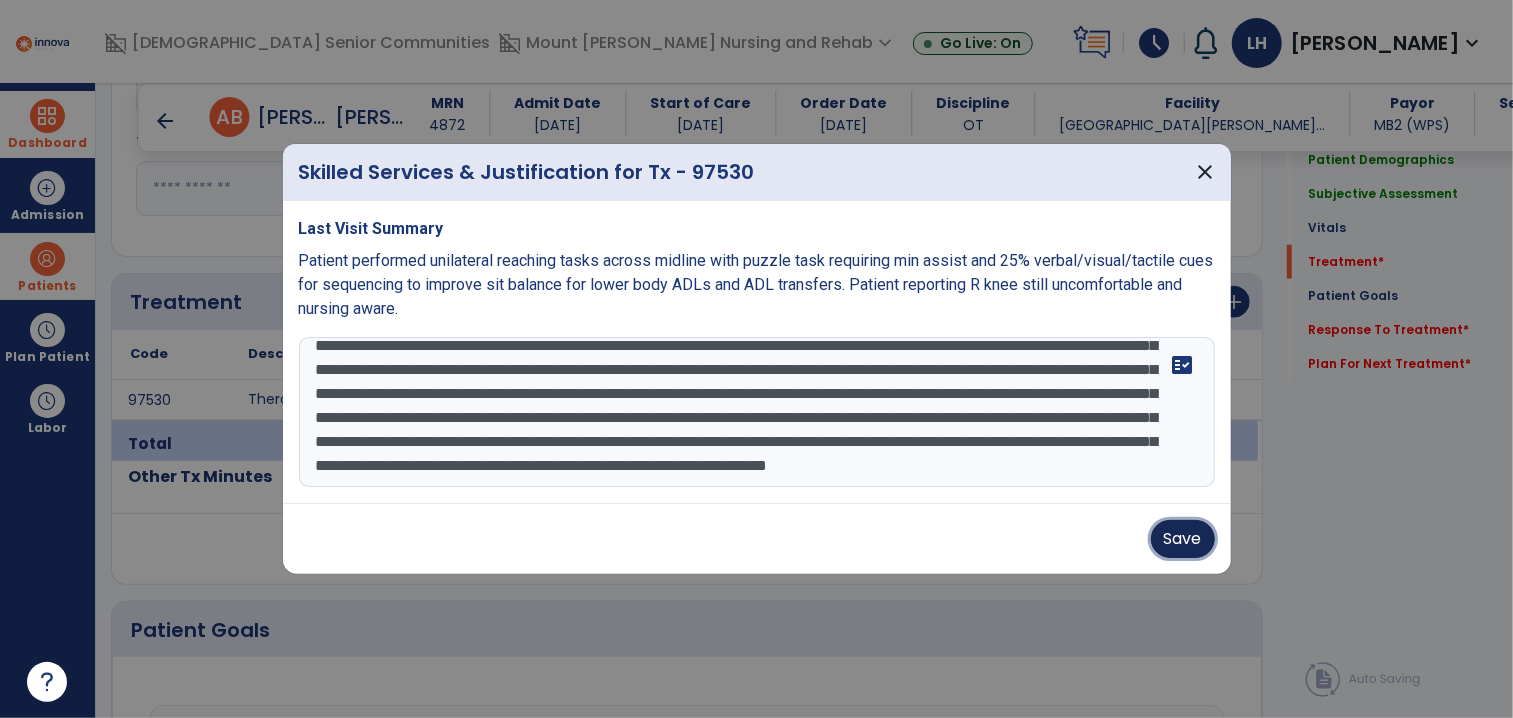 click on "Save" at bounding box center (1183, 539) 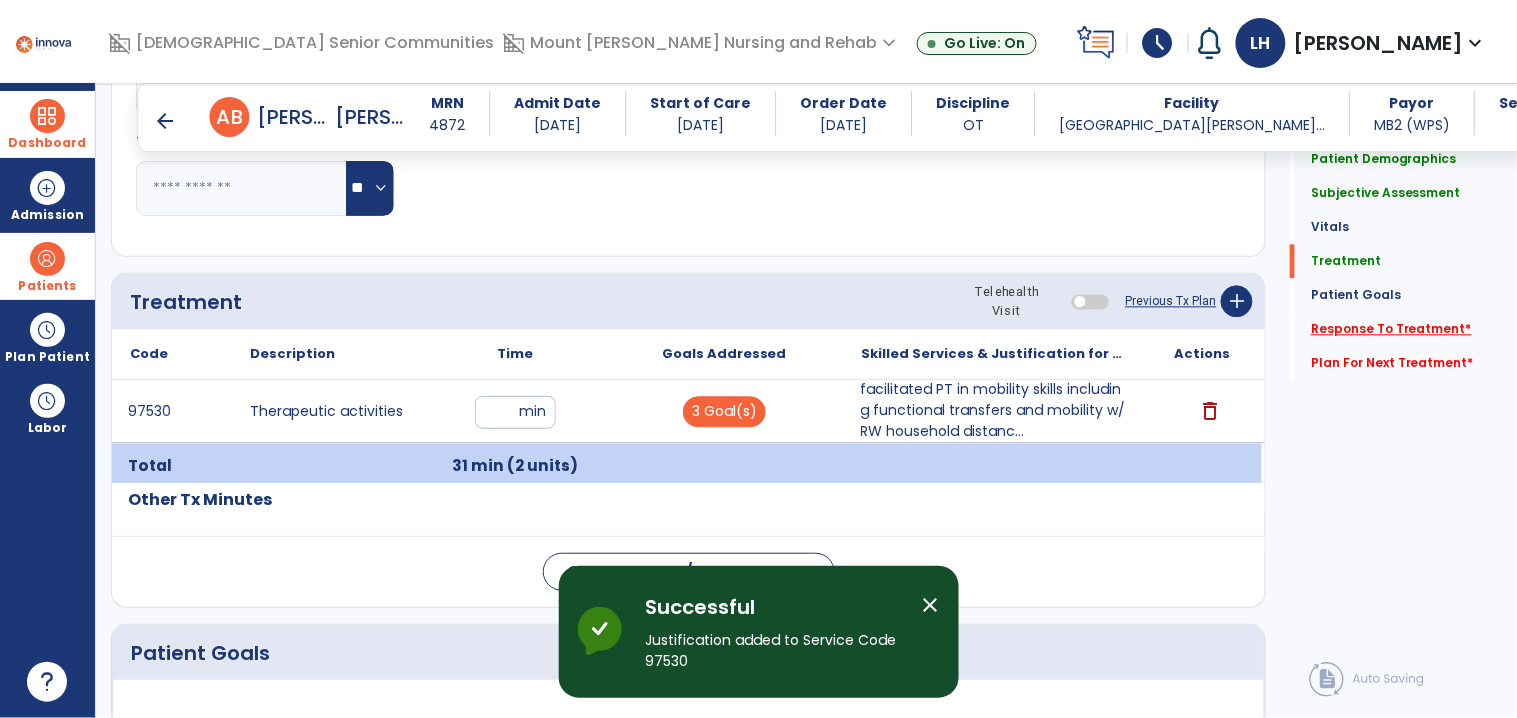 click on "Response To Treatment   *" 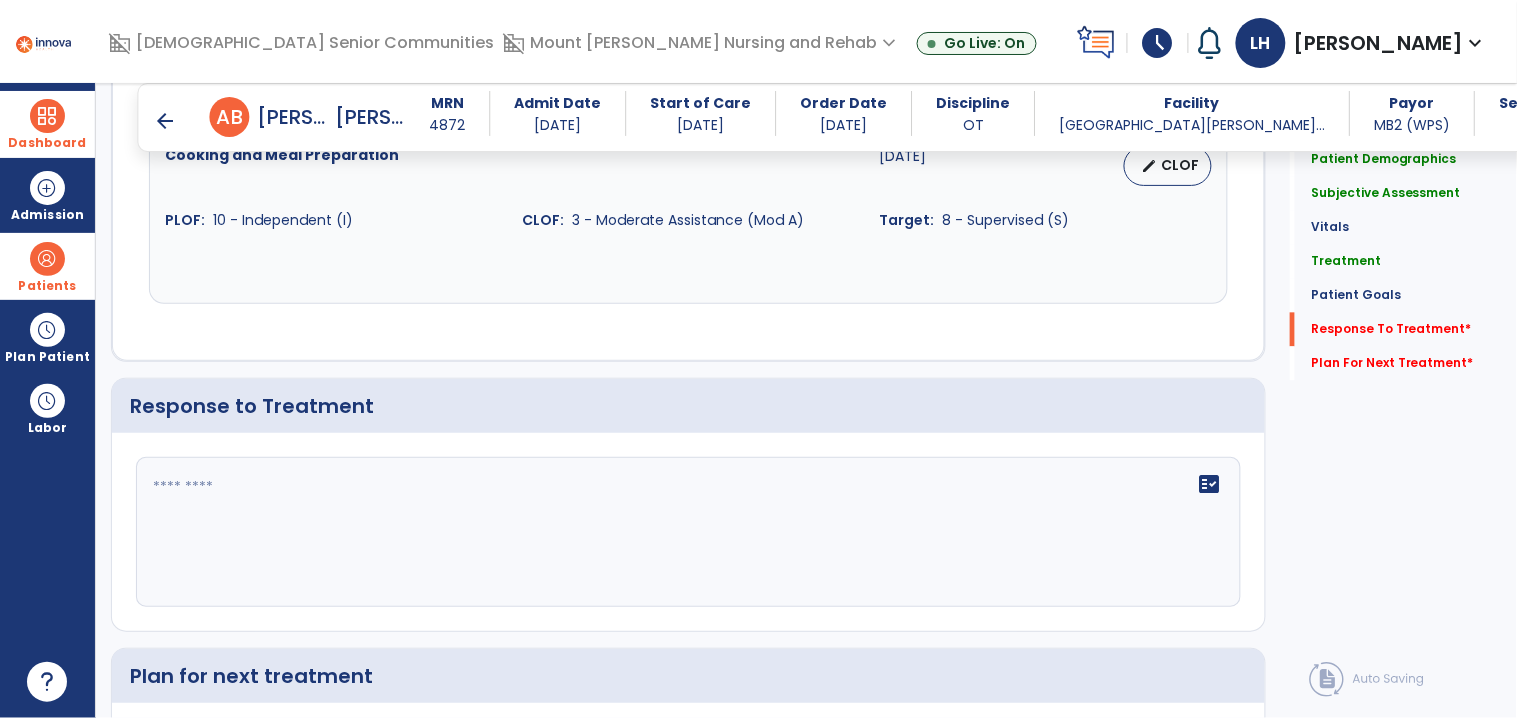 scroll, scrollTop: 3072, scrollLeft: 0, axis: vertical 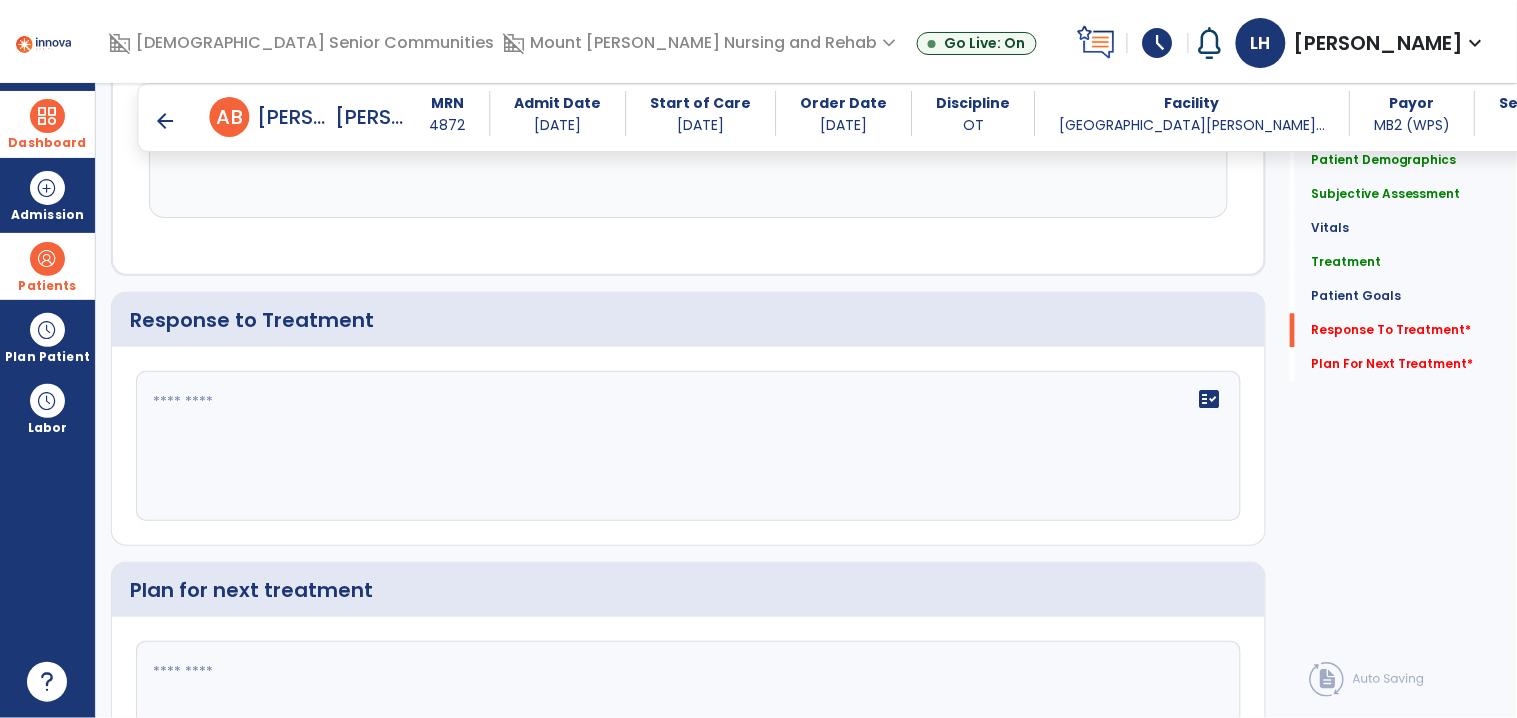 click on "fact_check" 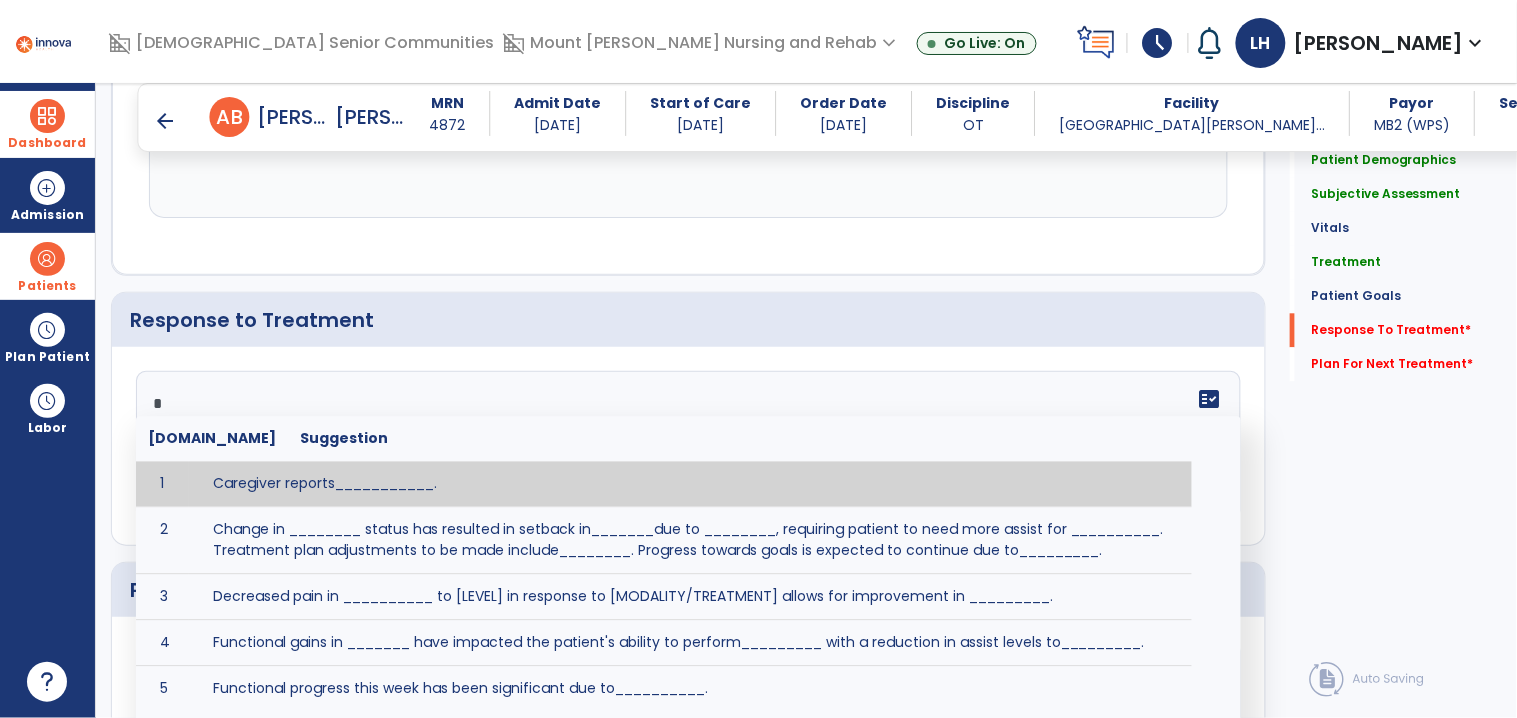 type on "**" 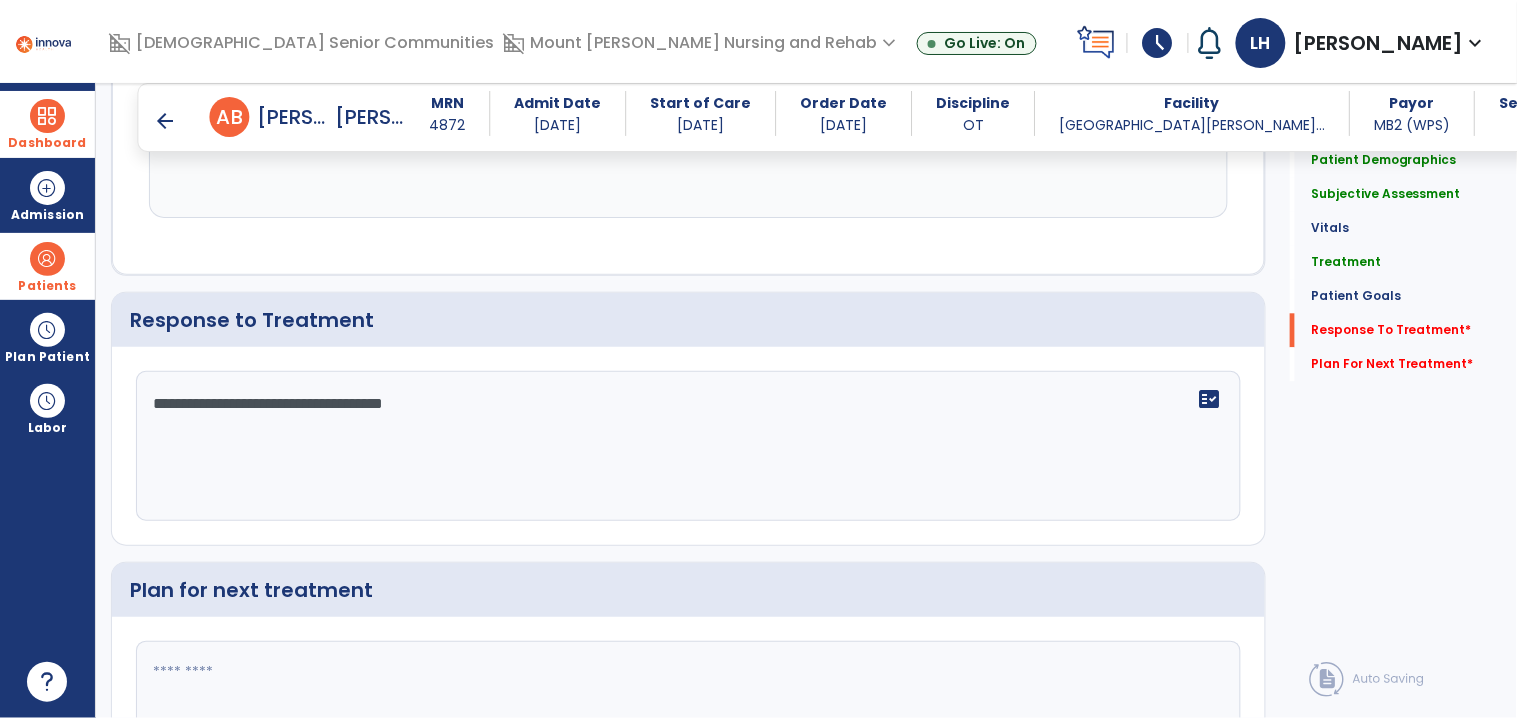 type on "**********" 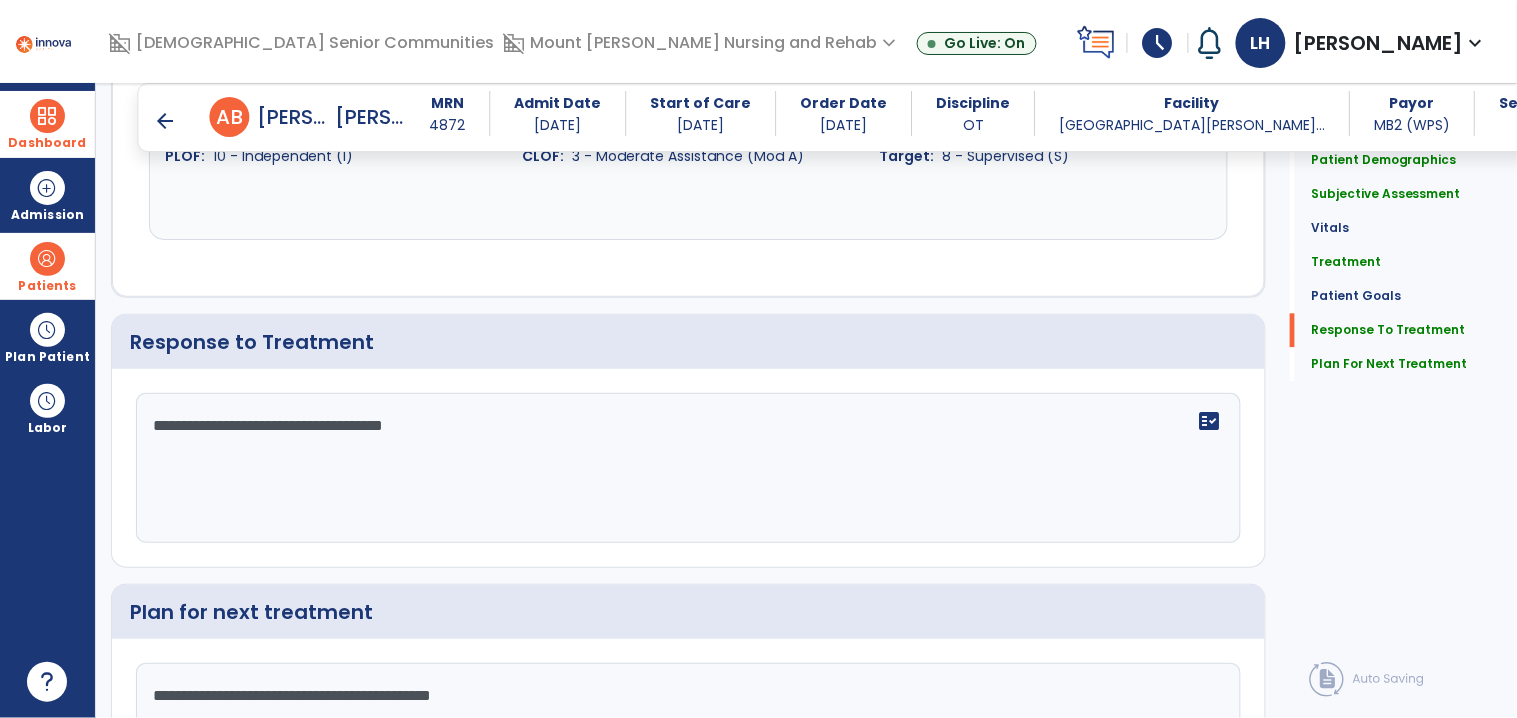 scroll, scrollTop: 3073, scrollLeft: 0, axis: vertical 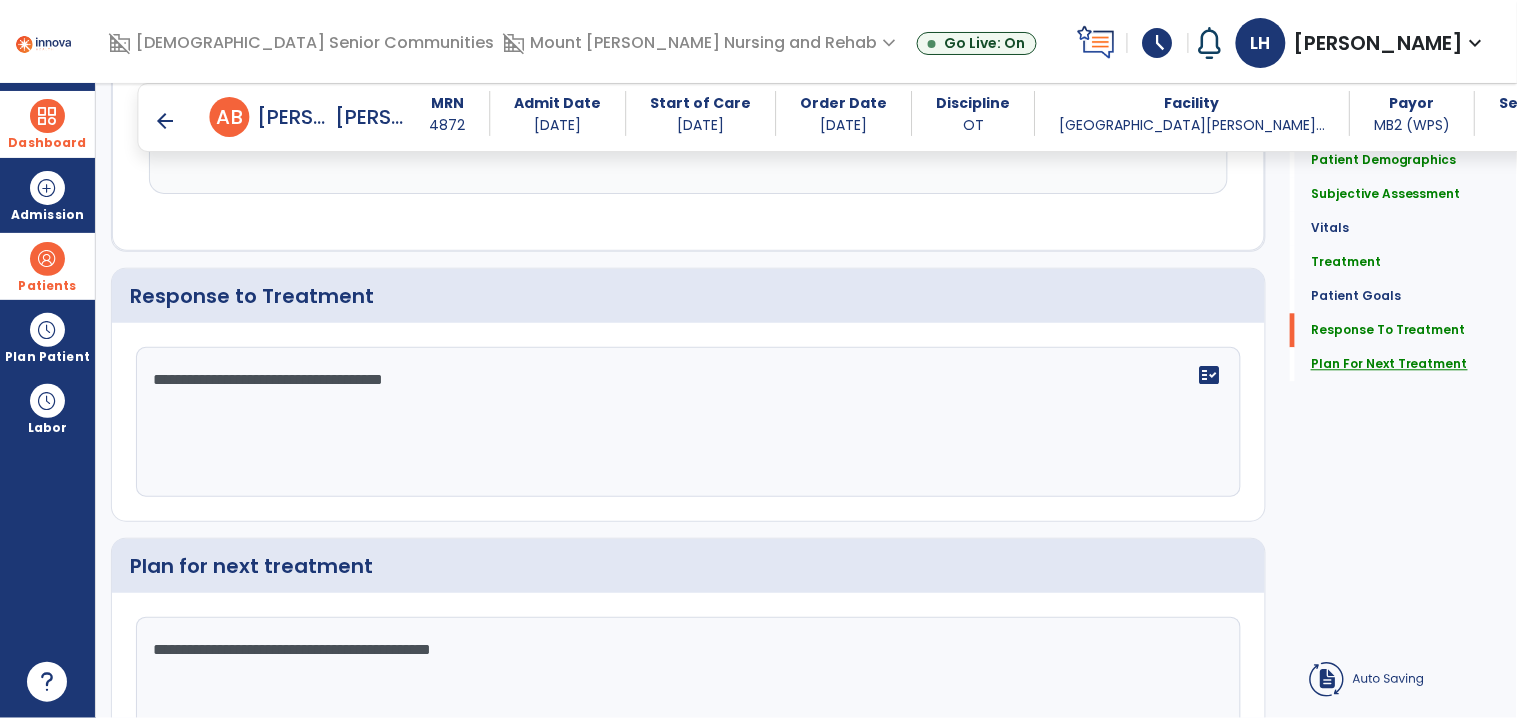 click on "Plan For Next Treatment" 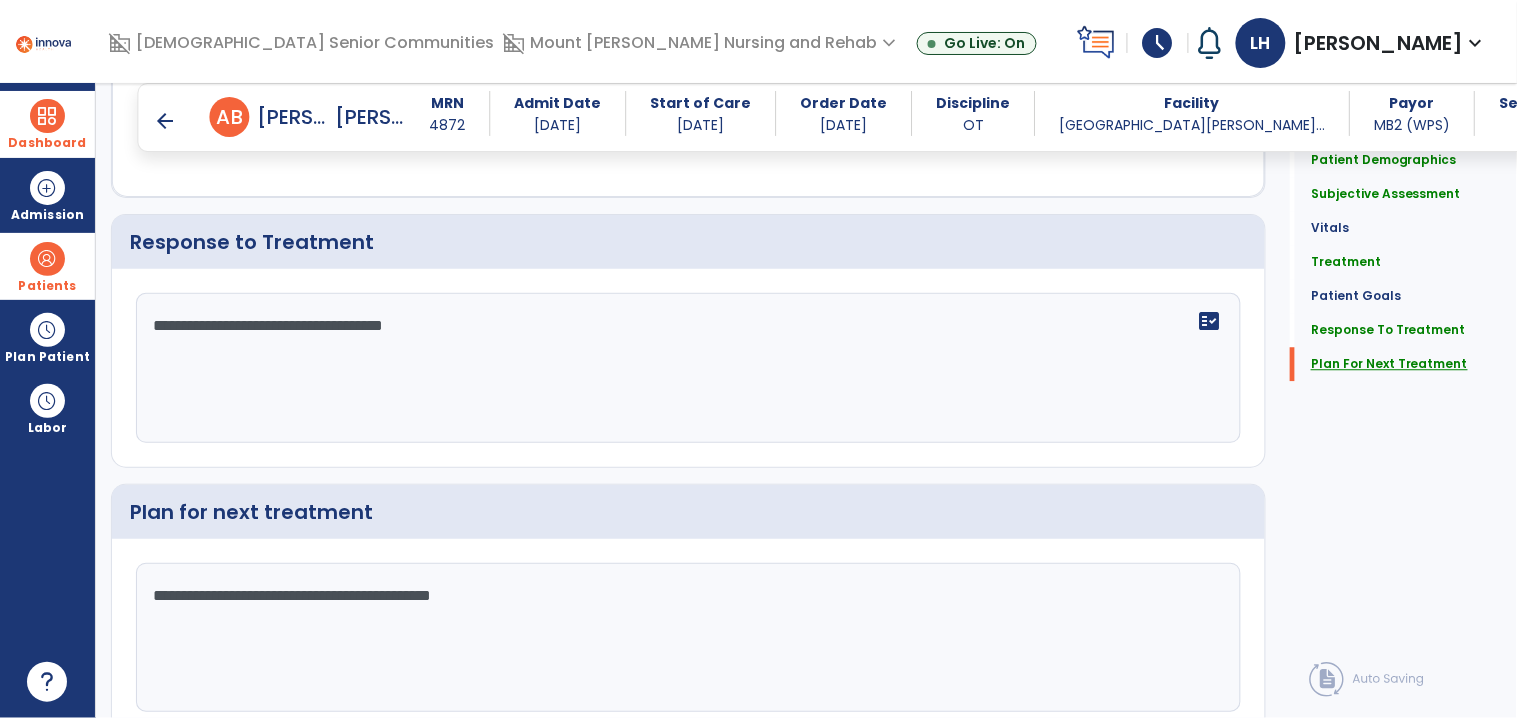 scroll, scrollTop: 3217, scrollLeft: 0, axis: vertical 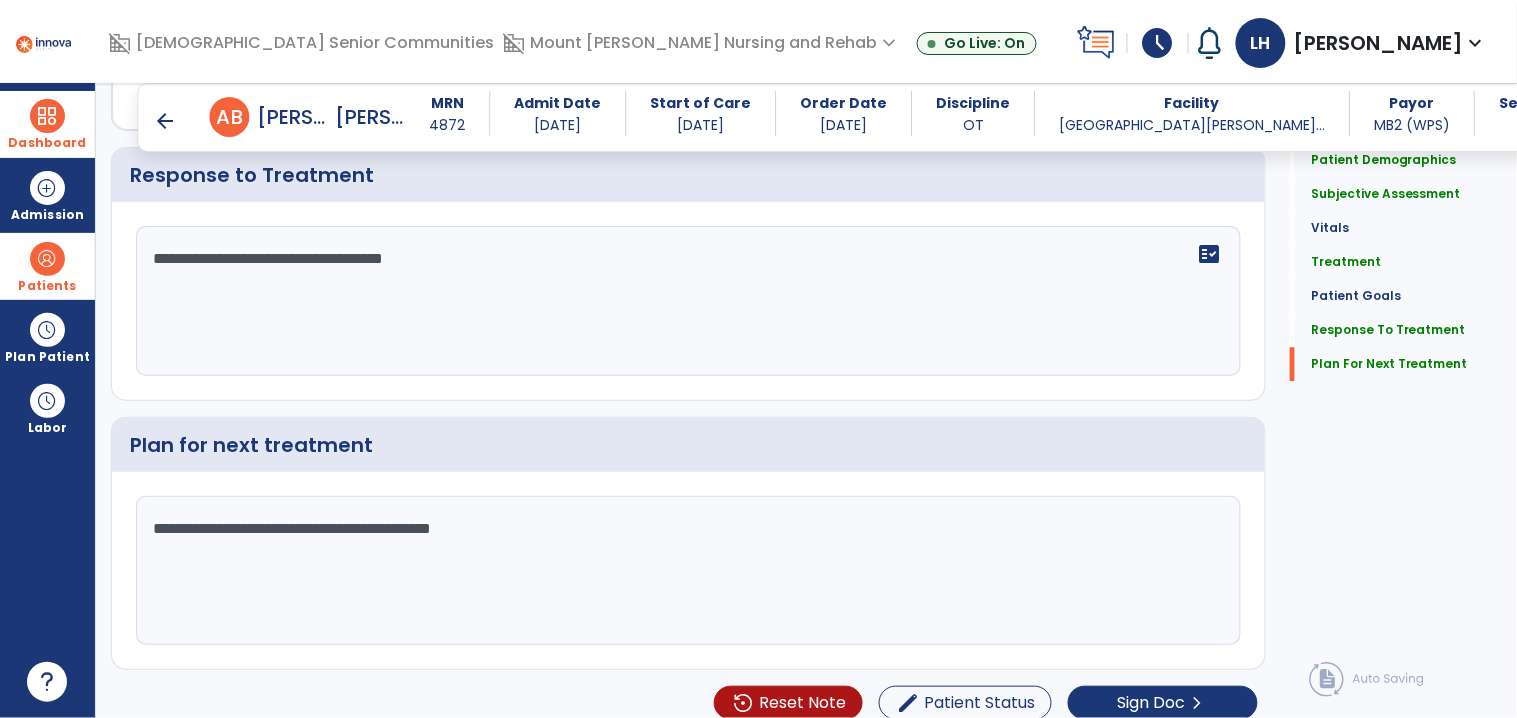 click on "**********" 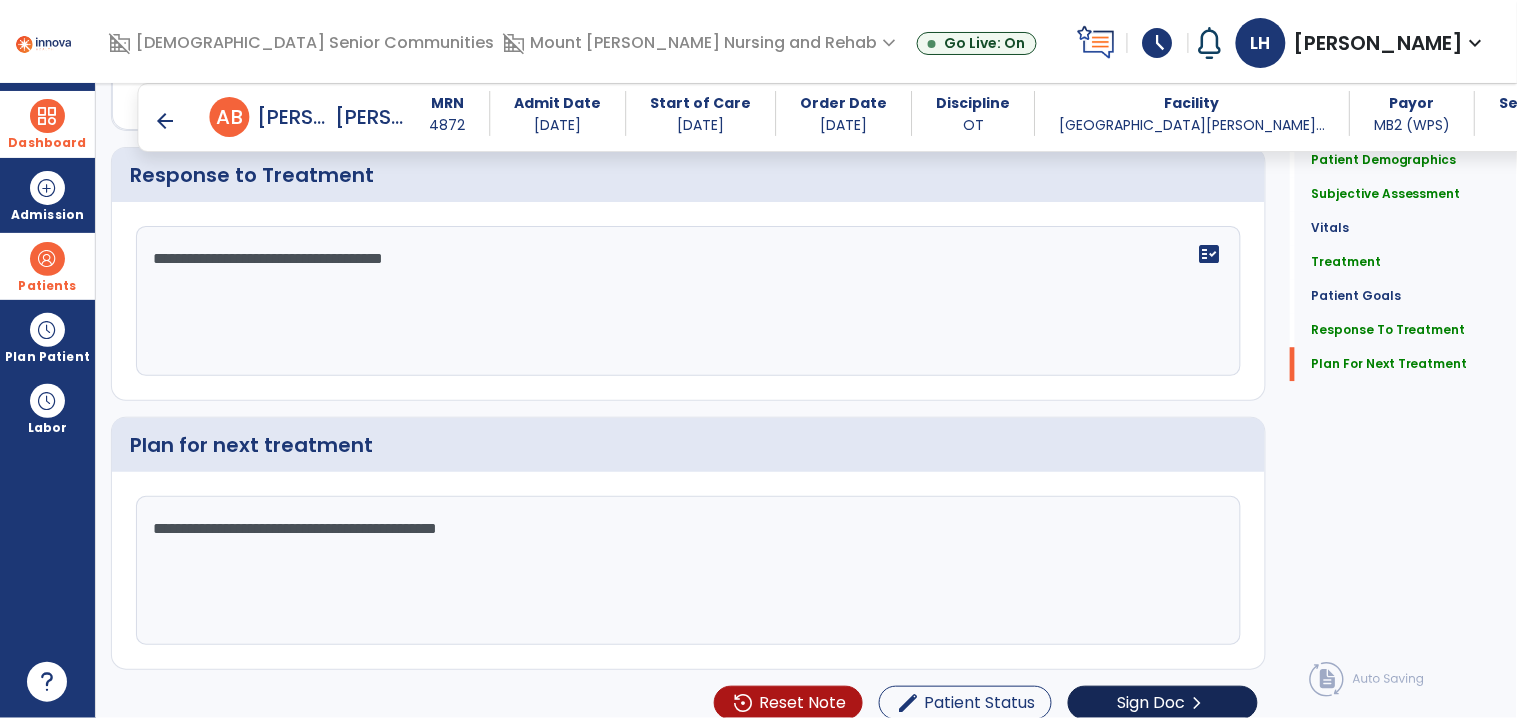 type on "**********" 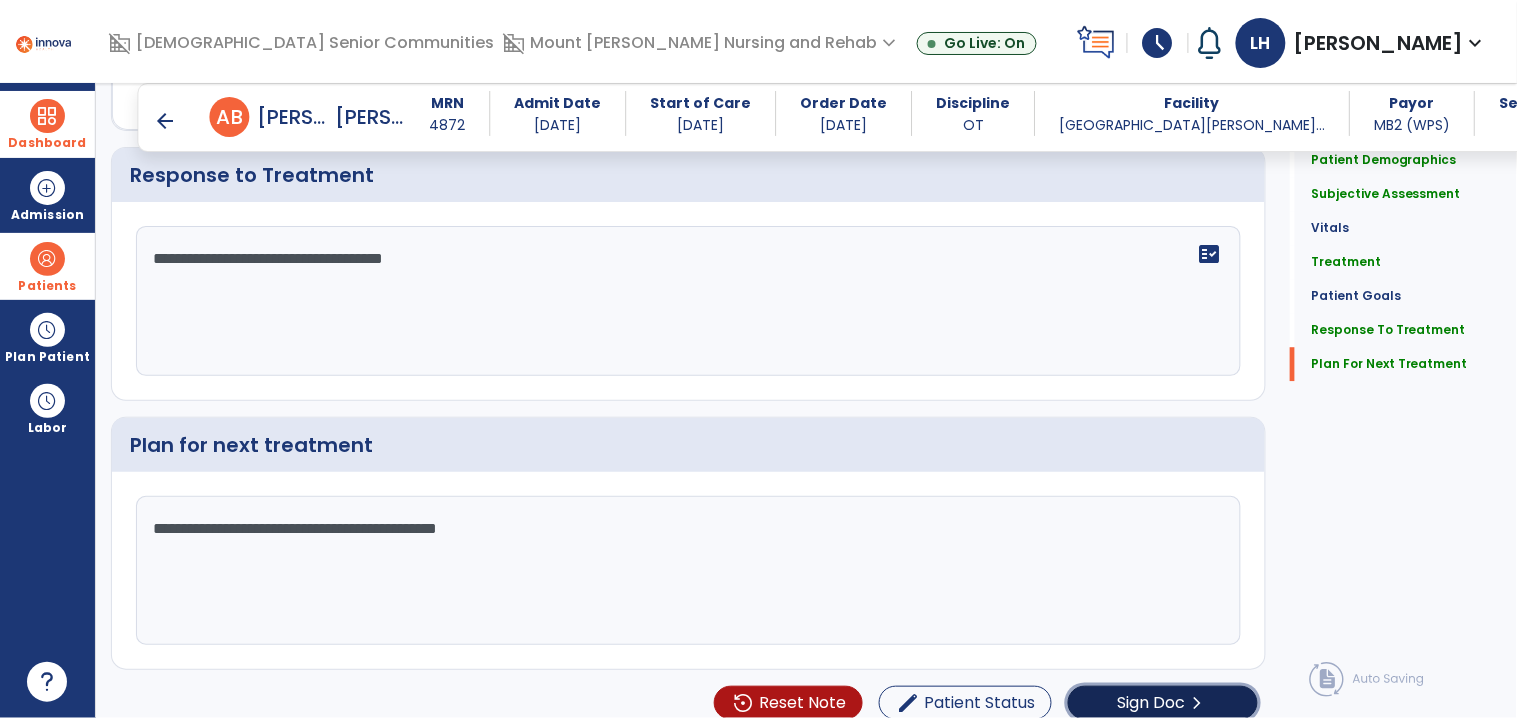 click on "Sign Doc" 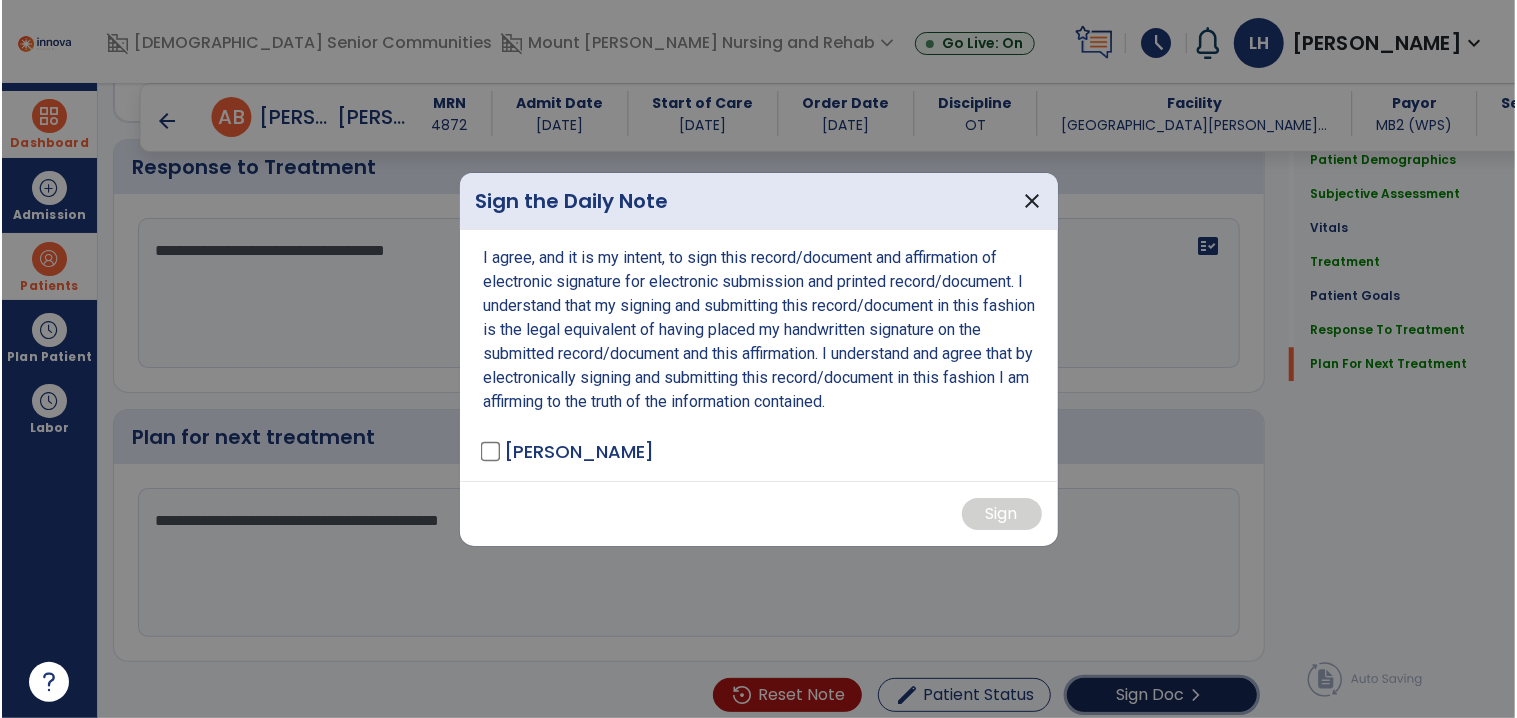 scroll, scrollTop: 3217, scrollLeft: 0, axis: vertical 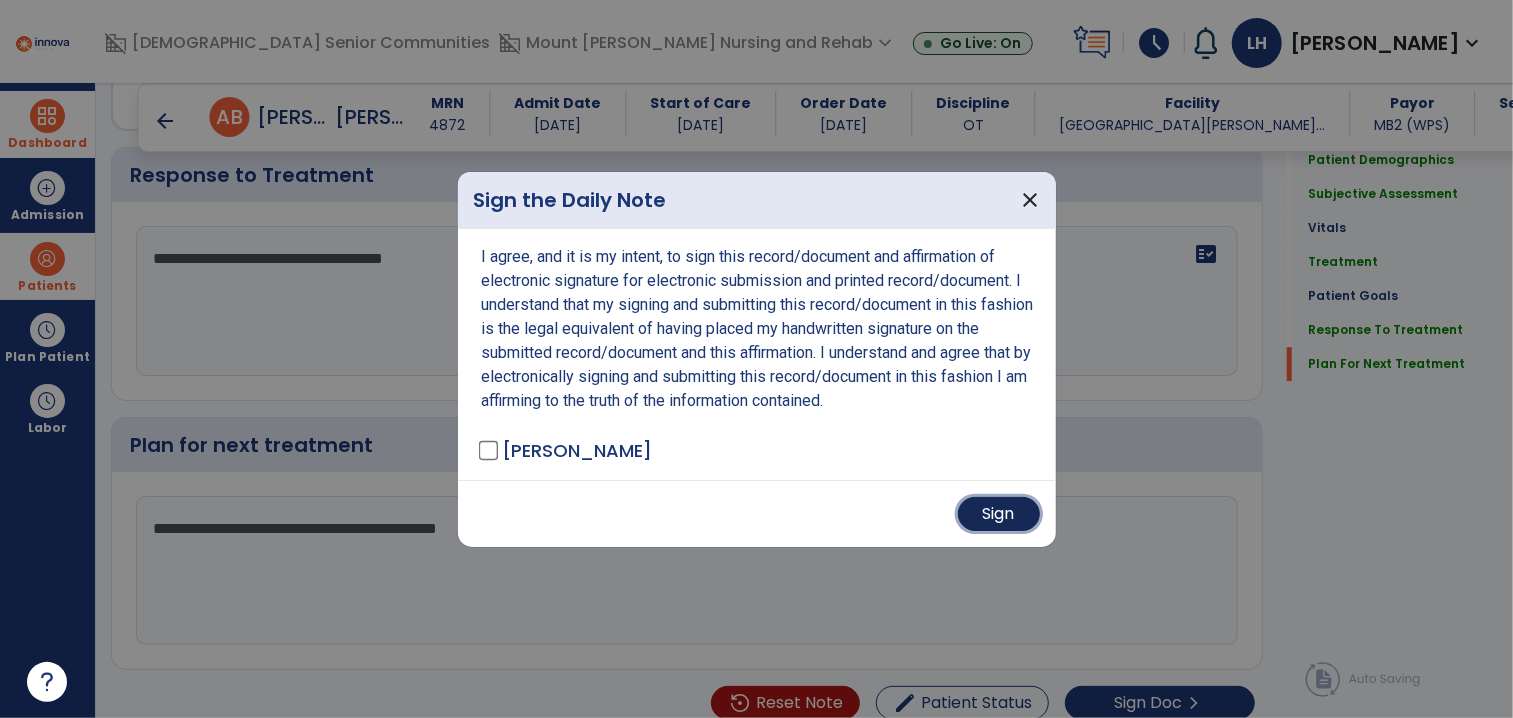 click on "Sign" at bounding box center [999, 514] 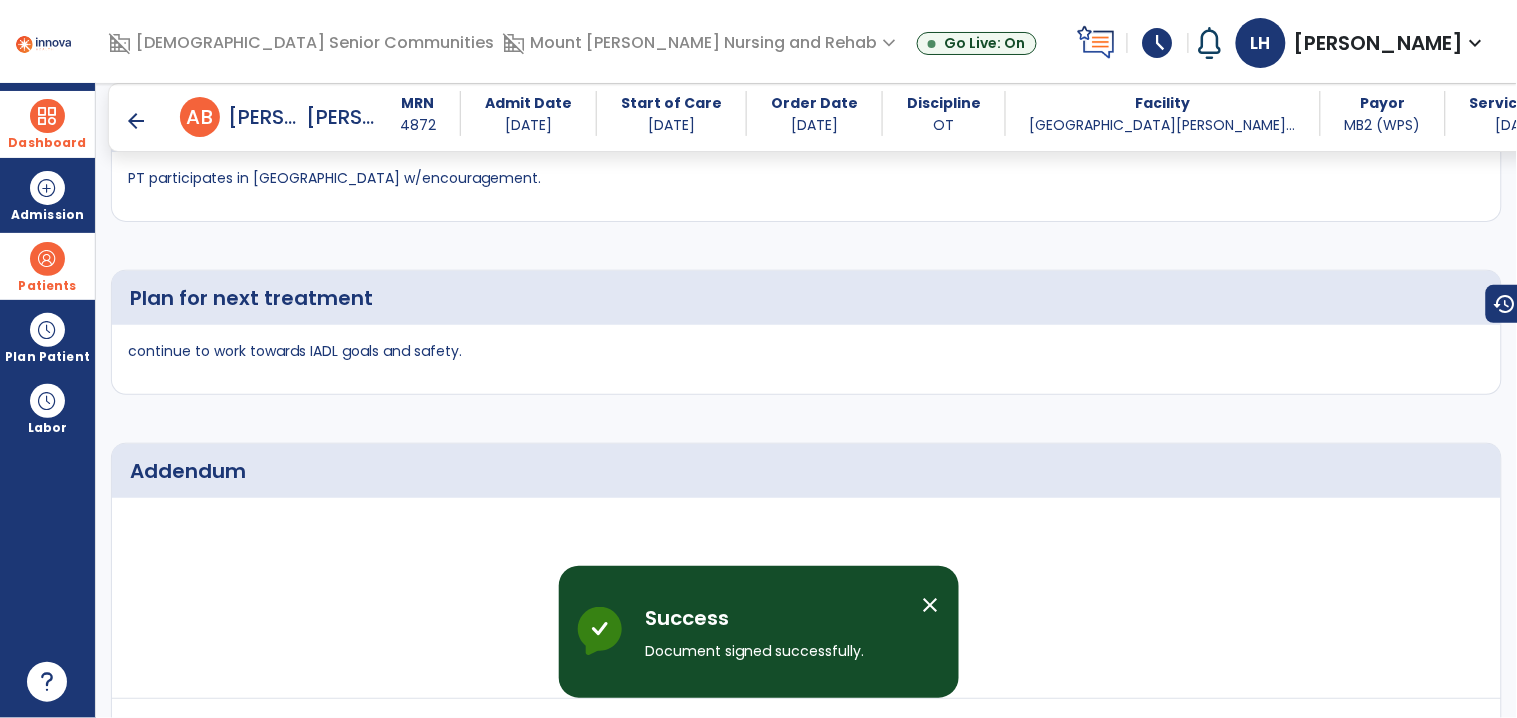 scroll, scrollTop: 5228, scrollLeft: 0, axis: vertical 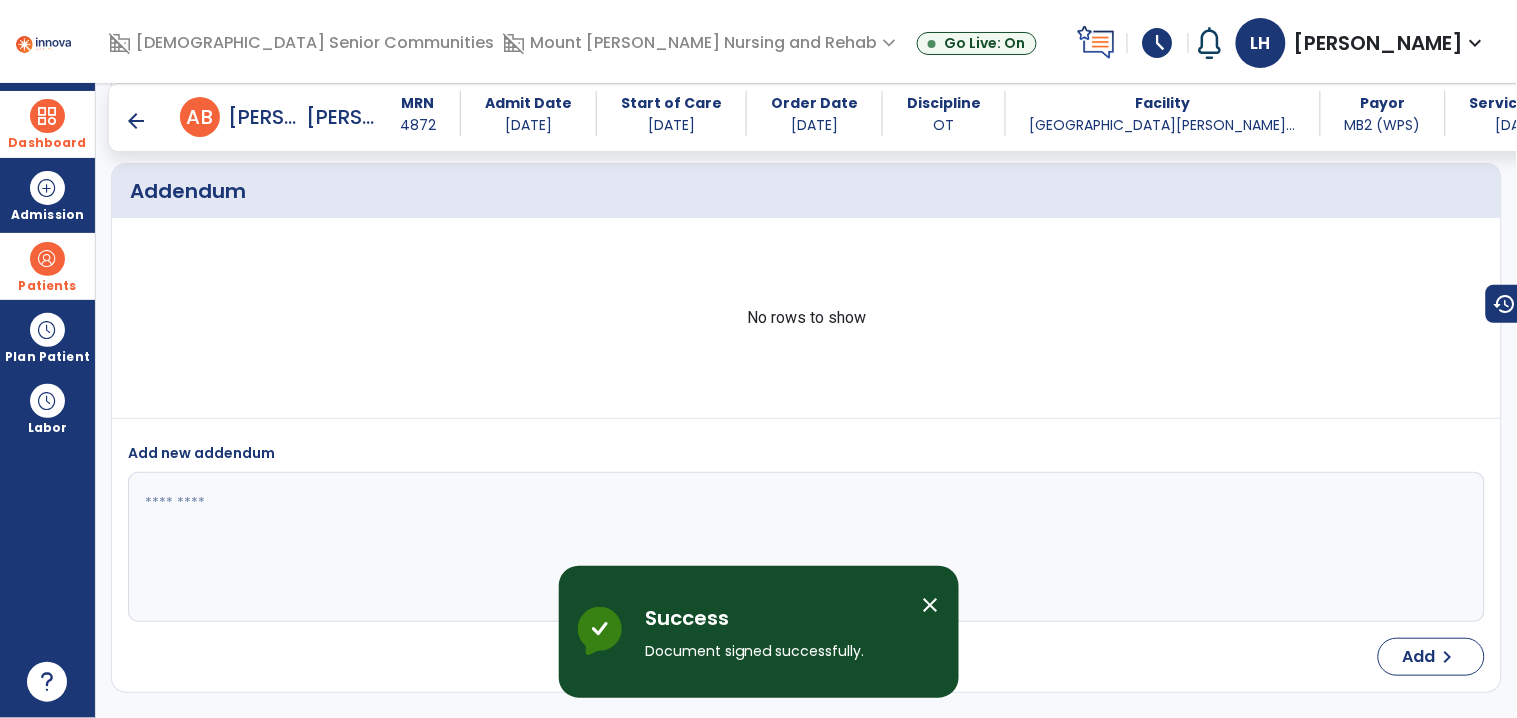 click on "arrow_back" at bounding box center [136, 121] 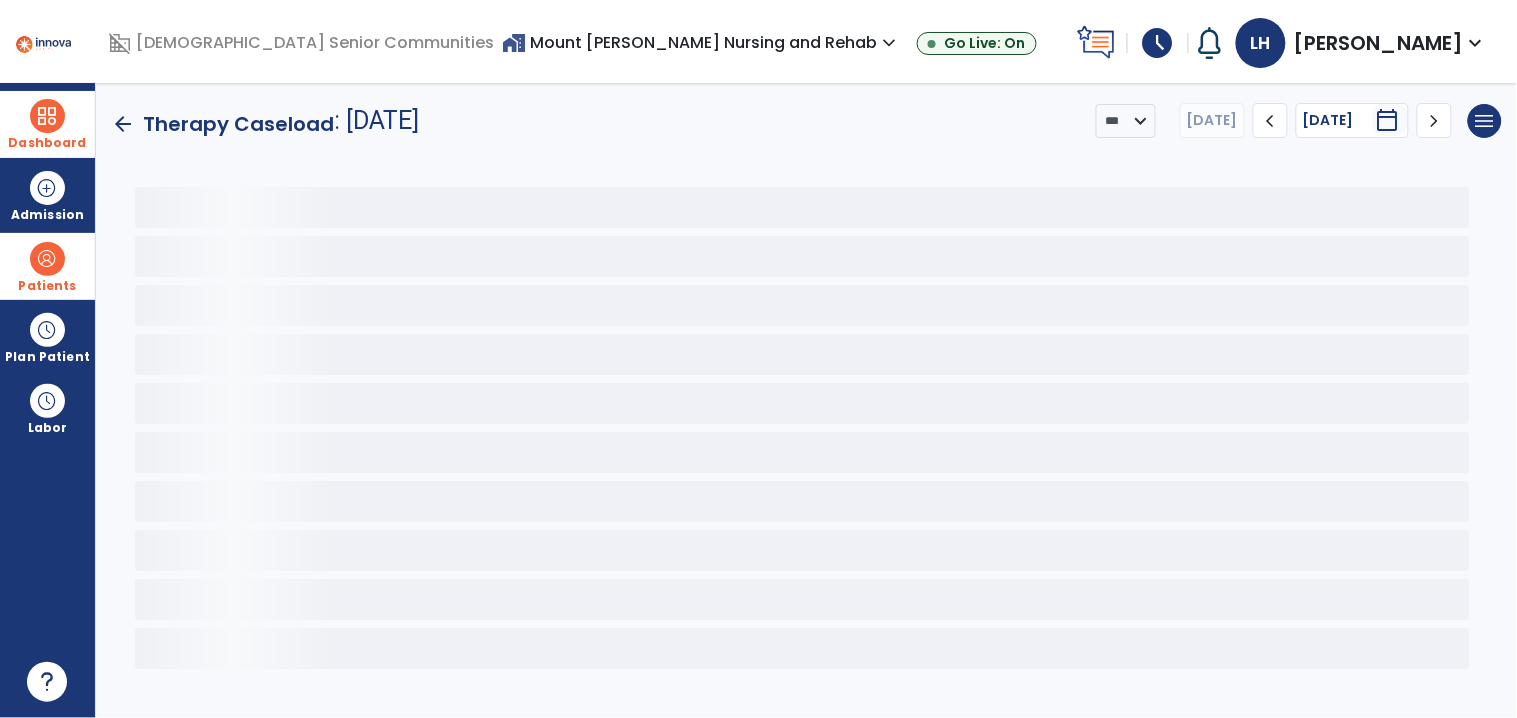 scroll, scrollTop: 0, scrollLeft: 0, axis: both 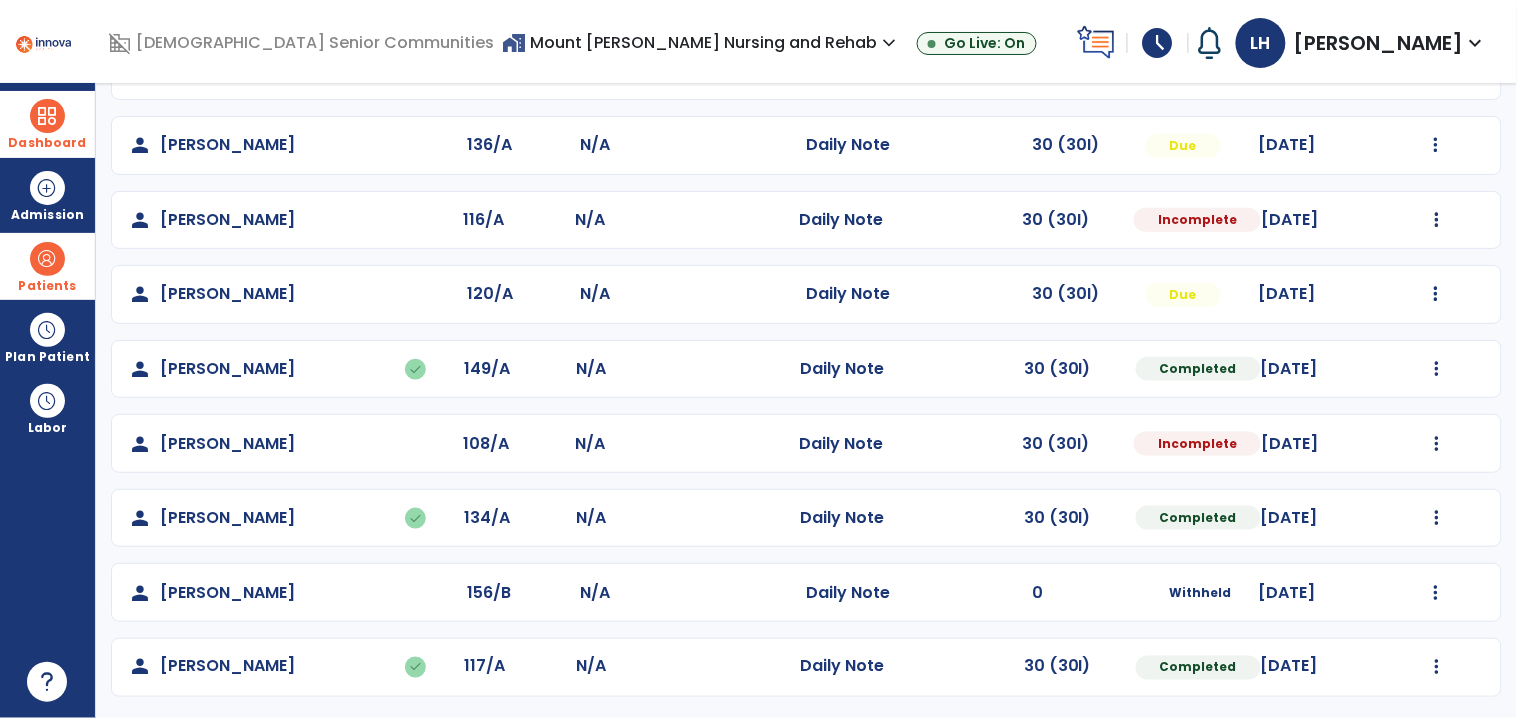 click on "Mark Visit As Complete   Reset Note   Open Document   G + C Mins" 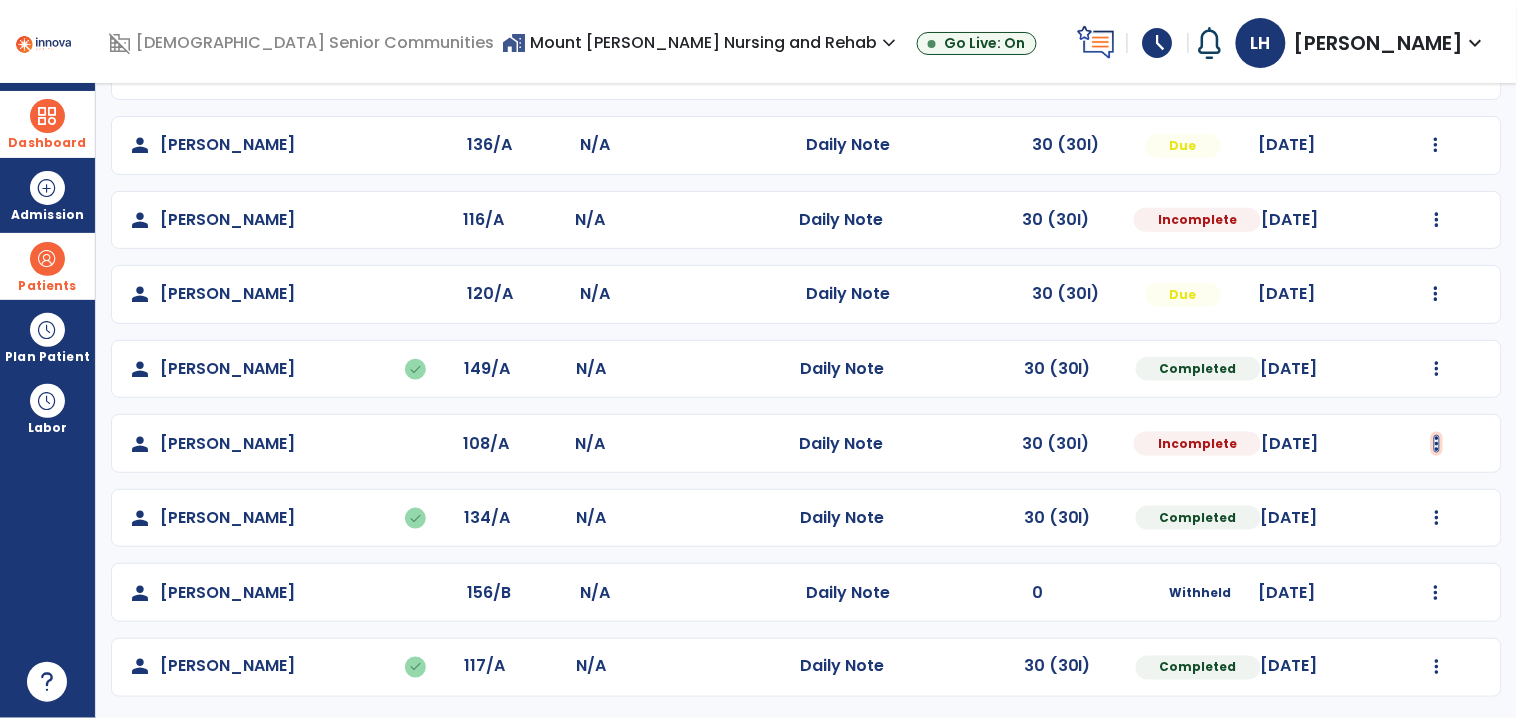 click at bounding box center (1437, -153) 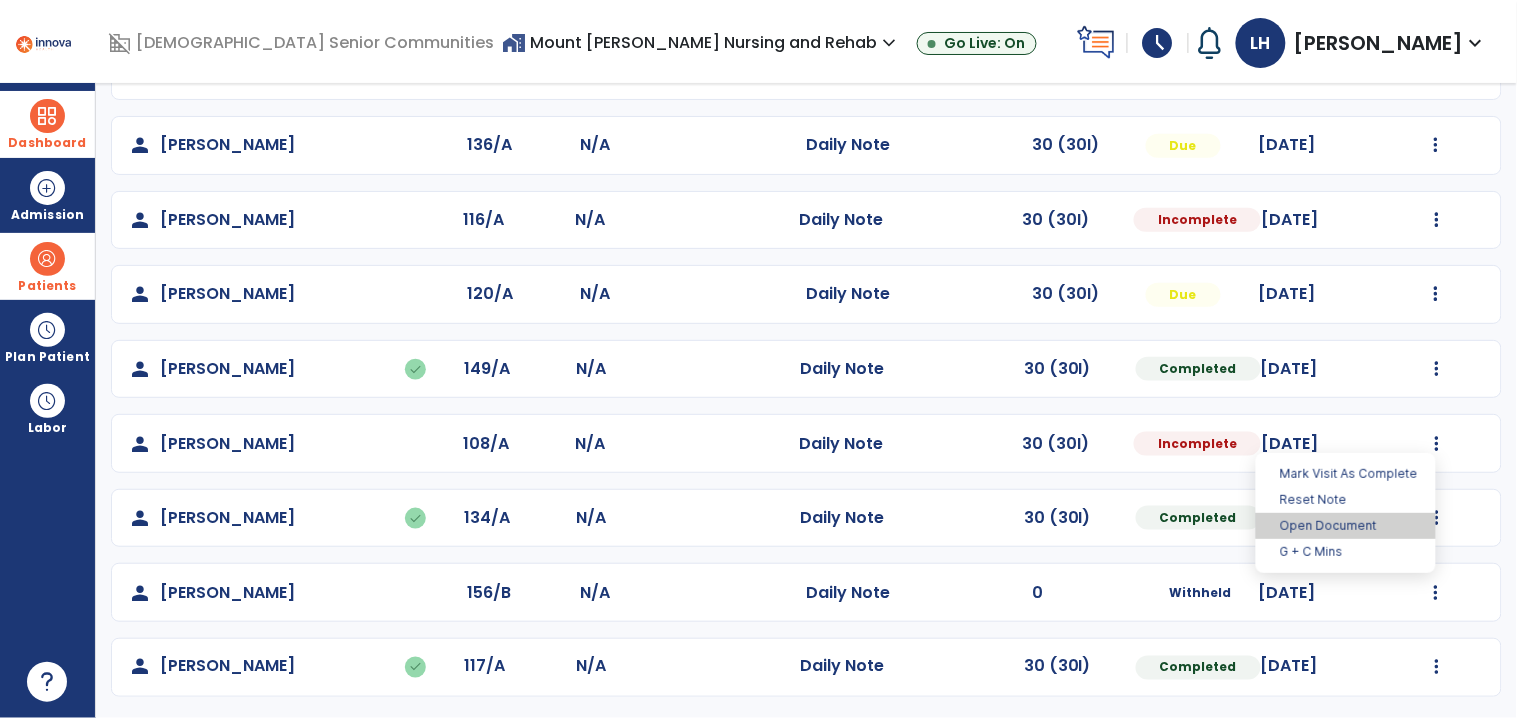 click on "Open Document" at bounding box center [1346, 526] 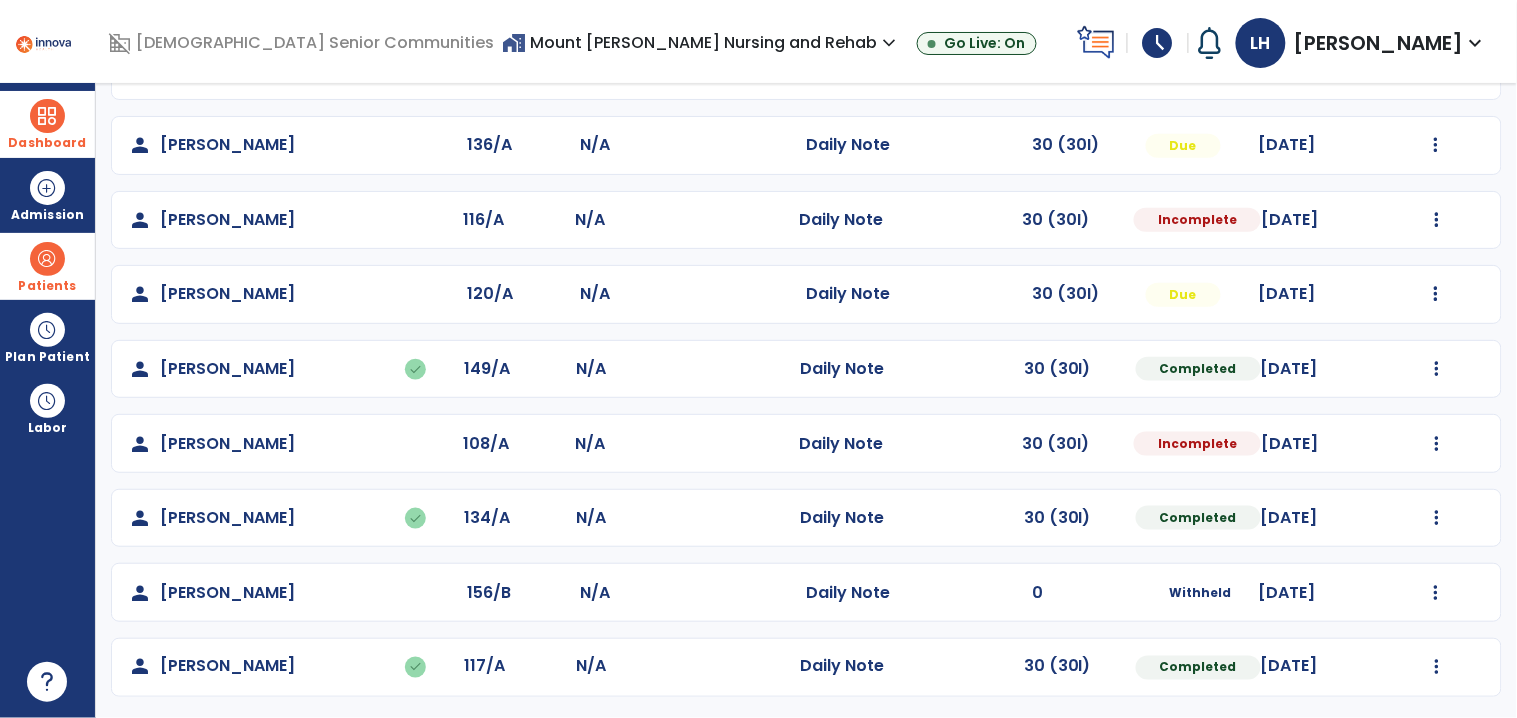 select on "*" 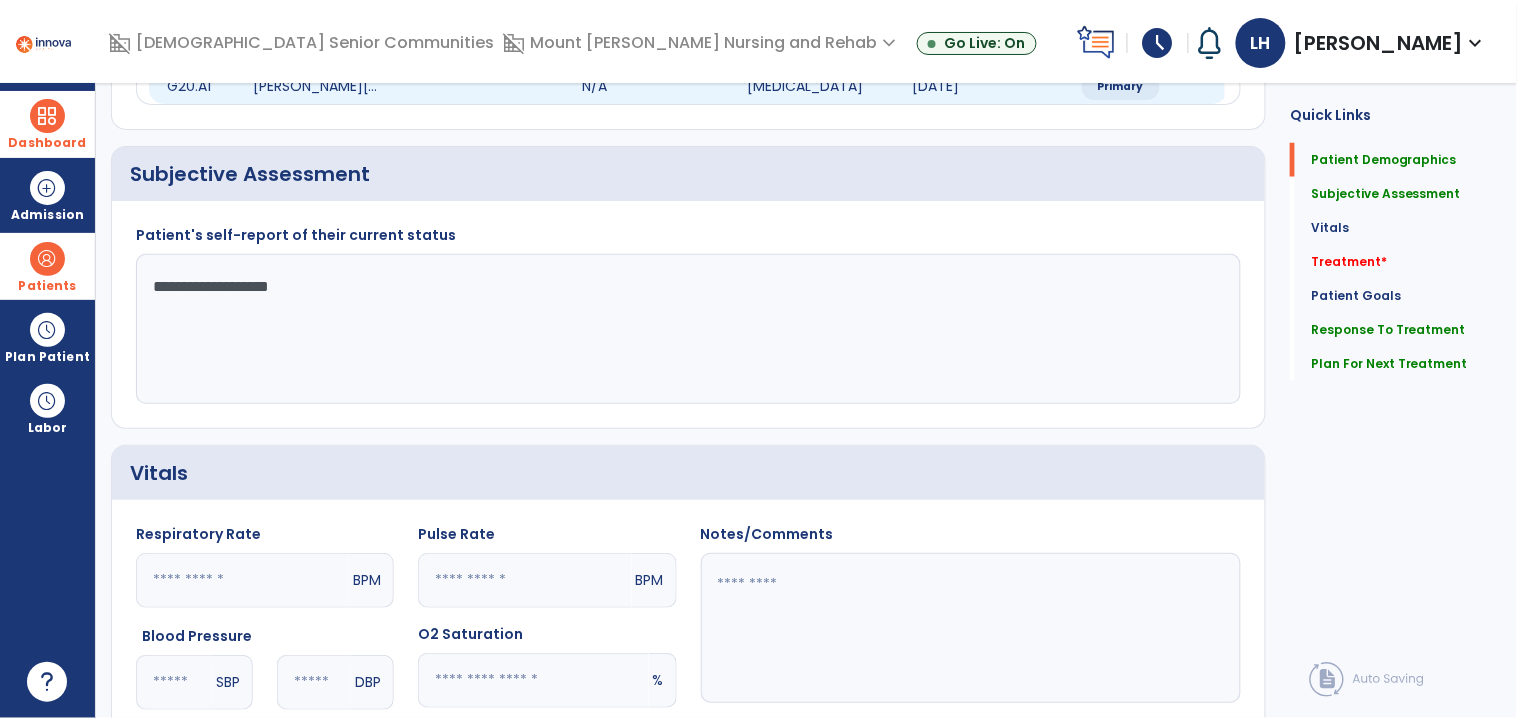 scroll, scrollTop: 0, scrollLeft: 0, axis: both 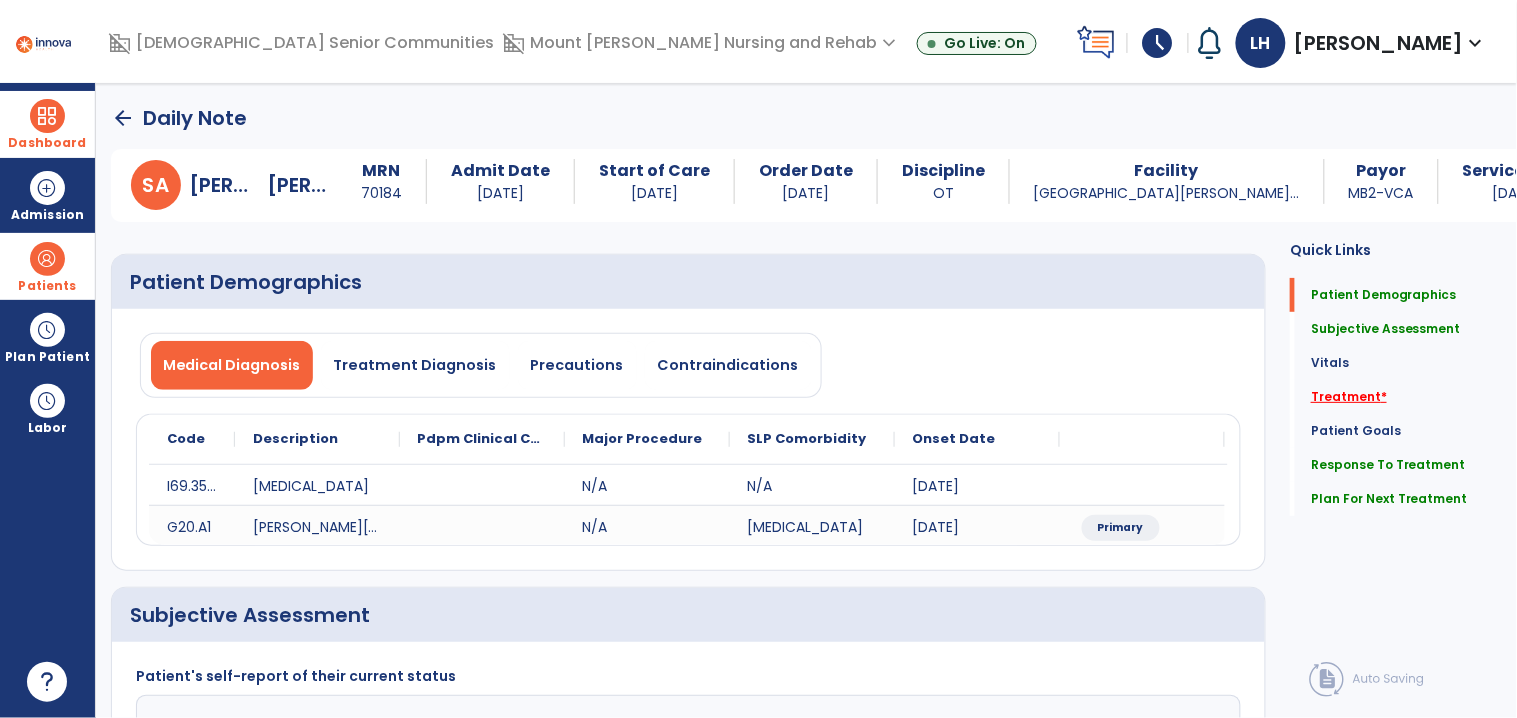 click on "Treatment   *" 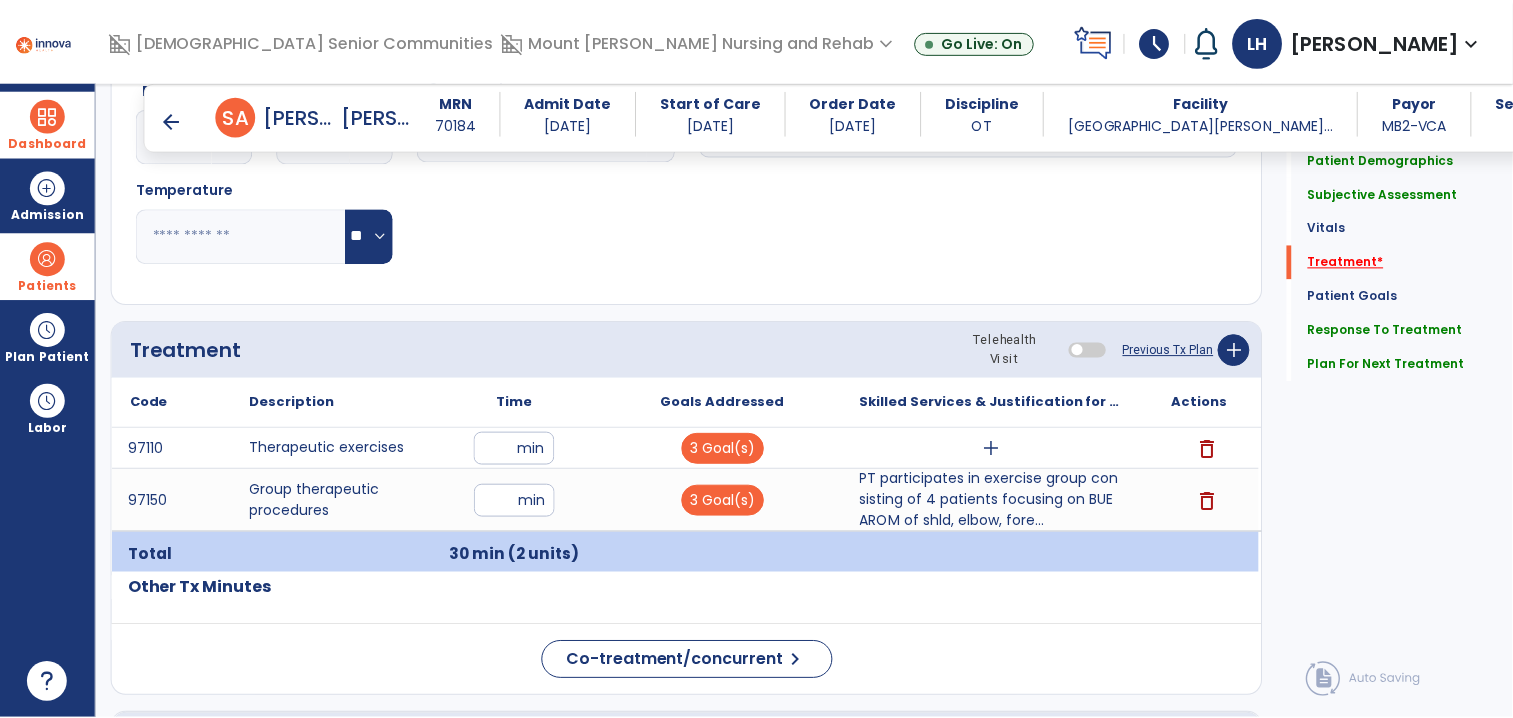scroll, scrollTop: 1095, scrollLeft: 0, axis: vertical 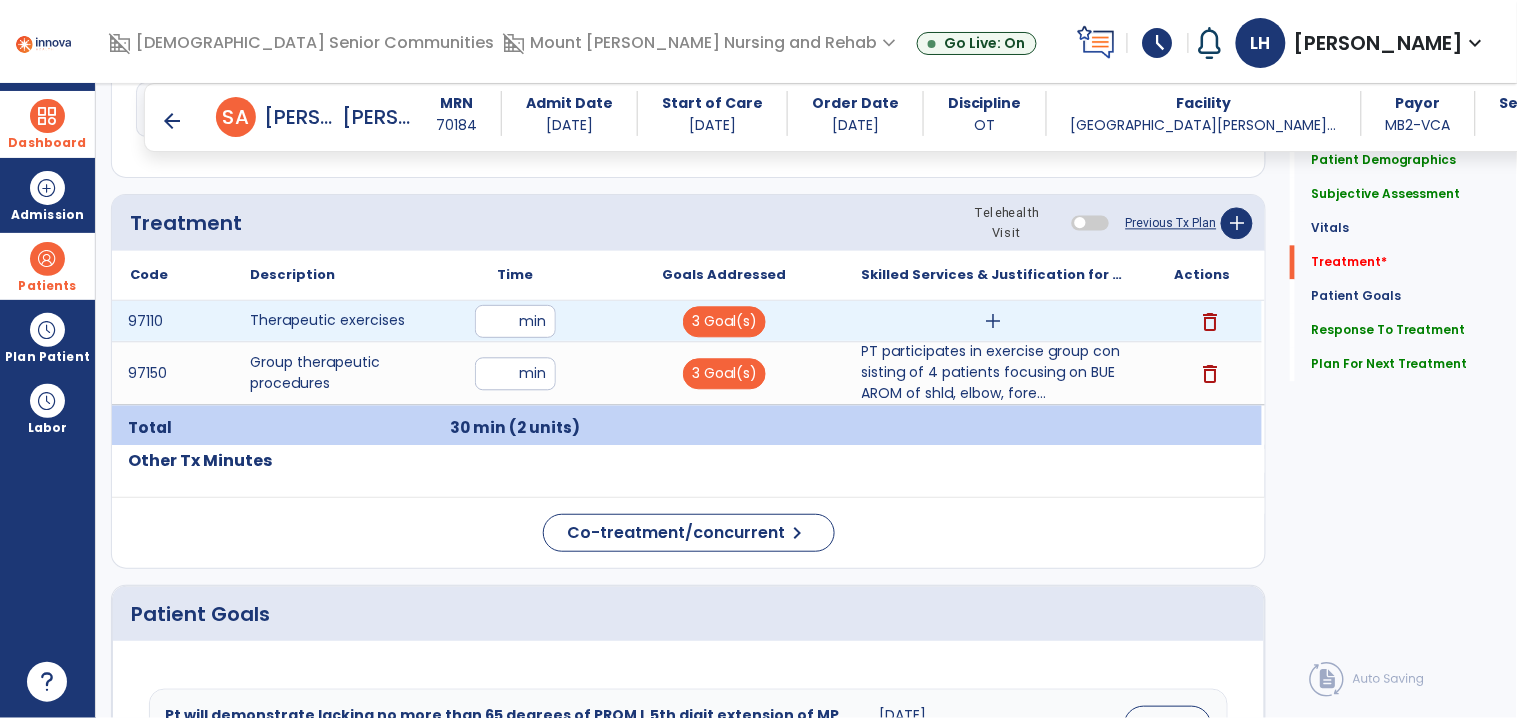 click on "add" at bounding box center [993, 321] 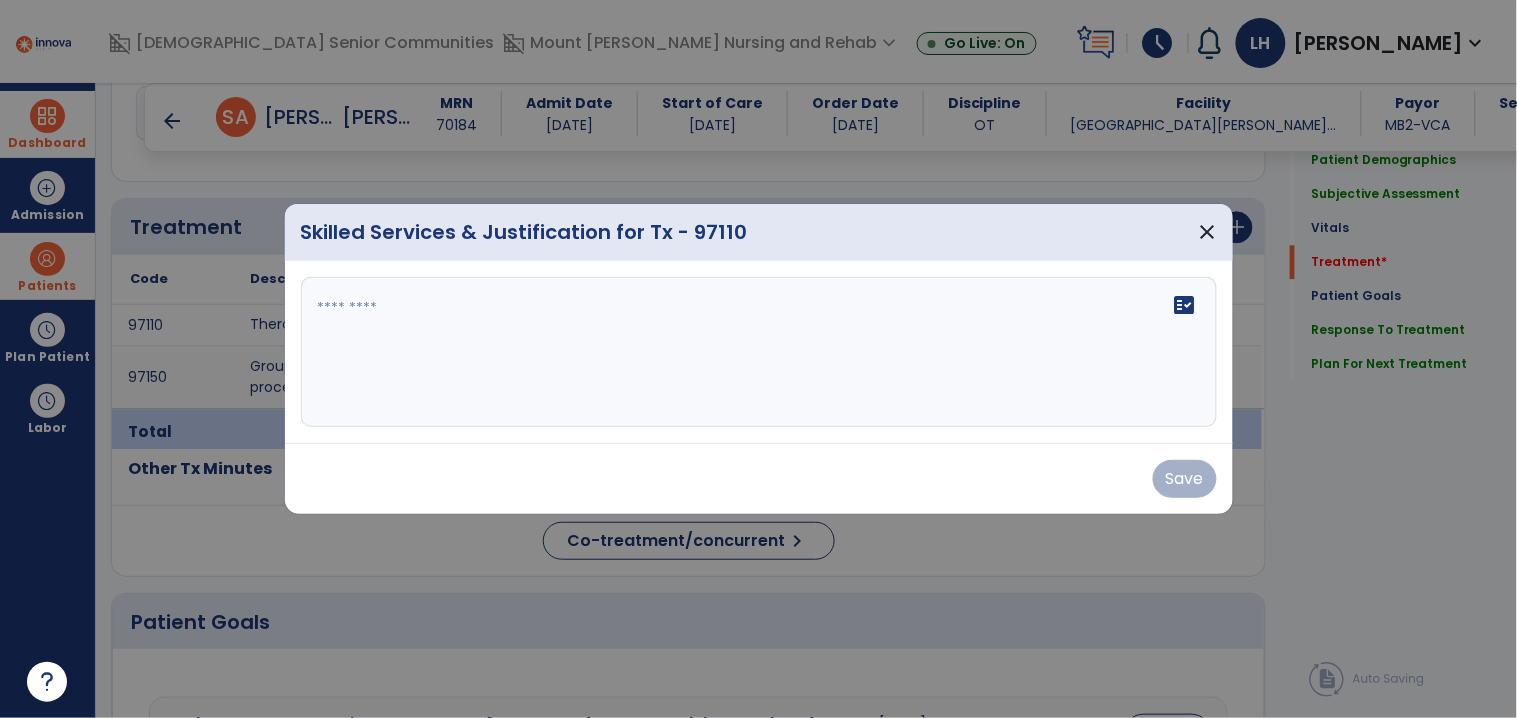 scroll, scrollTop: 1095, scrollLeft: 0, axis: vertical 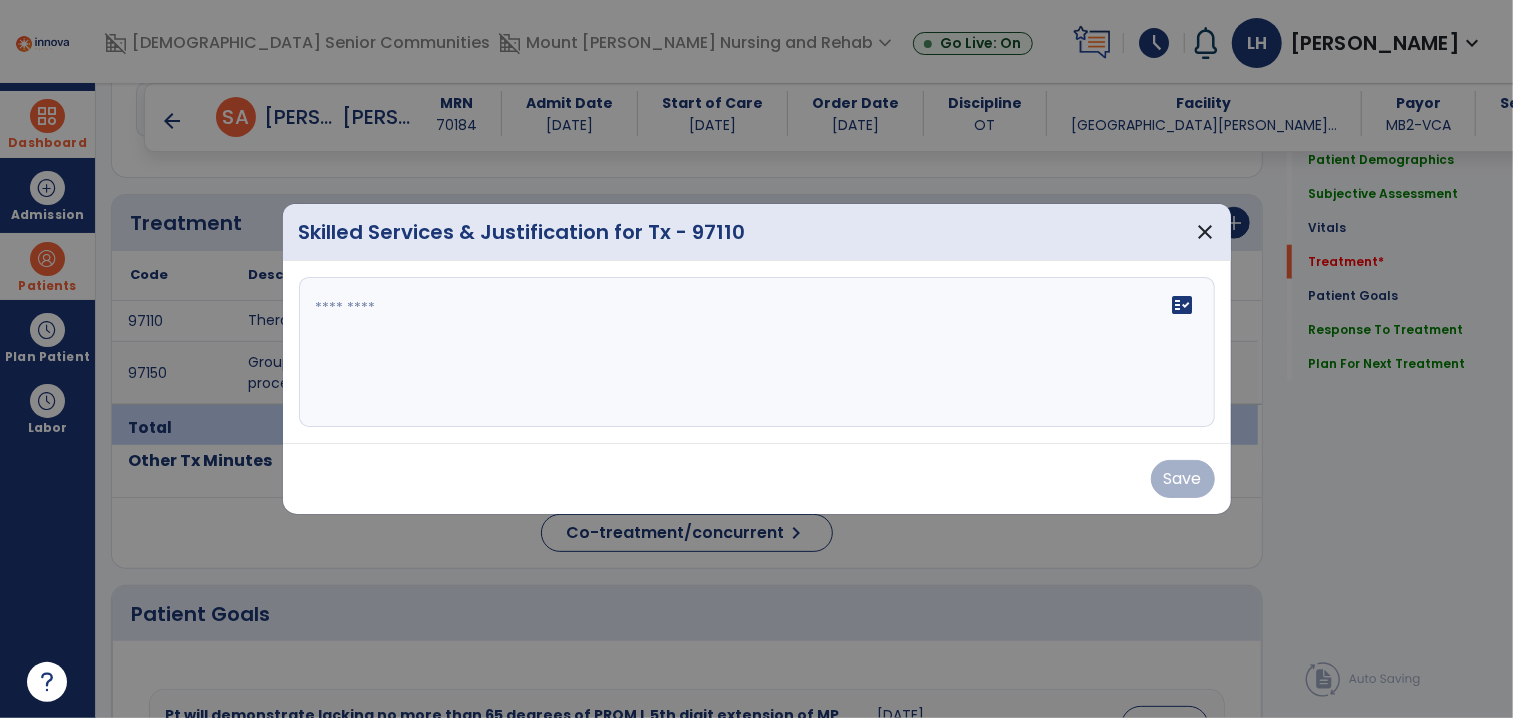 click on "fact_check" at bounding box center (757, 352) 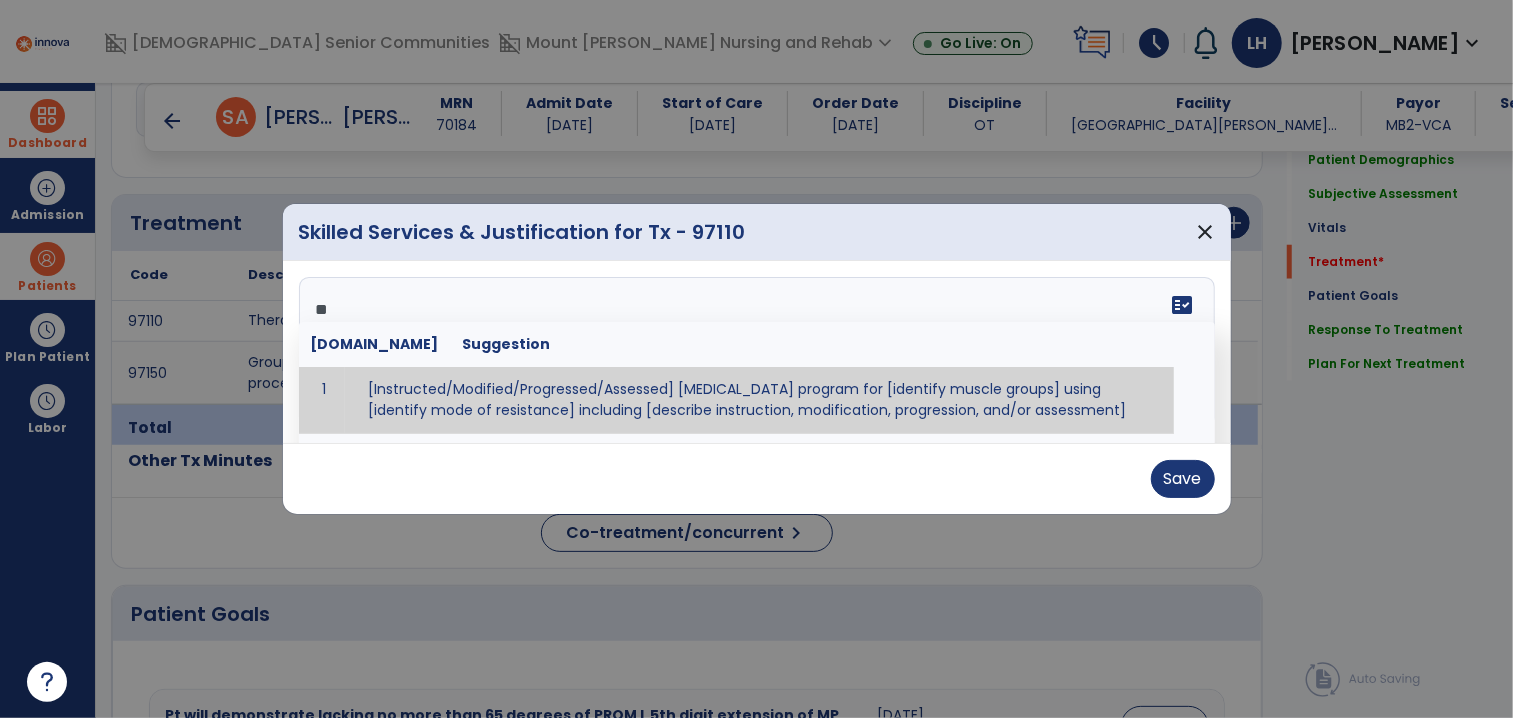 type on "*" 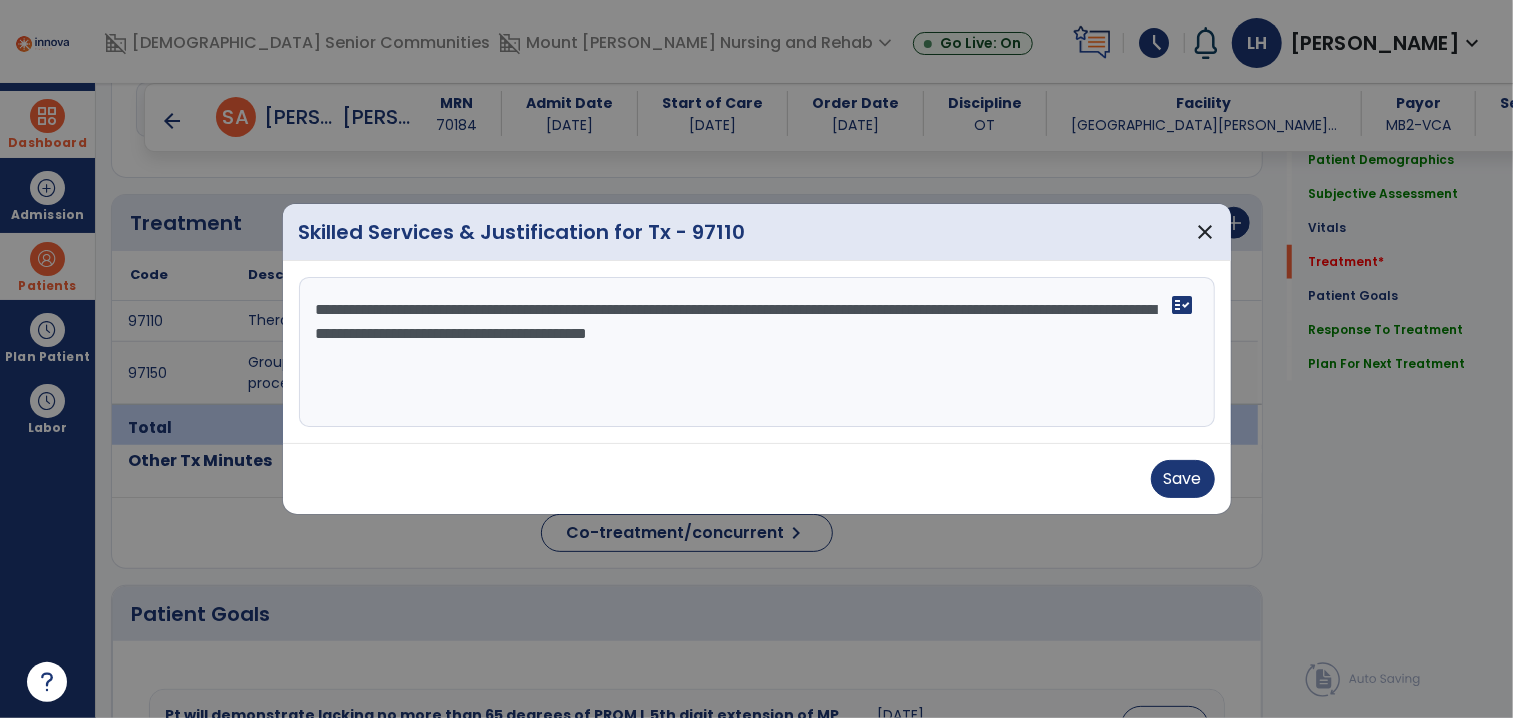 click on "**********" at bounding box center (757, 352) 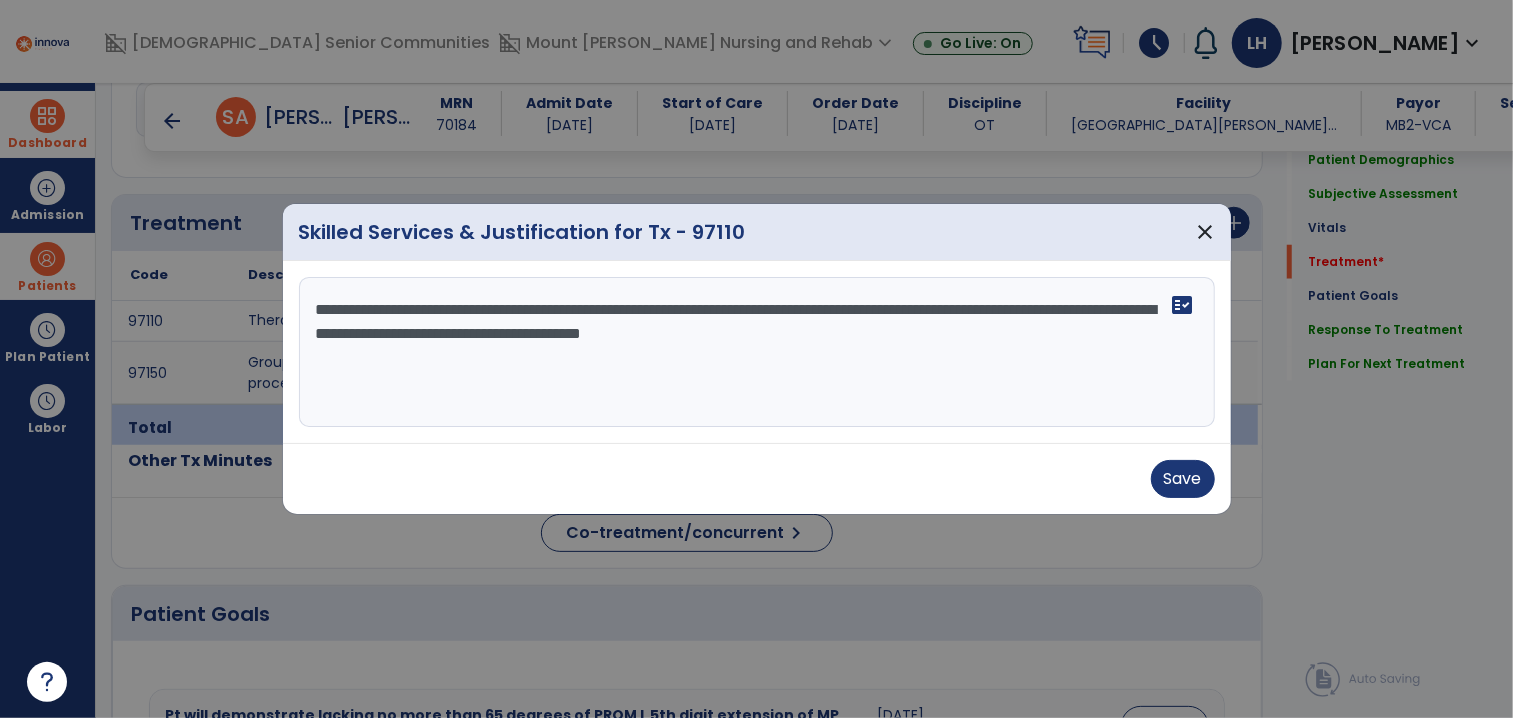 click on "**********" at bounding box center (757, 352) 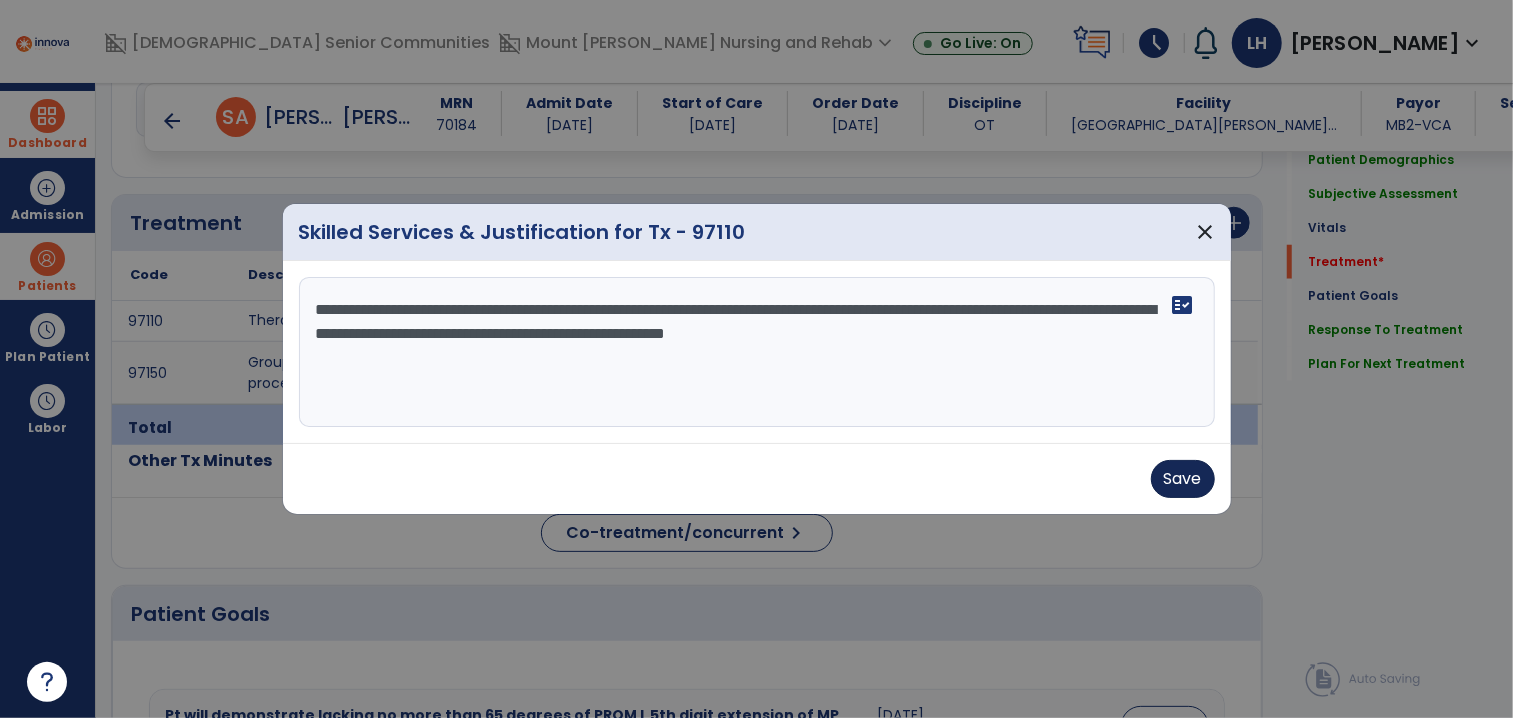 type on "**********" 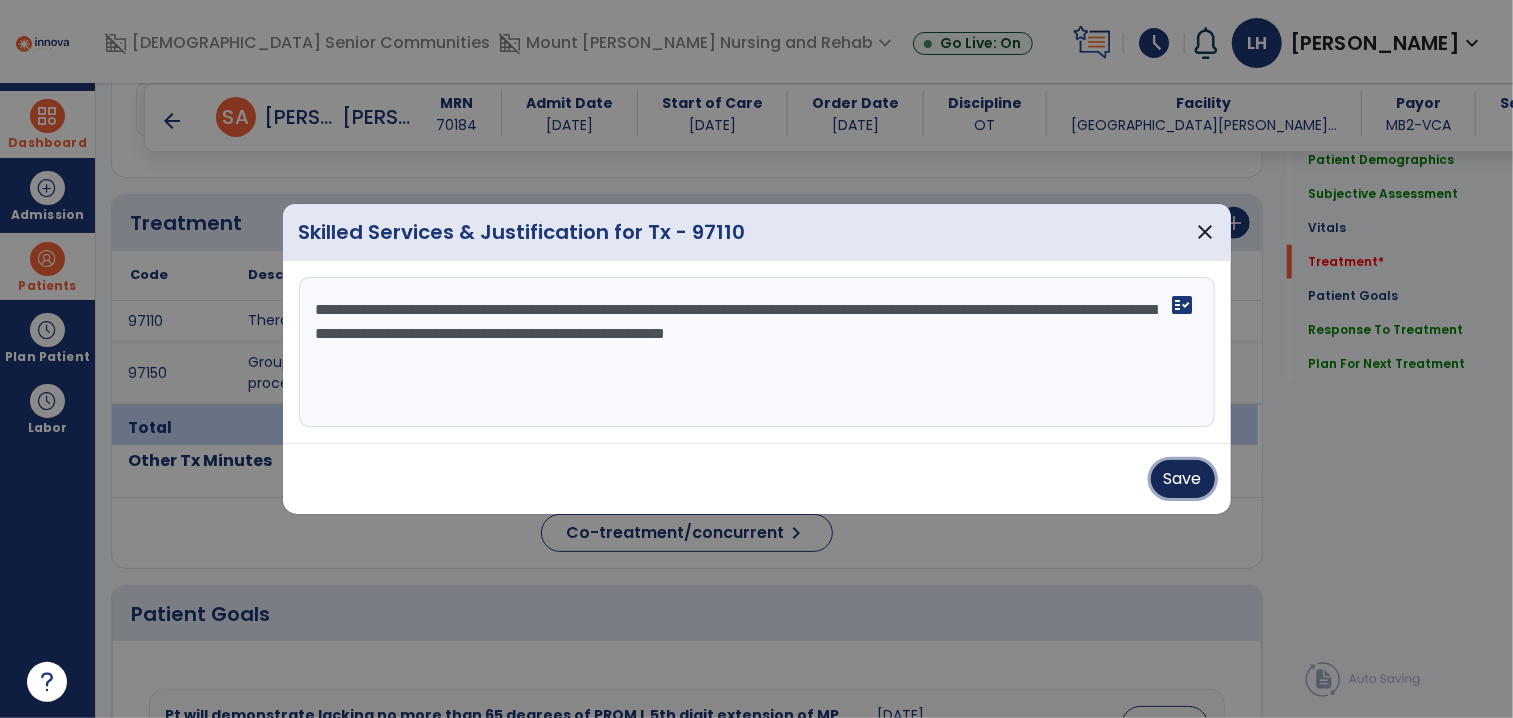 click on "Save" at bounding box center (1183, 479) 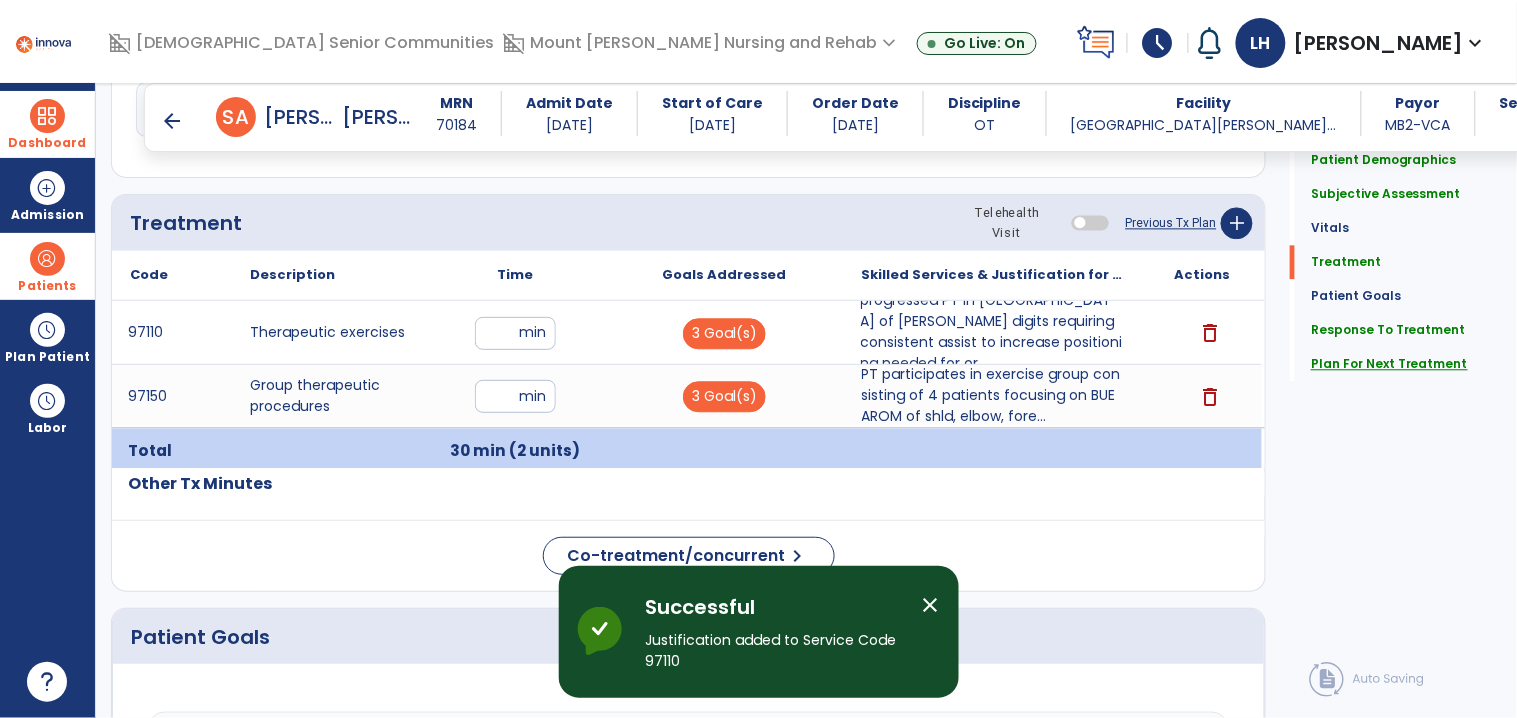 click on "Plan For Next Treatment" 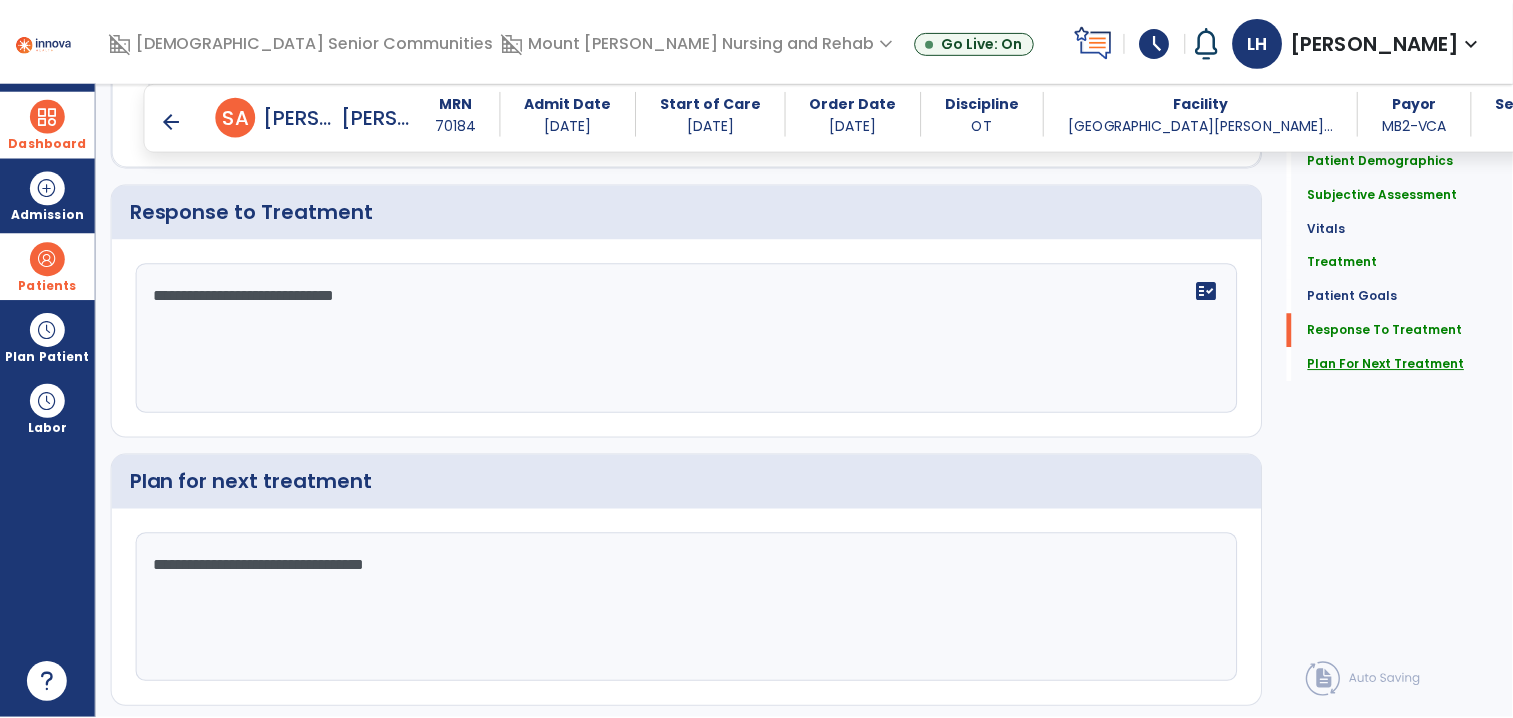 scroll, scrollTop: 2605, scrollLeft: 0, axis: vertical 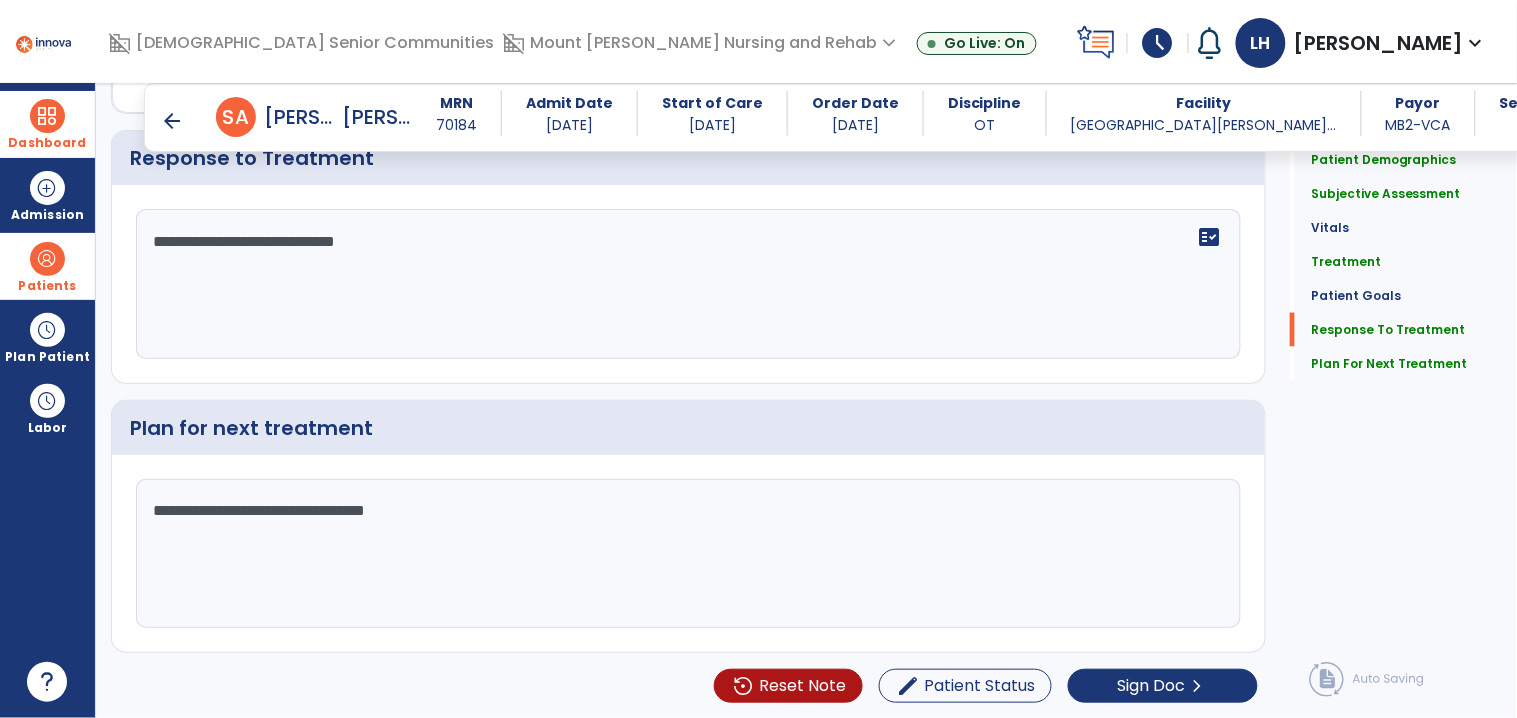 click on "**********" 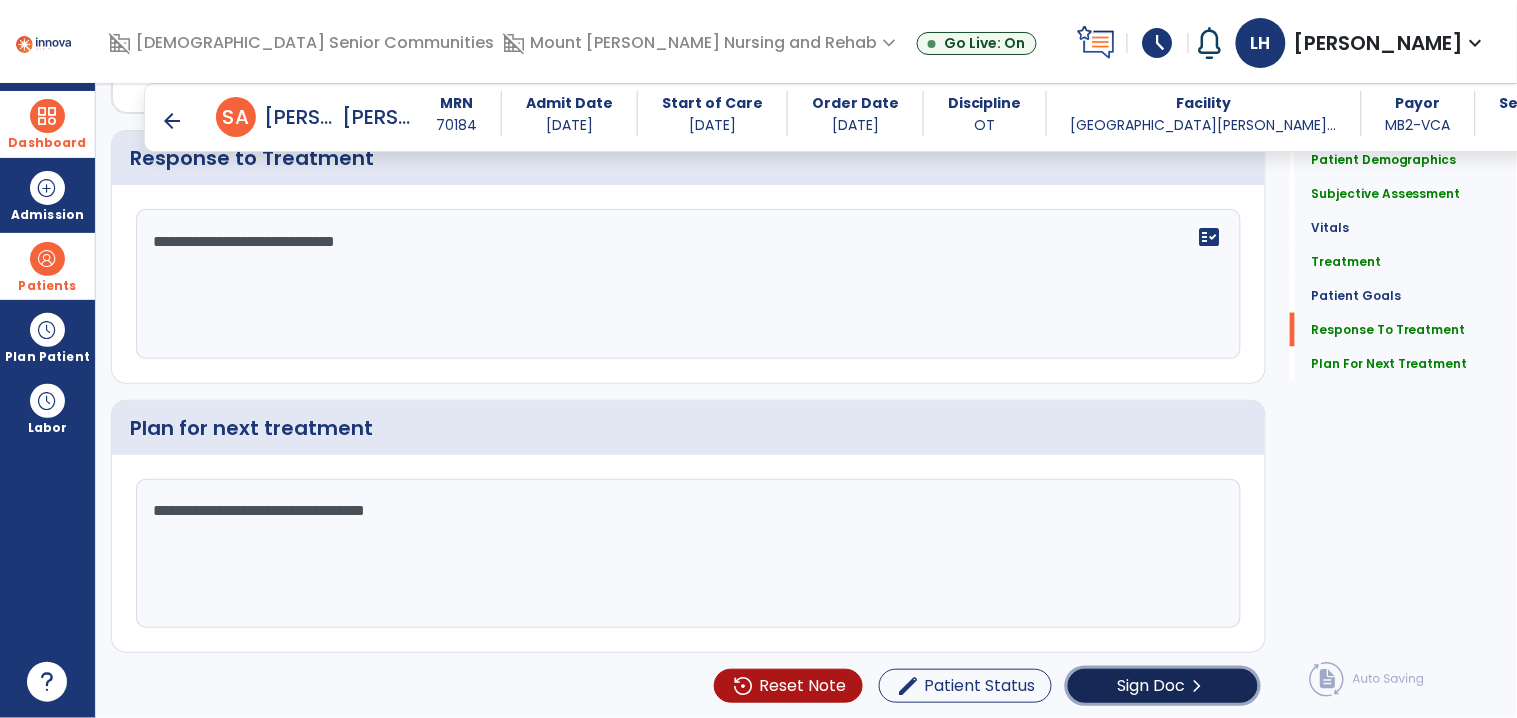 click on "Sign Doc" 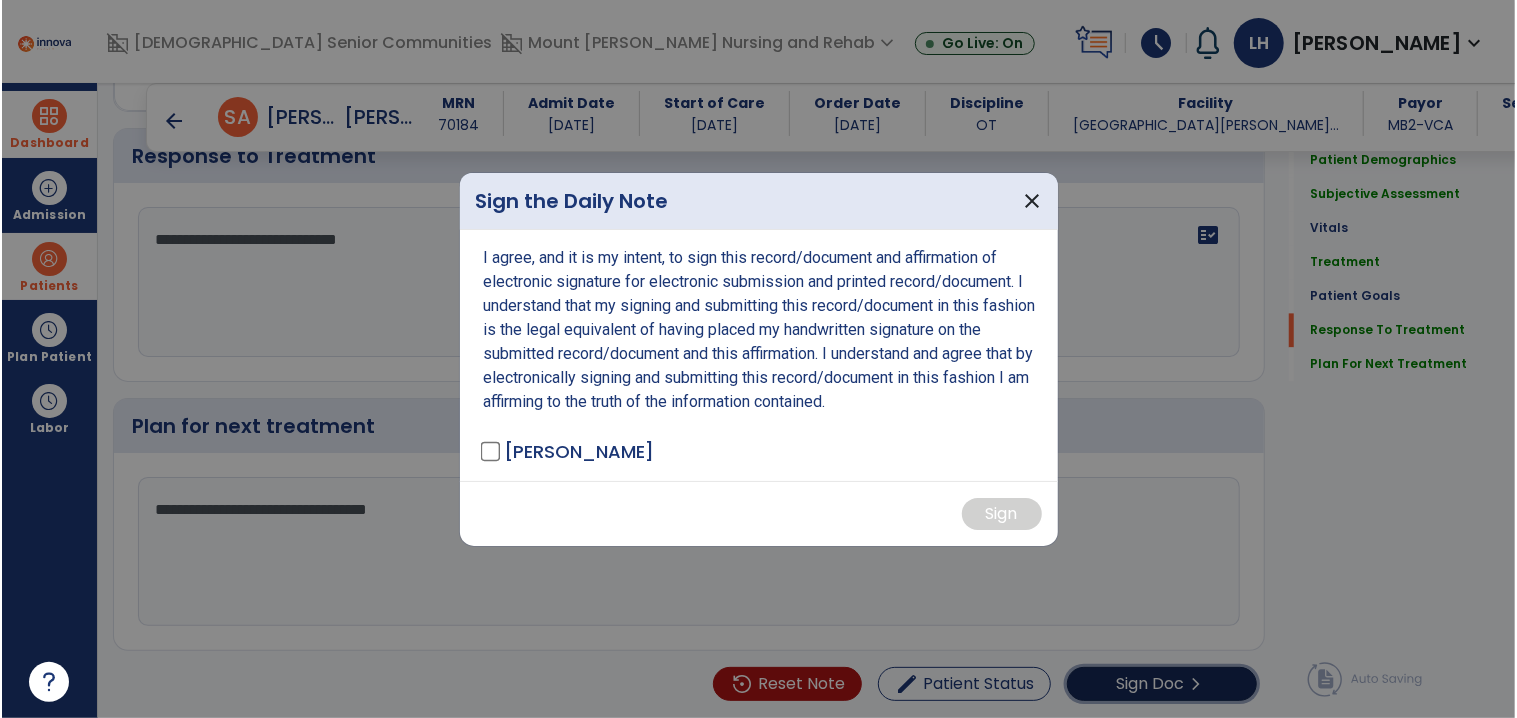 scroll, scrollTop: 2605, scrollLeft: 0, axis: vertical 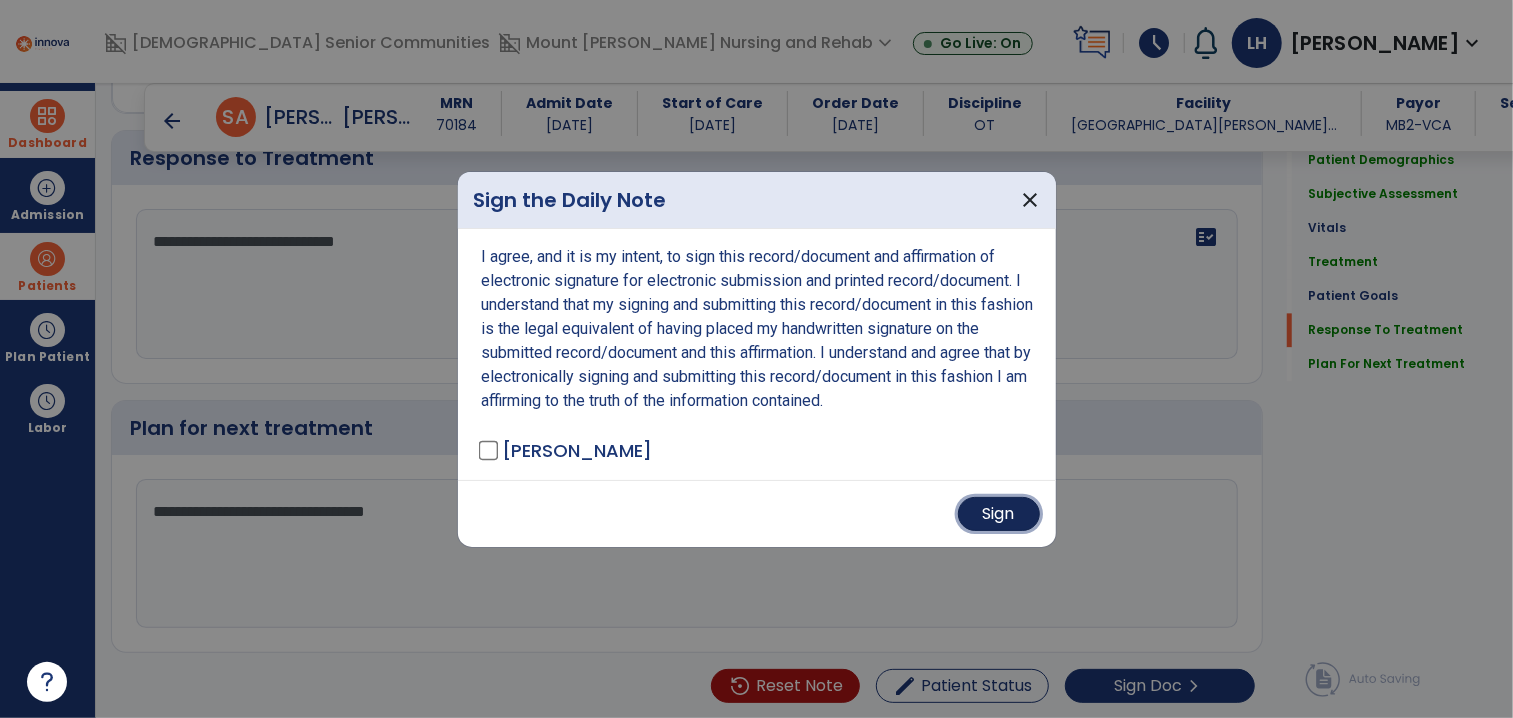 click on "Sign" at bounding box center (999, 514) 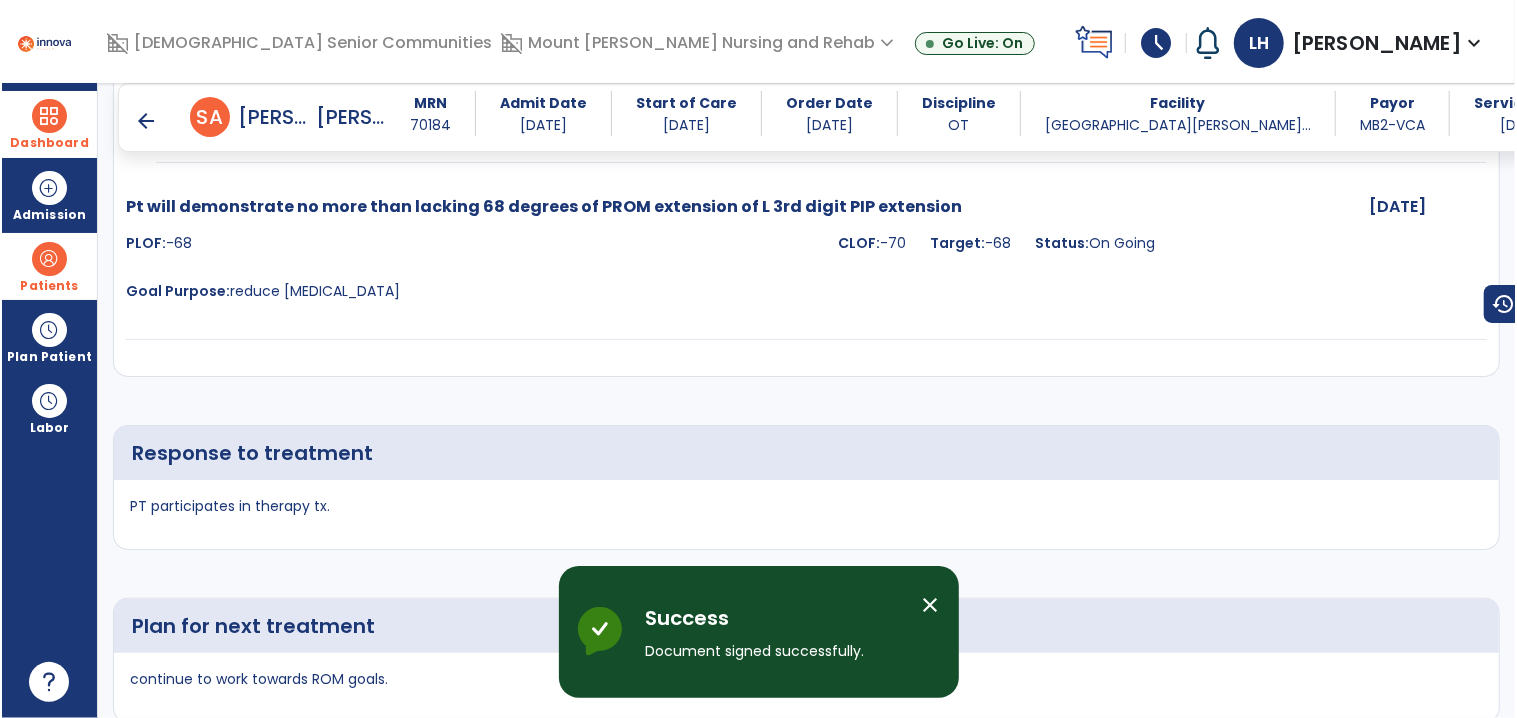 scroll, scrollTop: 3233, scrollLeft: 0, axis: vertical 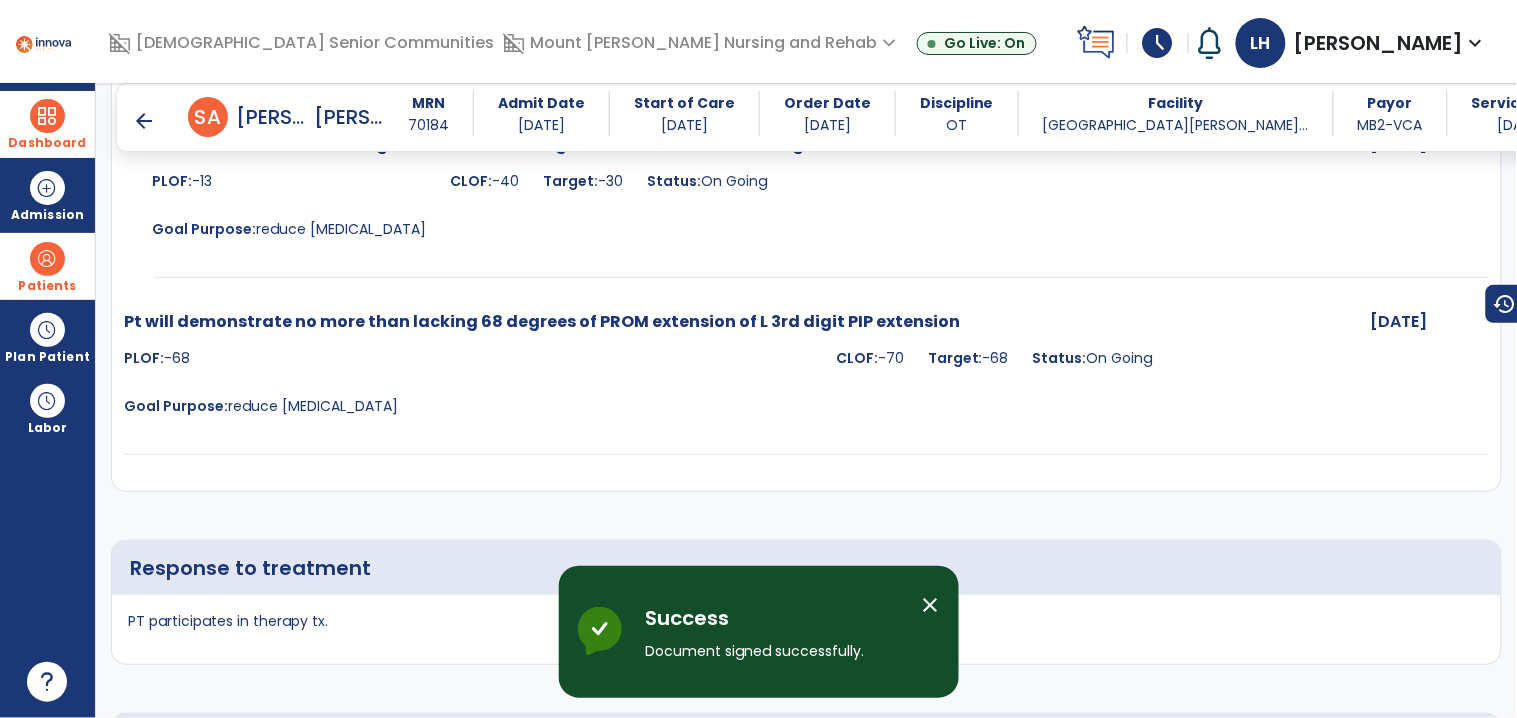 click on "arrow_back" at bounding box center [144, 121] 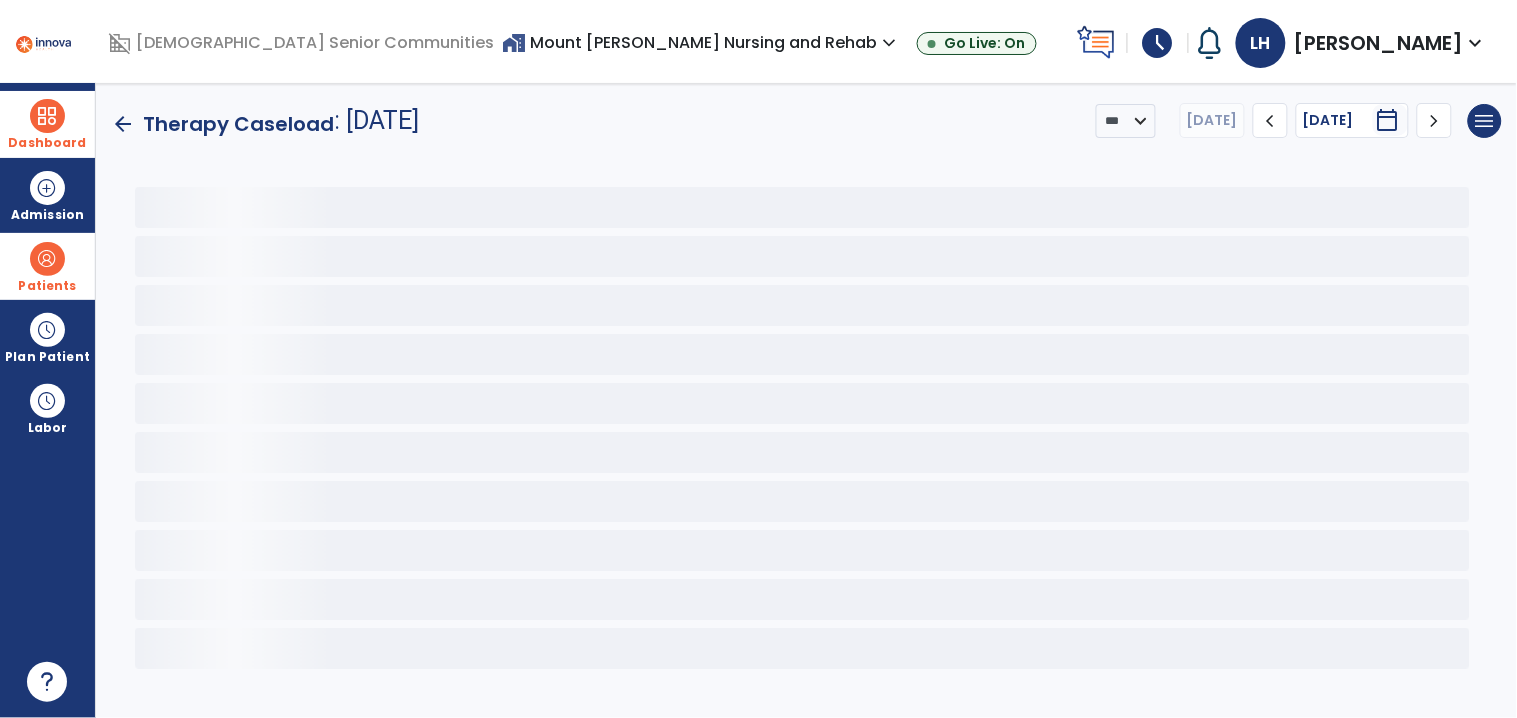 scroll, scrollTop: 0, scrollLeft: 0, axis: both 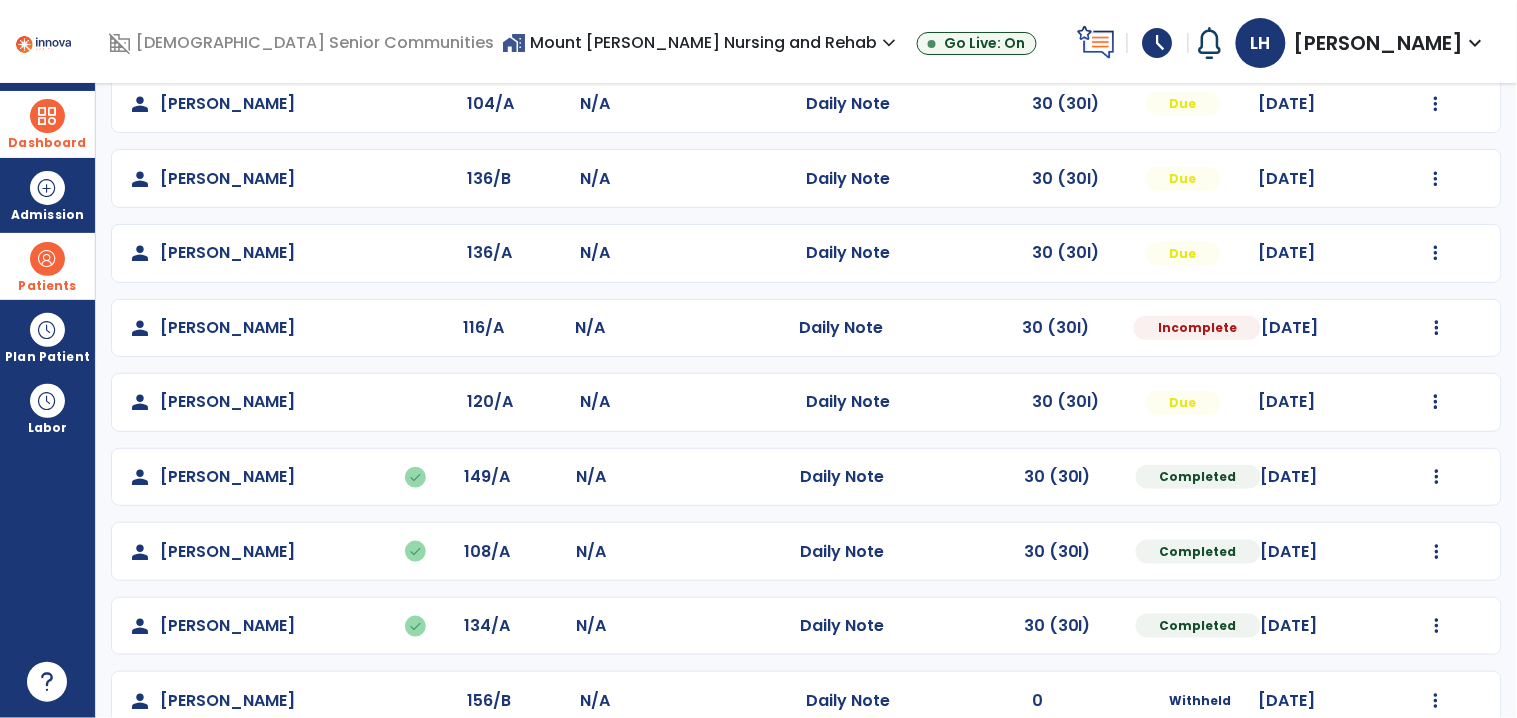 click on "Patients" at bounding box center [47, 286] 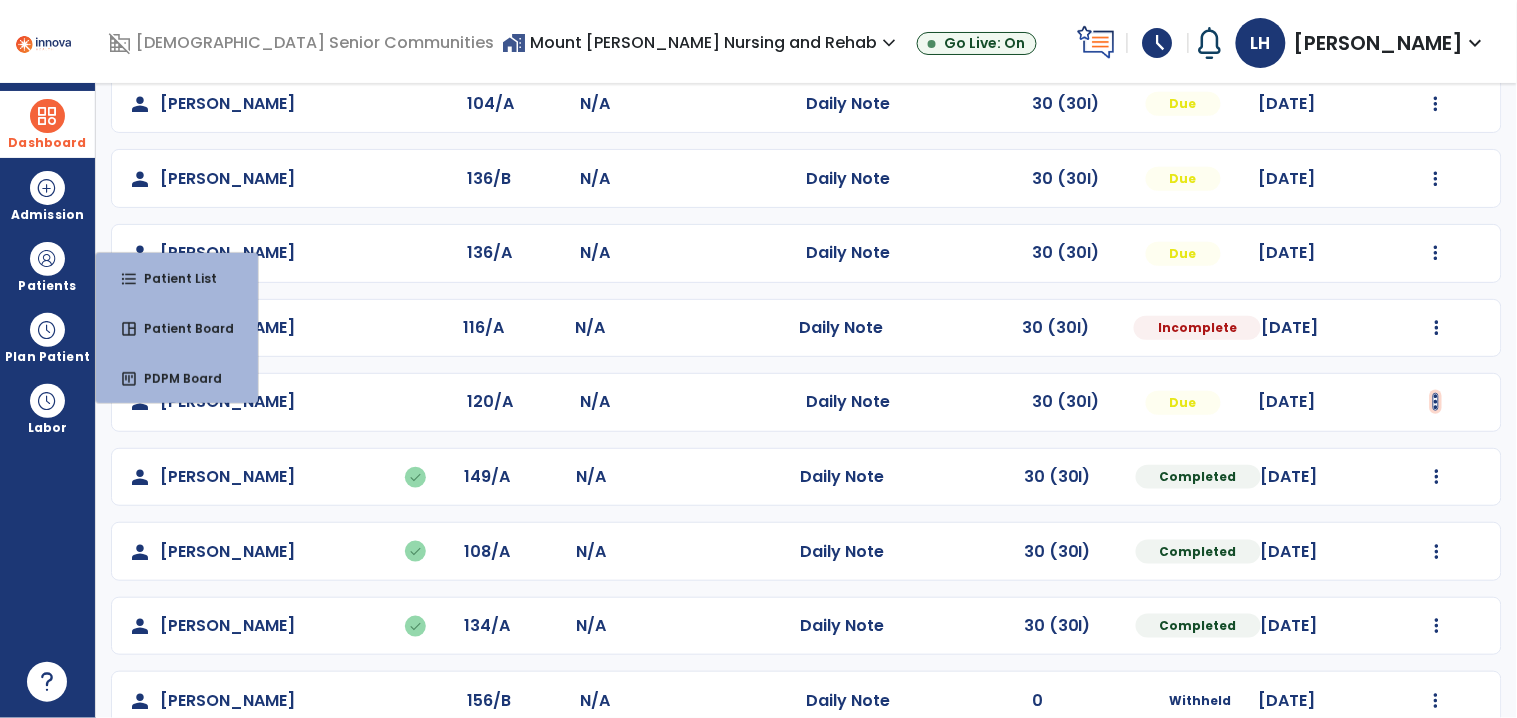 click at bounding box center [1437, -45] 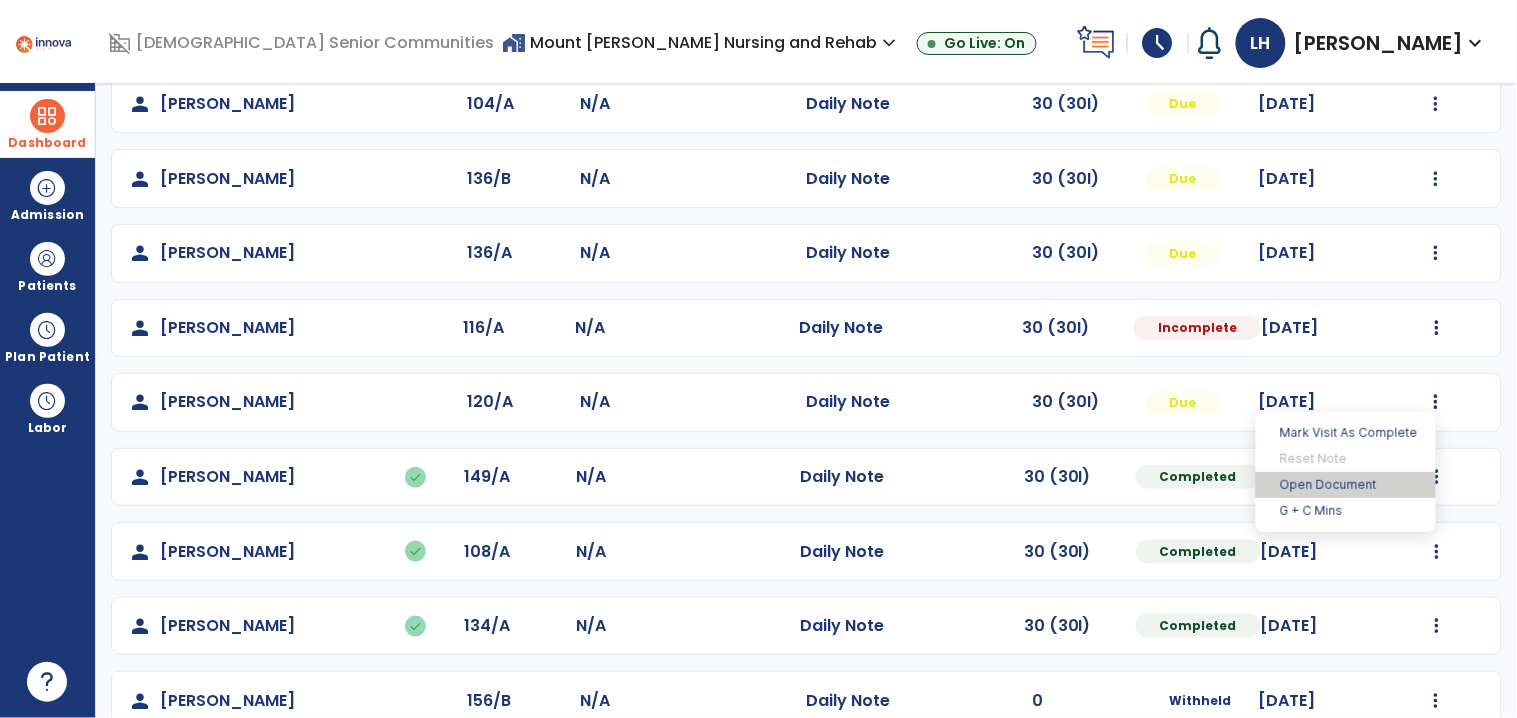 click on "Open Document" at bounding box center [1346, 485] 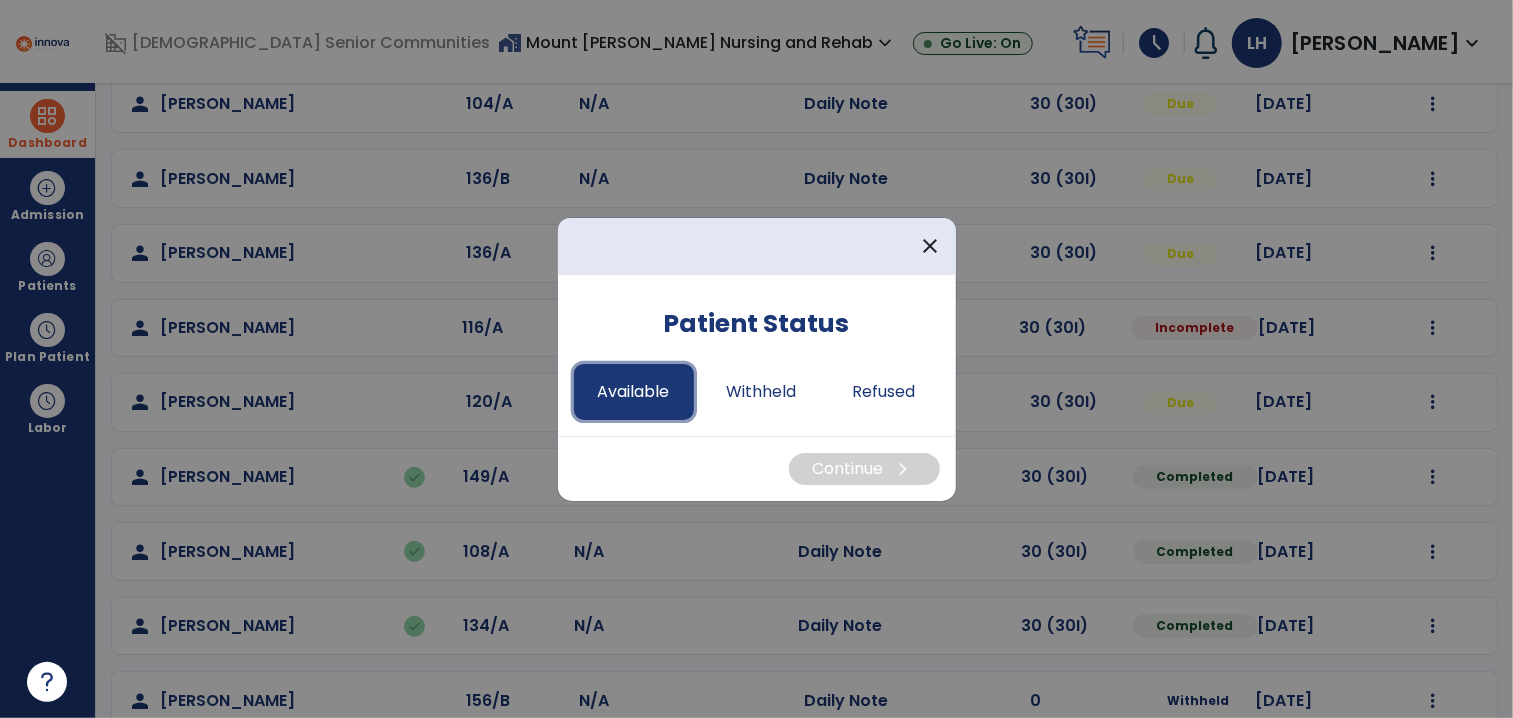 click on "Available" at bounding box center (634, 392) 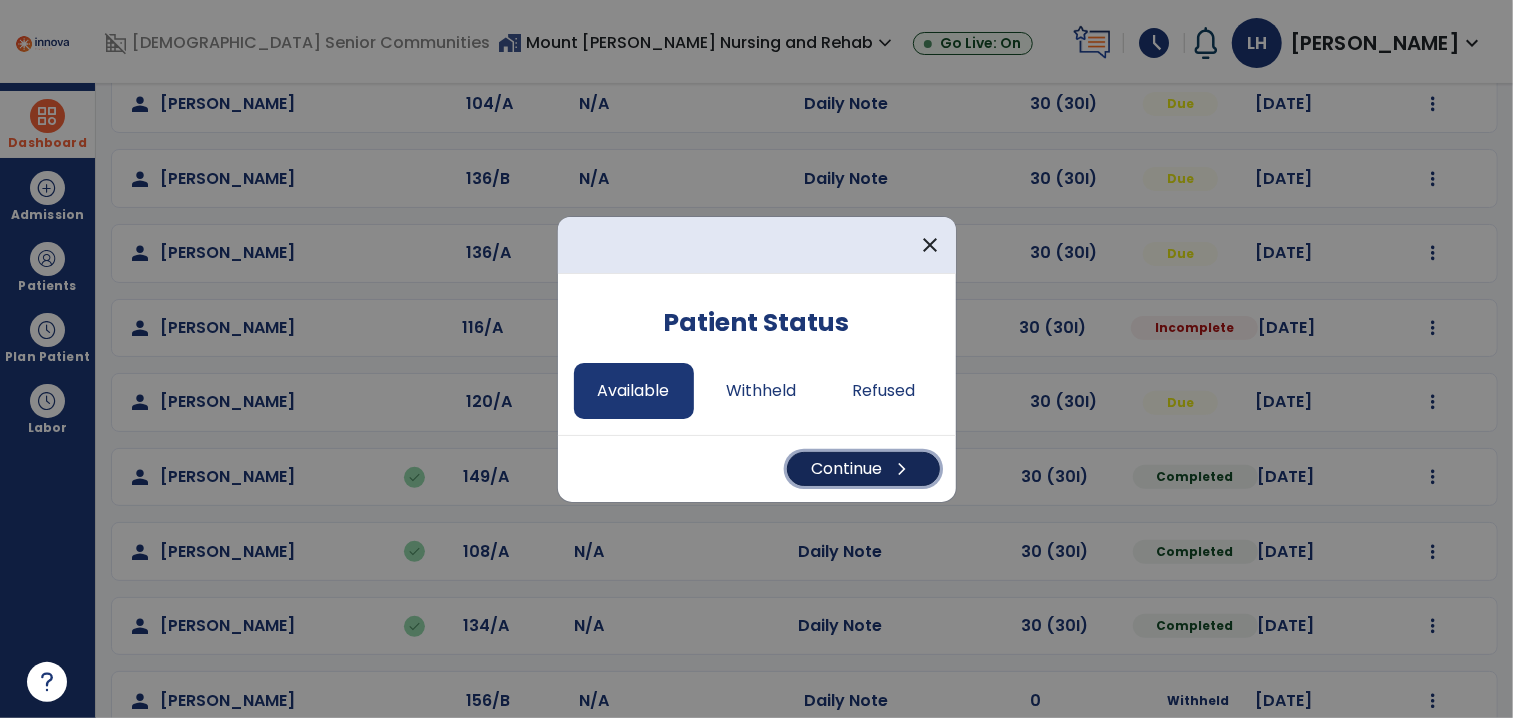click on "Continue   chevron_right" at bounding box center (863, 469) 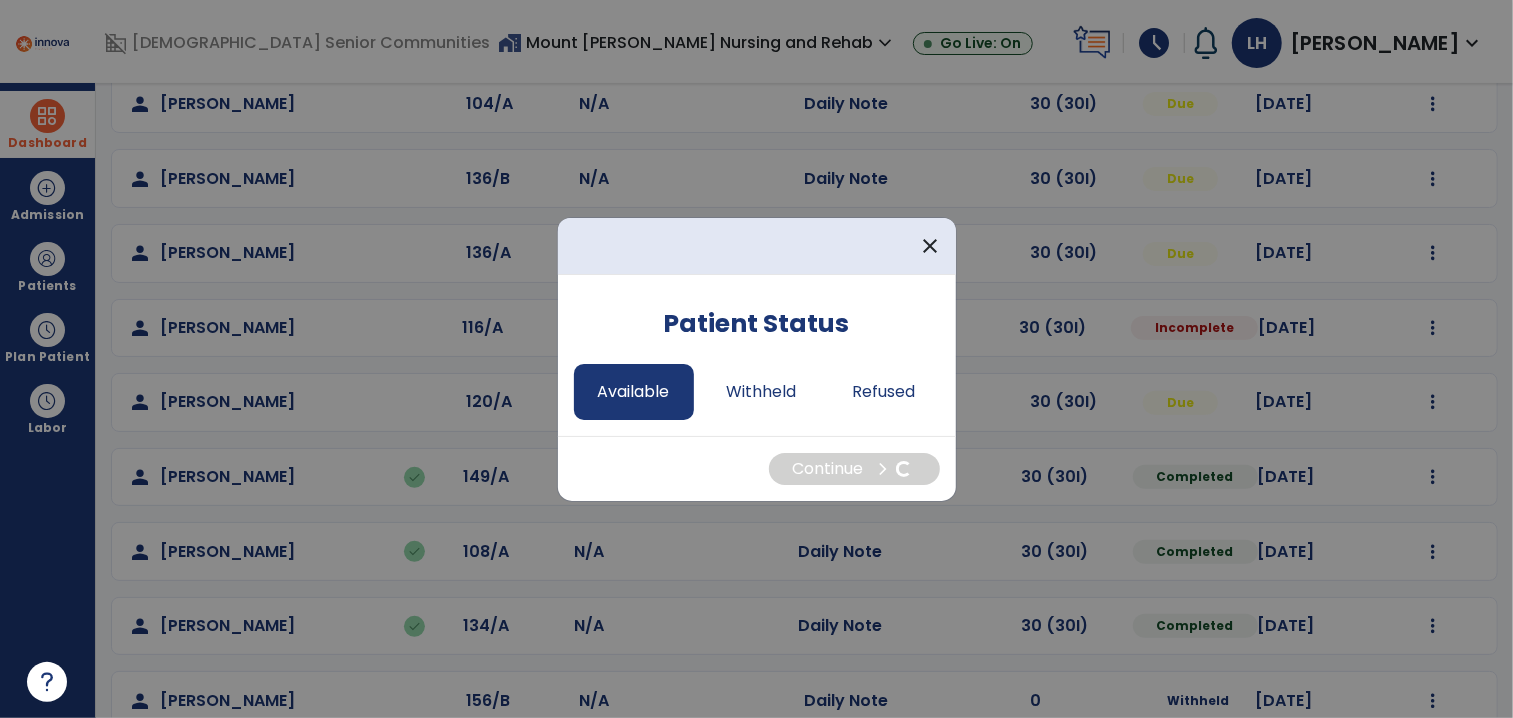 select on "*" 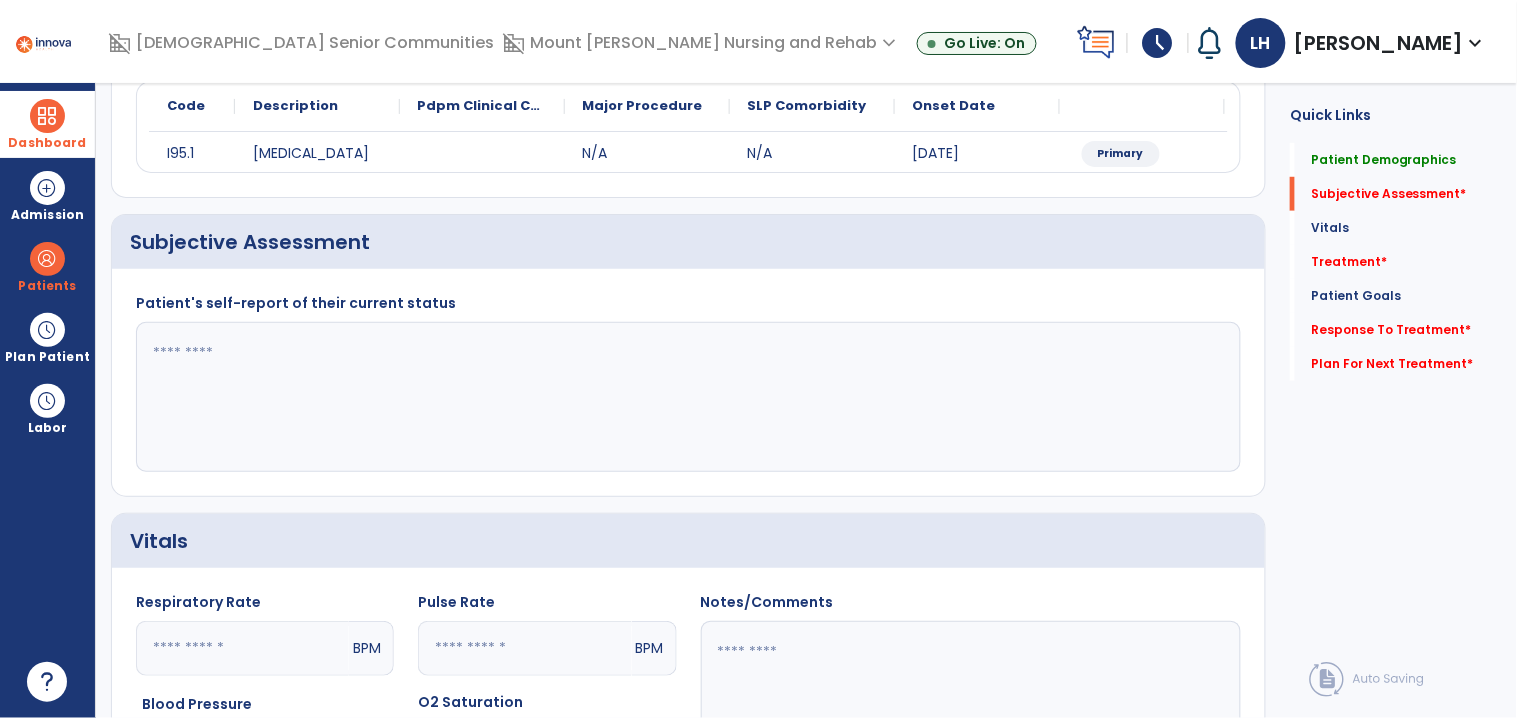 click 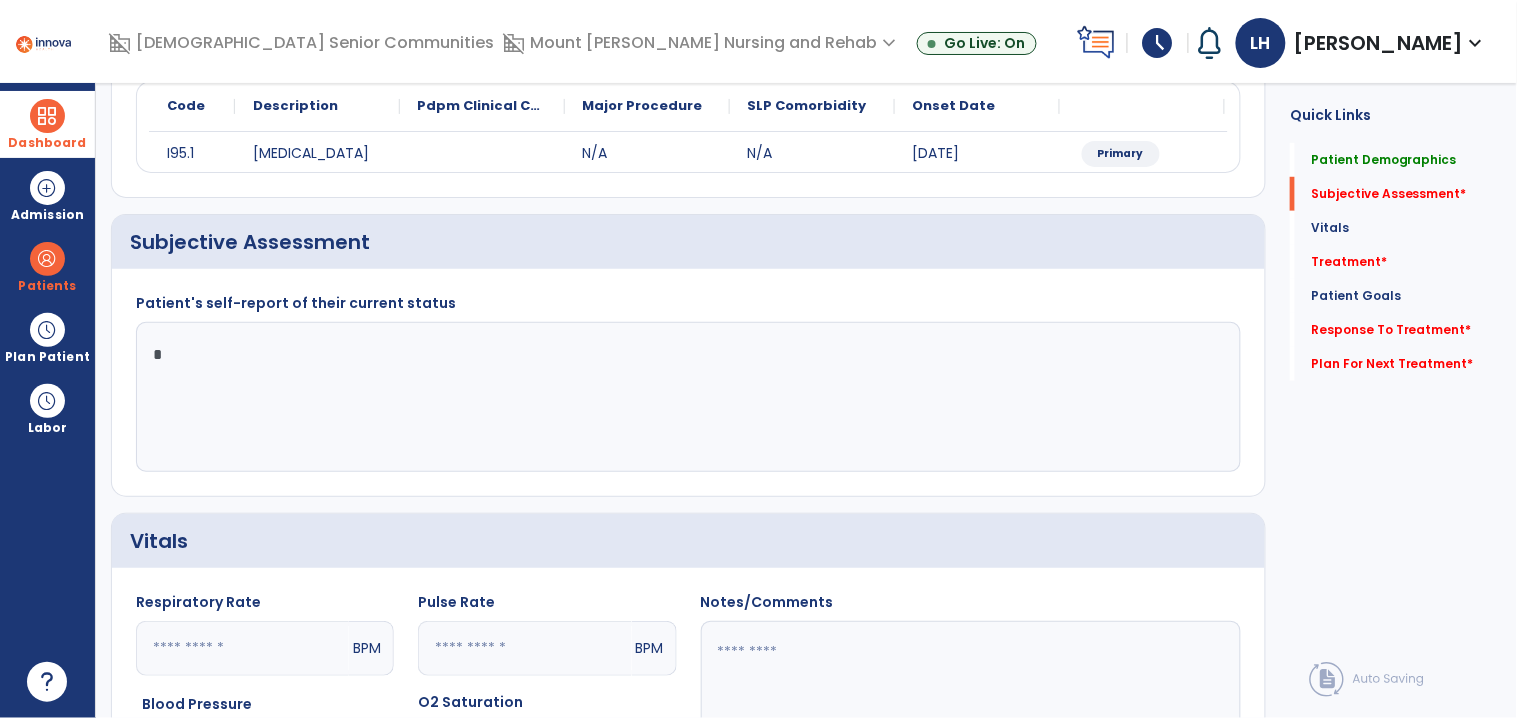 type on "**" 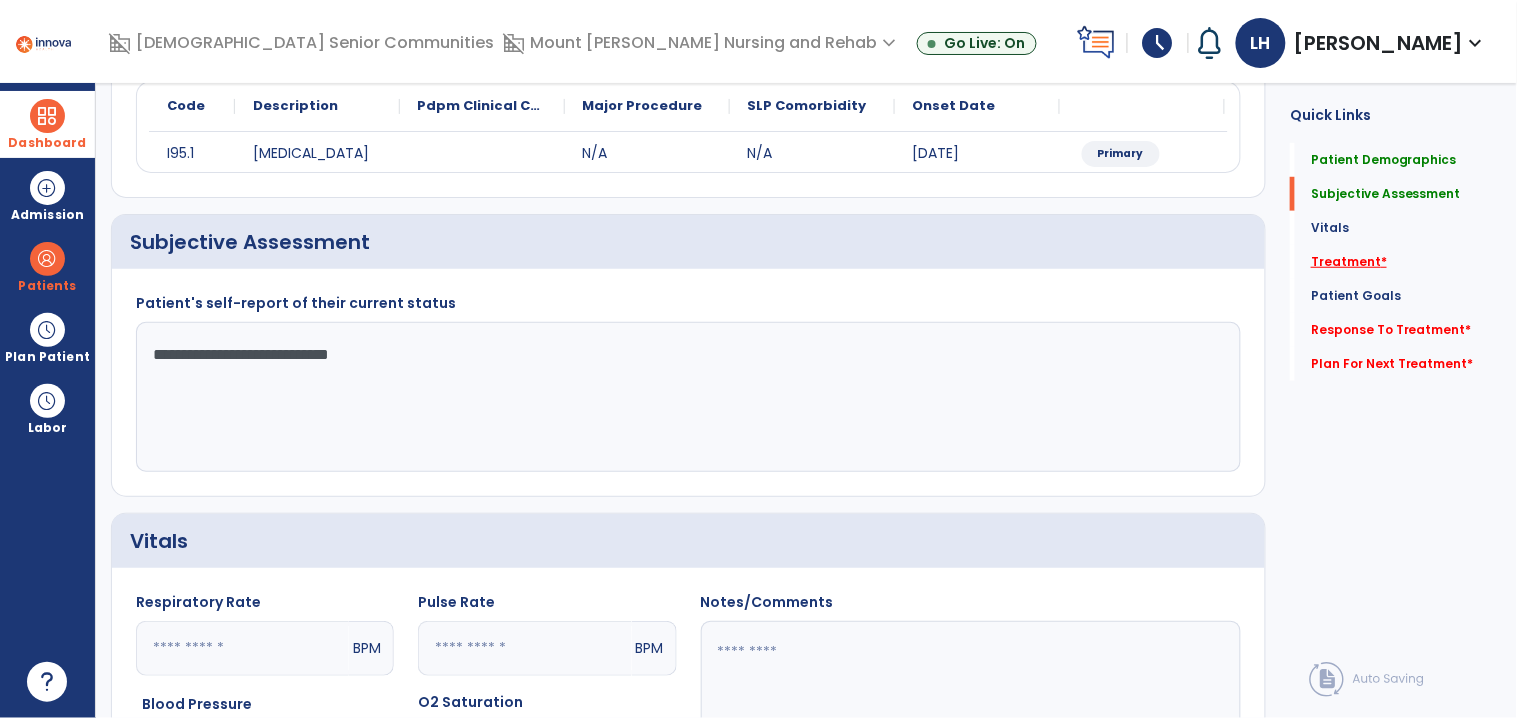 type on "**********" 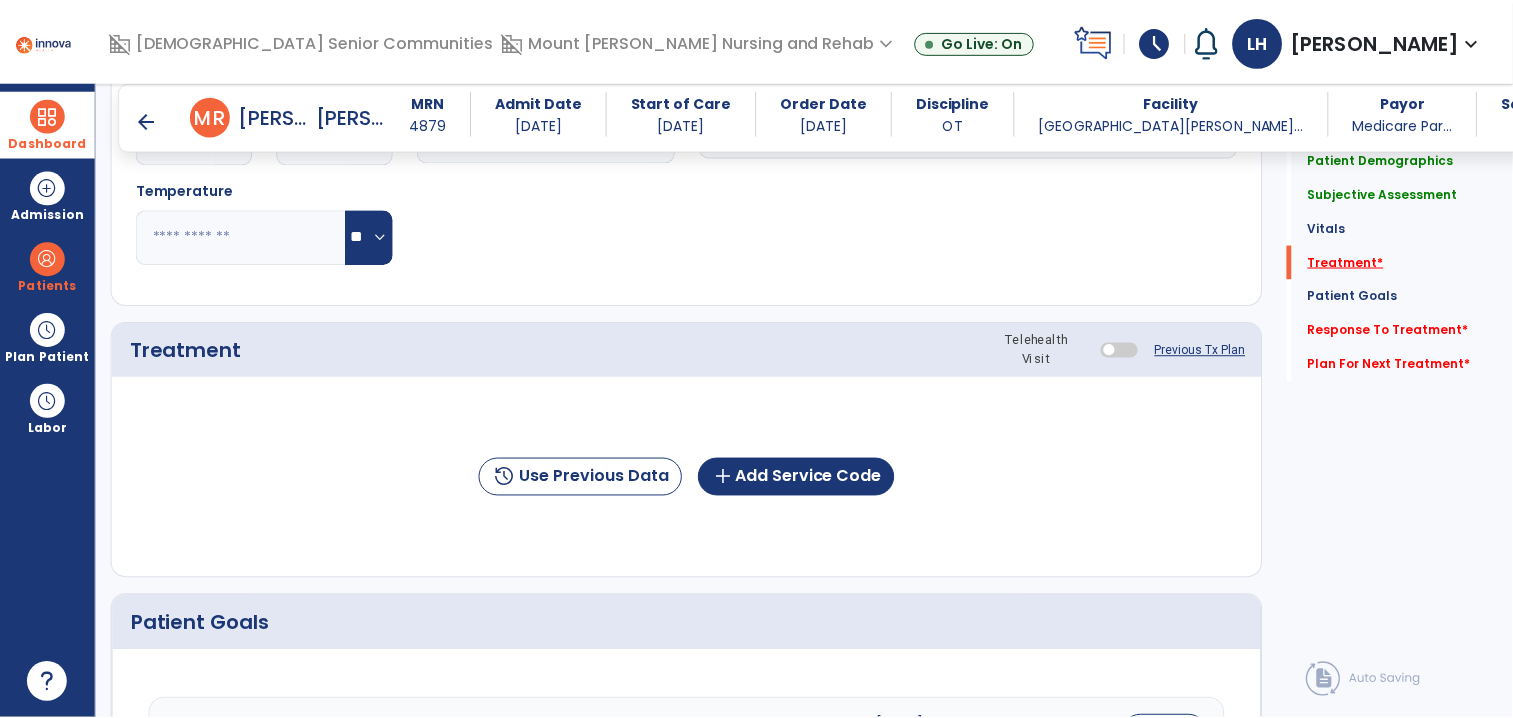scroll, scrollTop: 995, scrollLeft: 0, axis: vertical 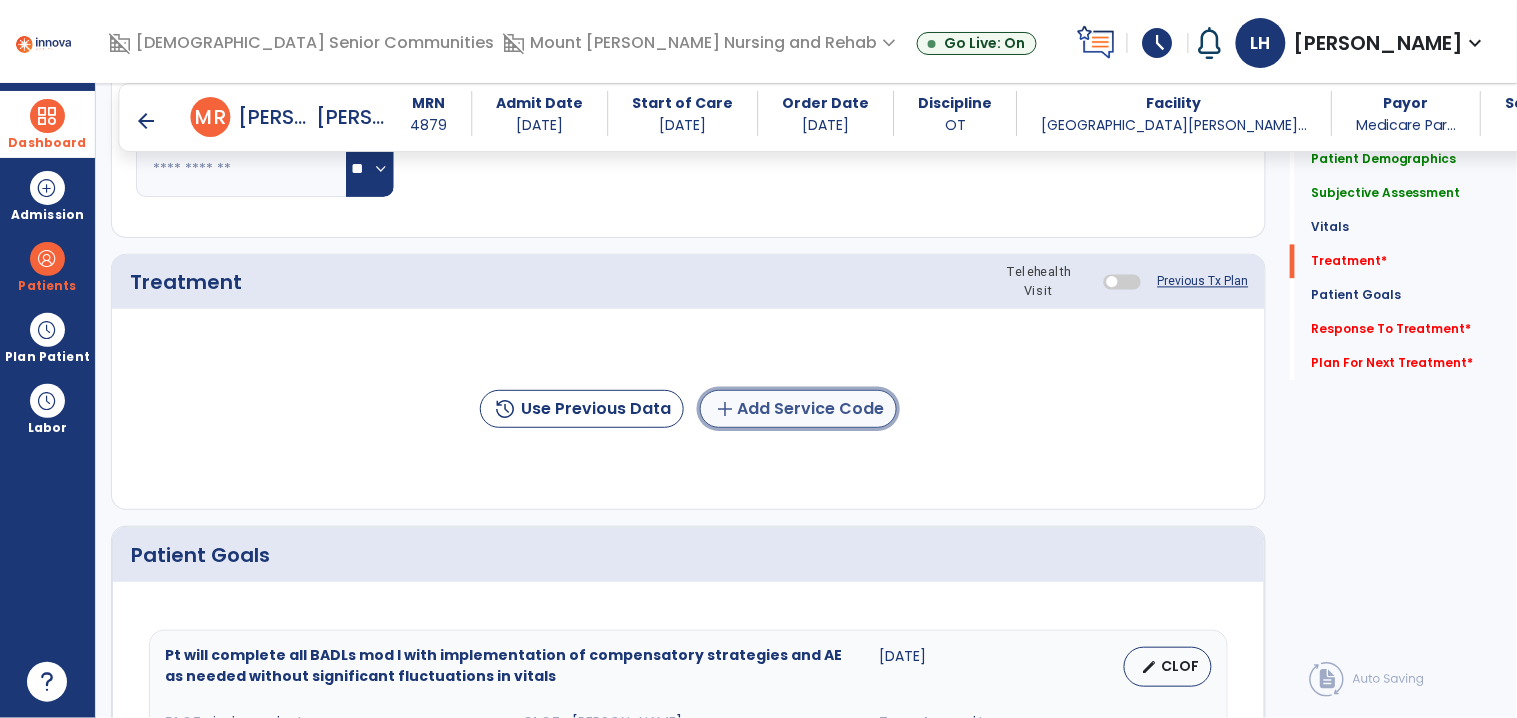 click on "add  Add Service Code" 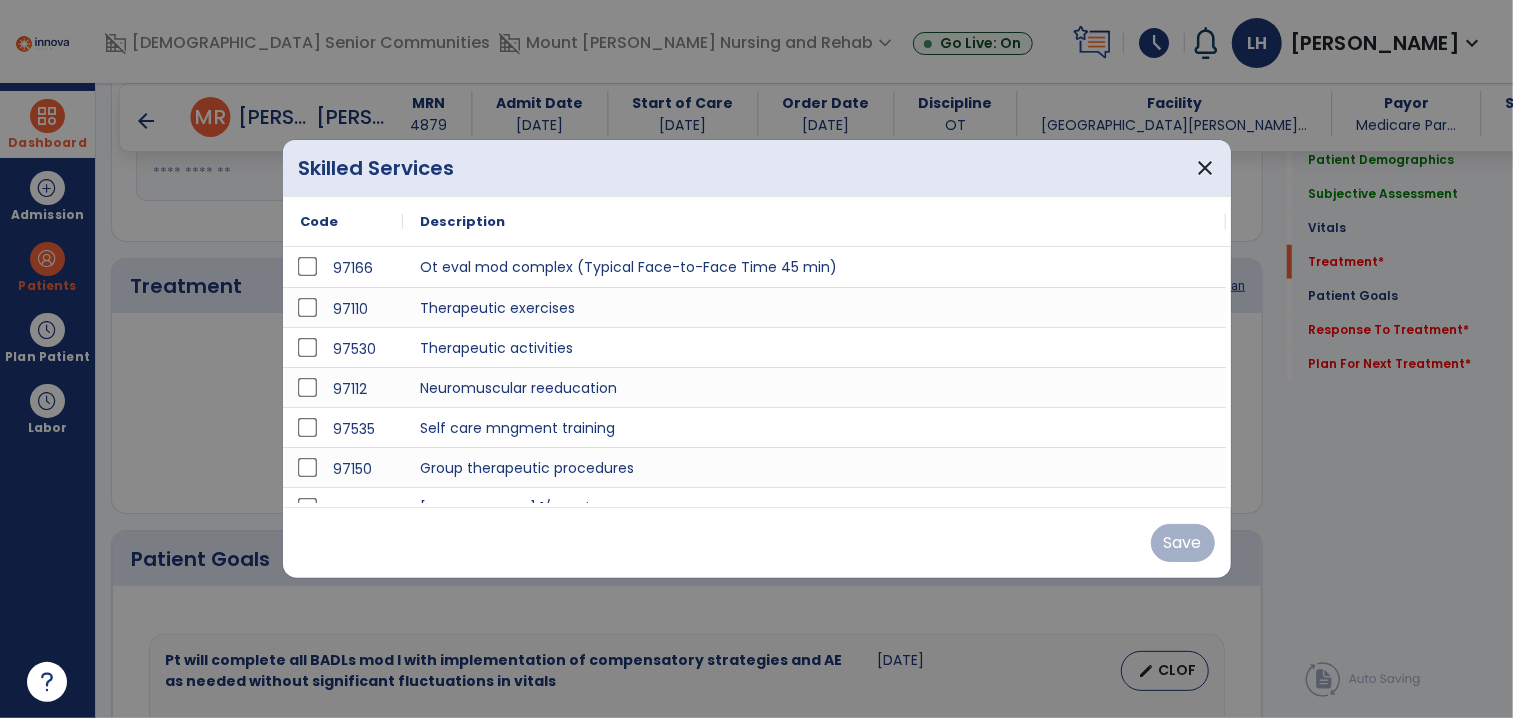 scroll, scrollTop: 995, scrollLeft: 0, axis: vertical 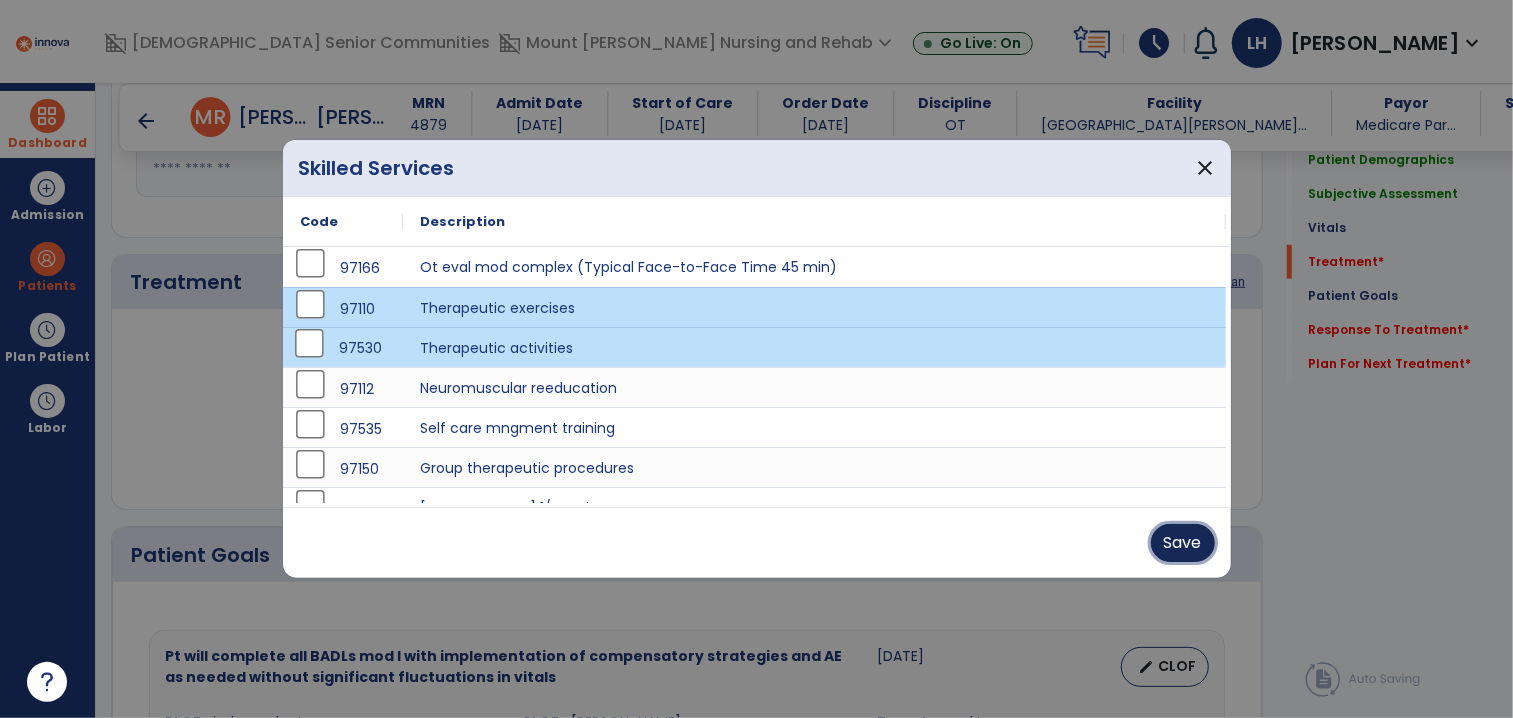 click on "Save" at bounding box center (1183, 543) 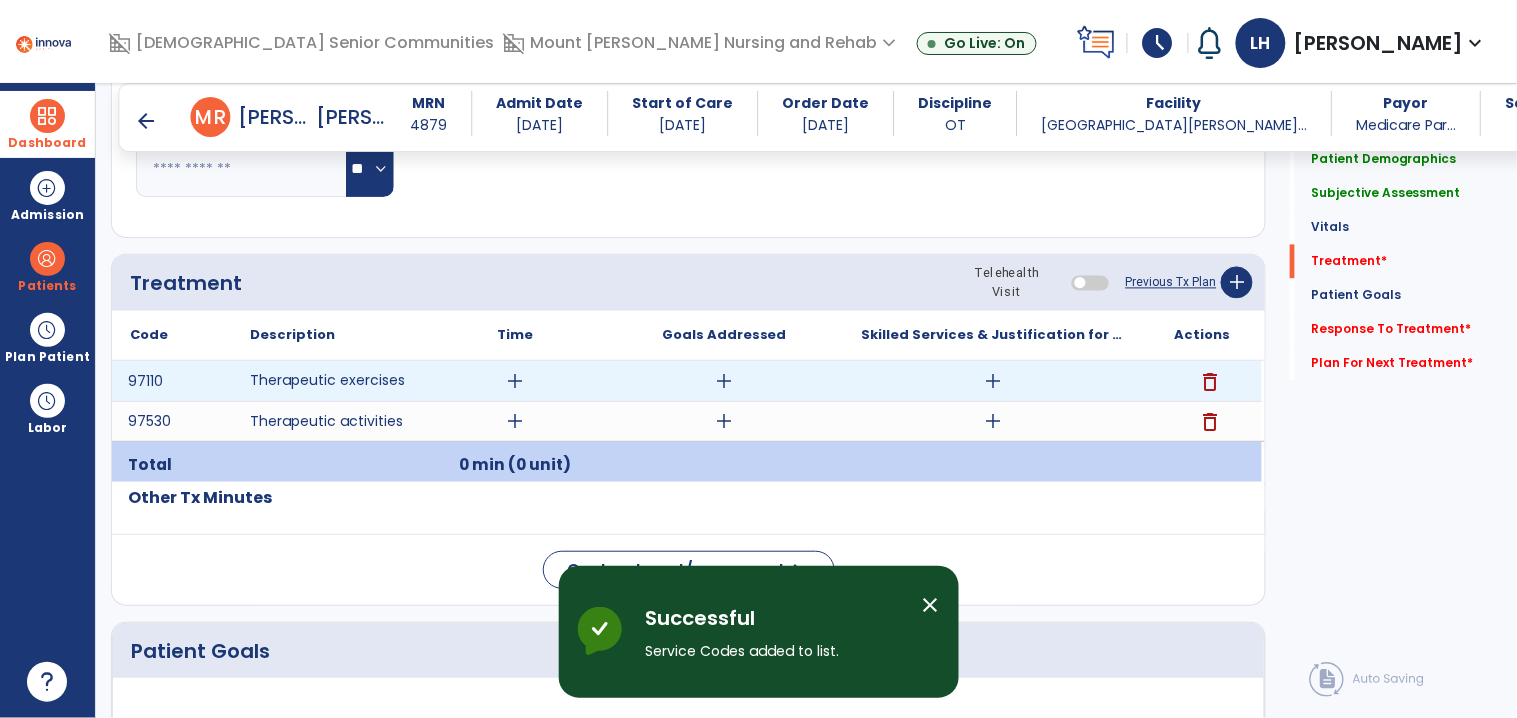 click on "add" at bounding box center [515, 381] 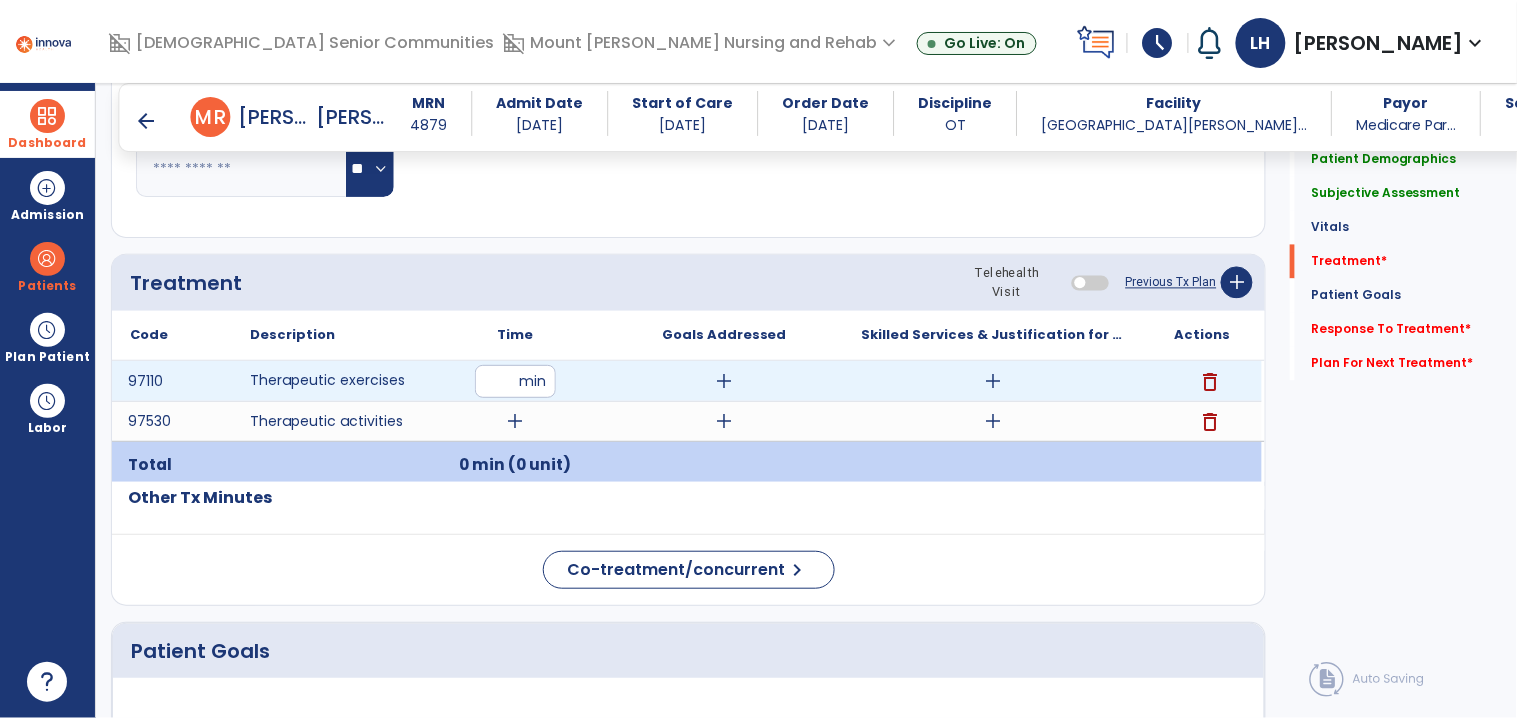 type on "**" 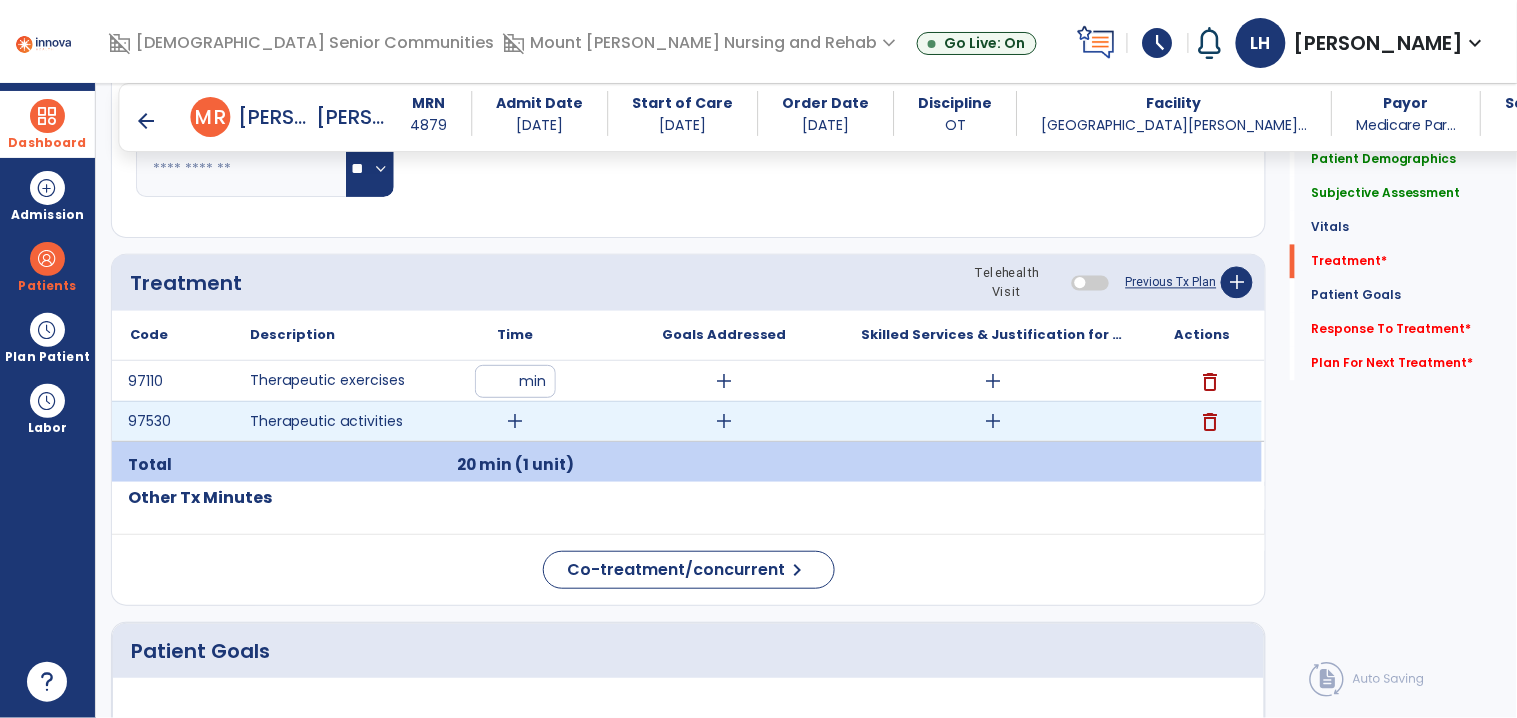 click on "add" at bounding box center (515, 421) 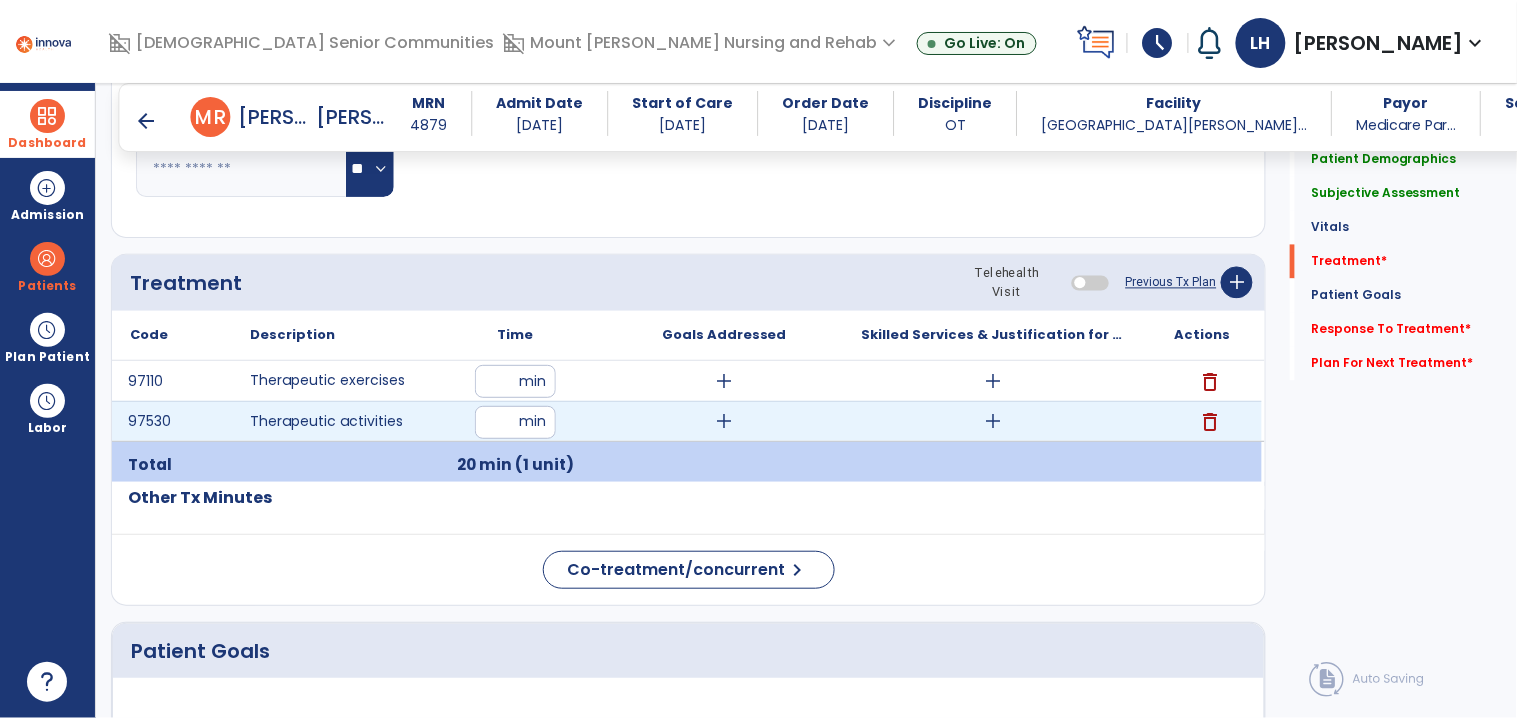 type on "**" 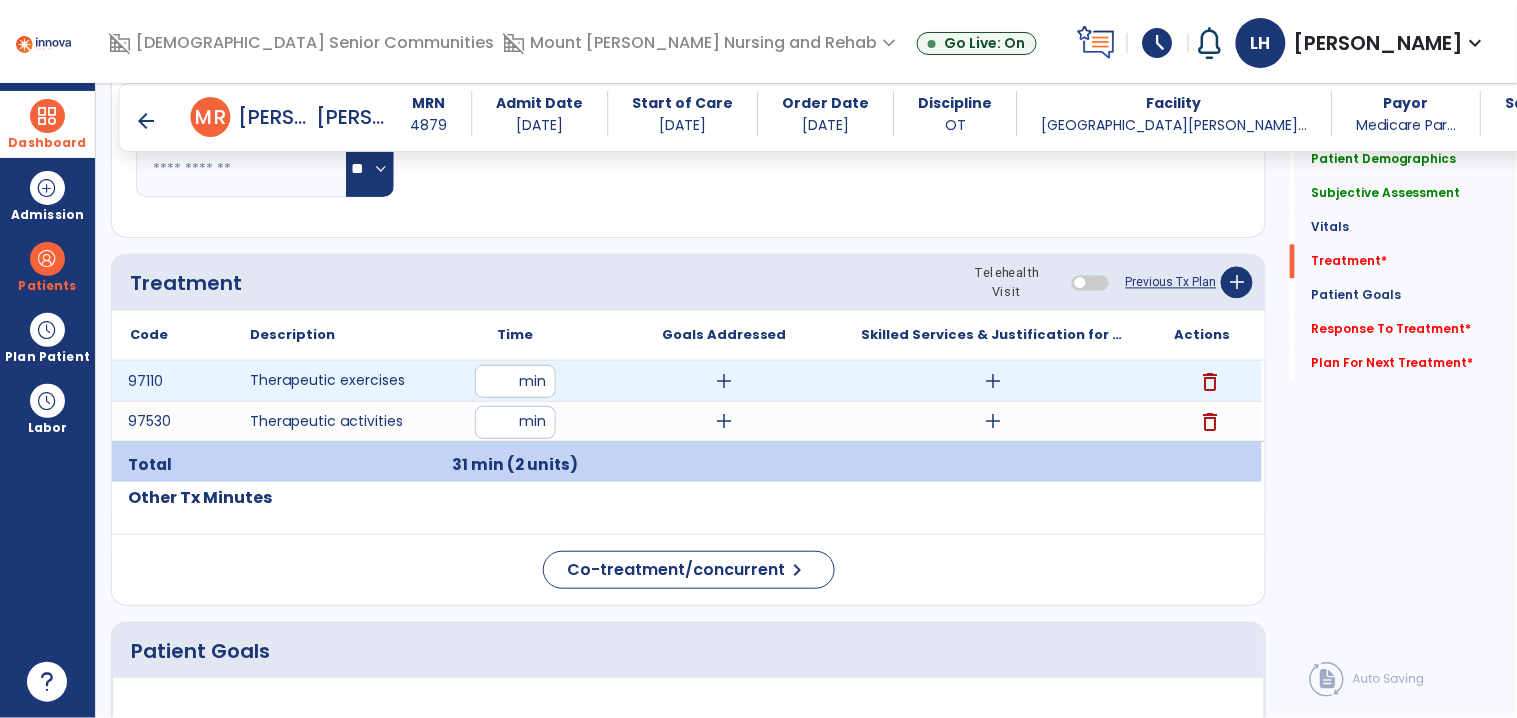 click on "add" at bounding box center (724, 381) 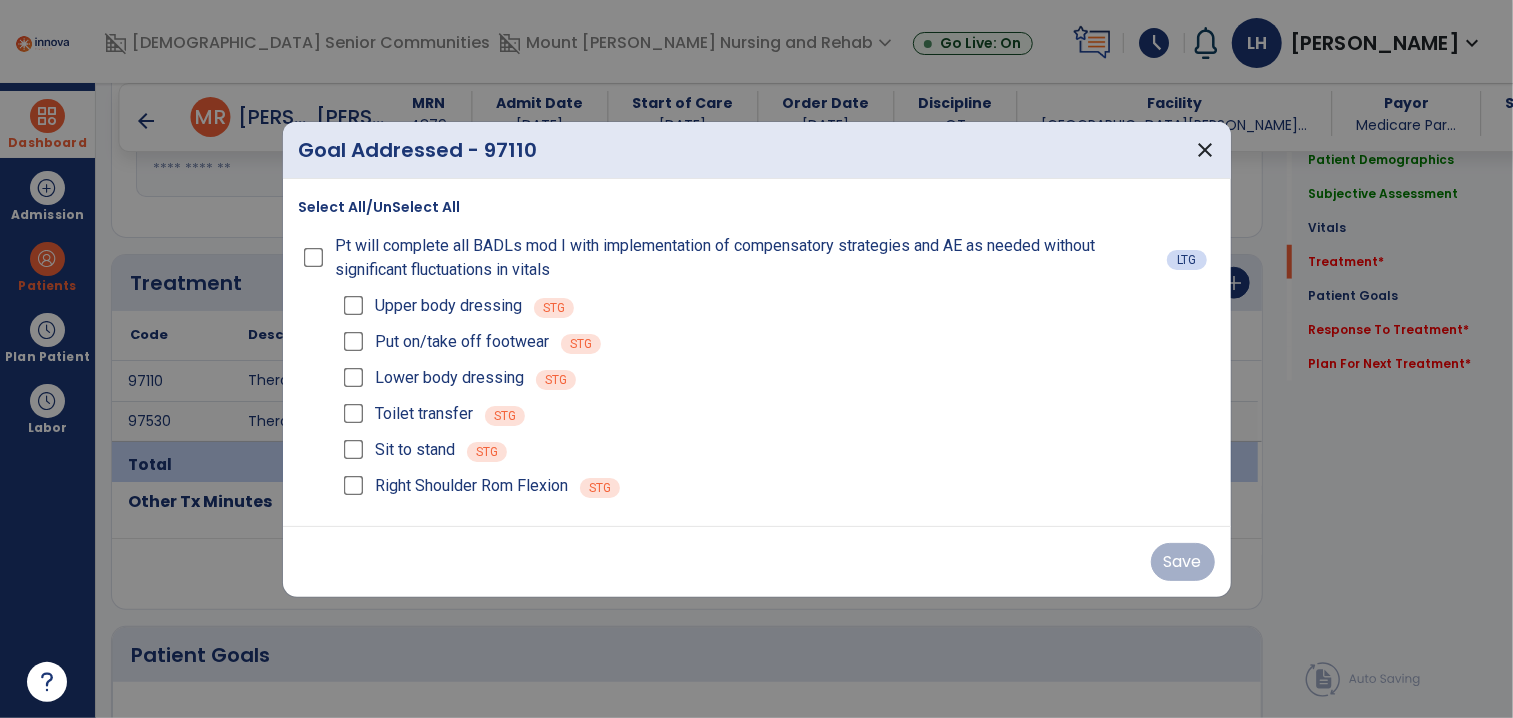 scroll, scrollTop: 995, scrollLeft: 0, axis: vertical 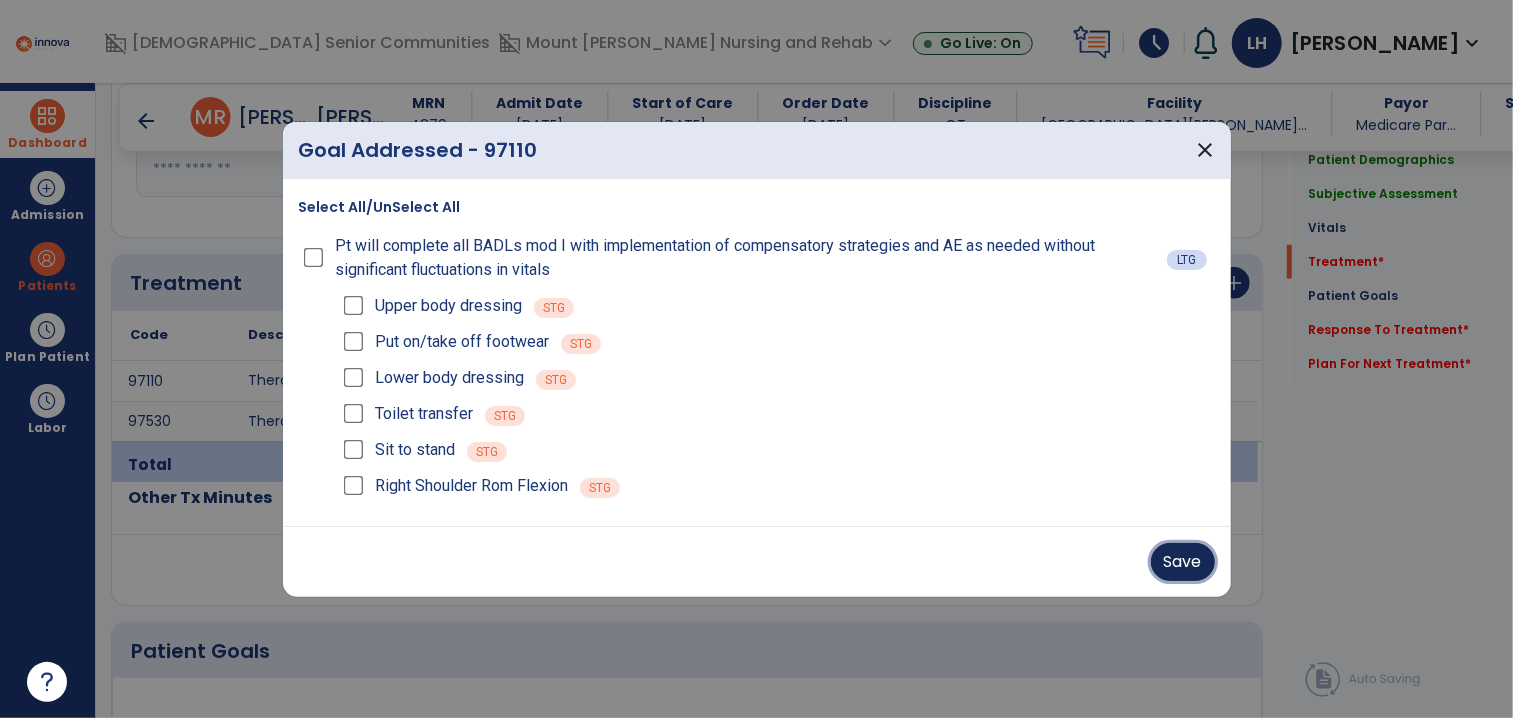 click on "Save" at bounding box center (1183, 562) 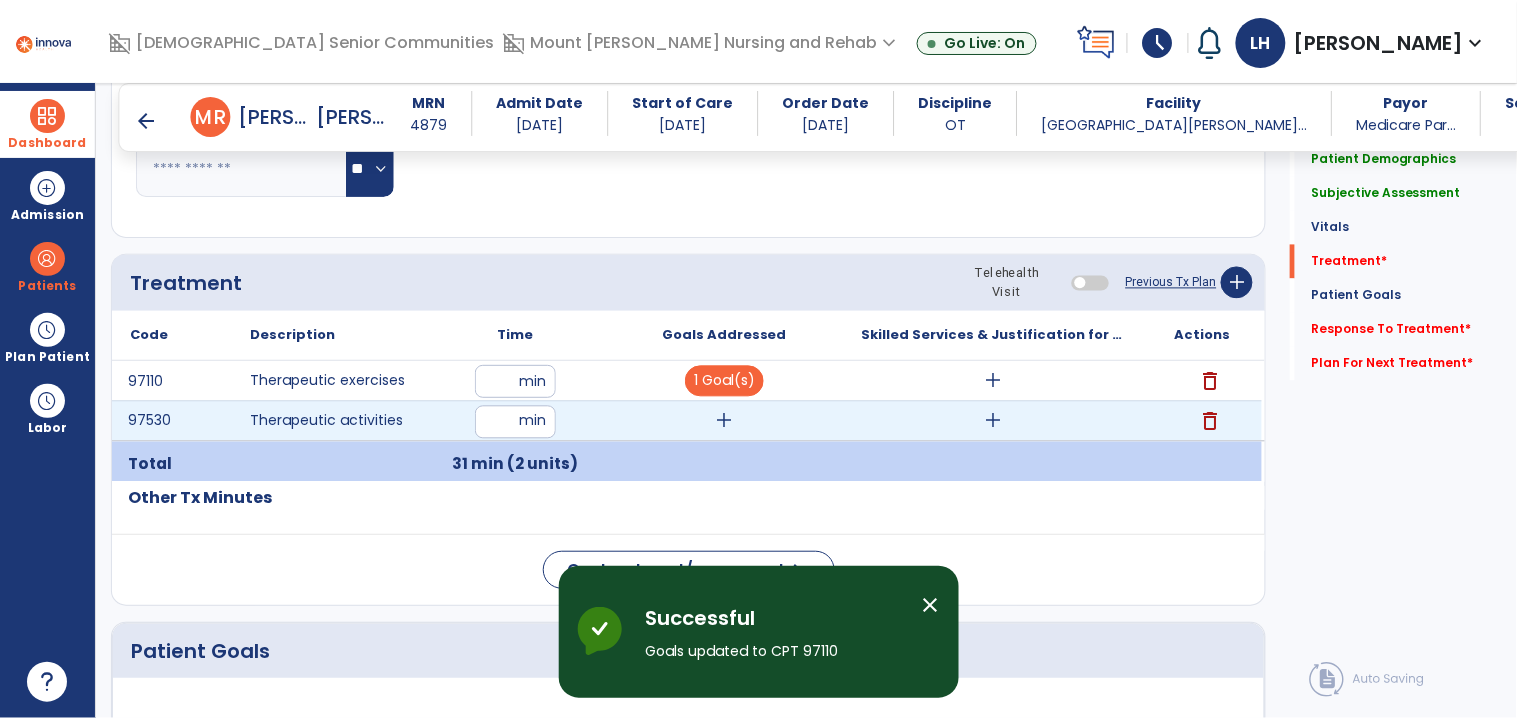 click on "add" at bounding box center (724, 421) 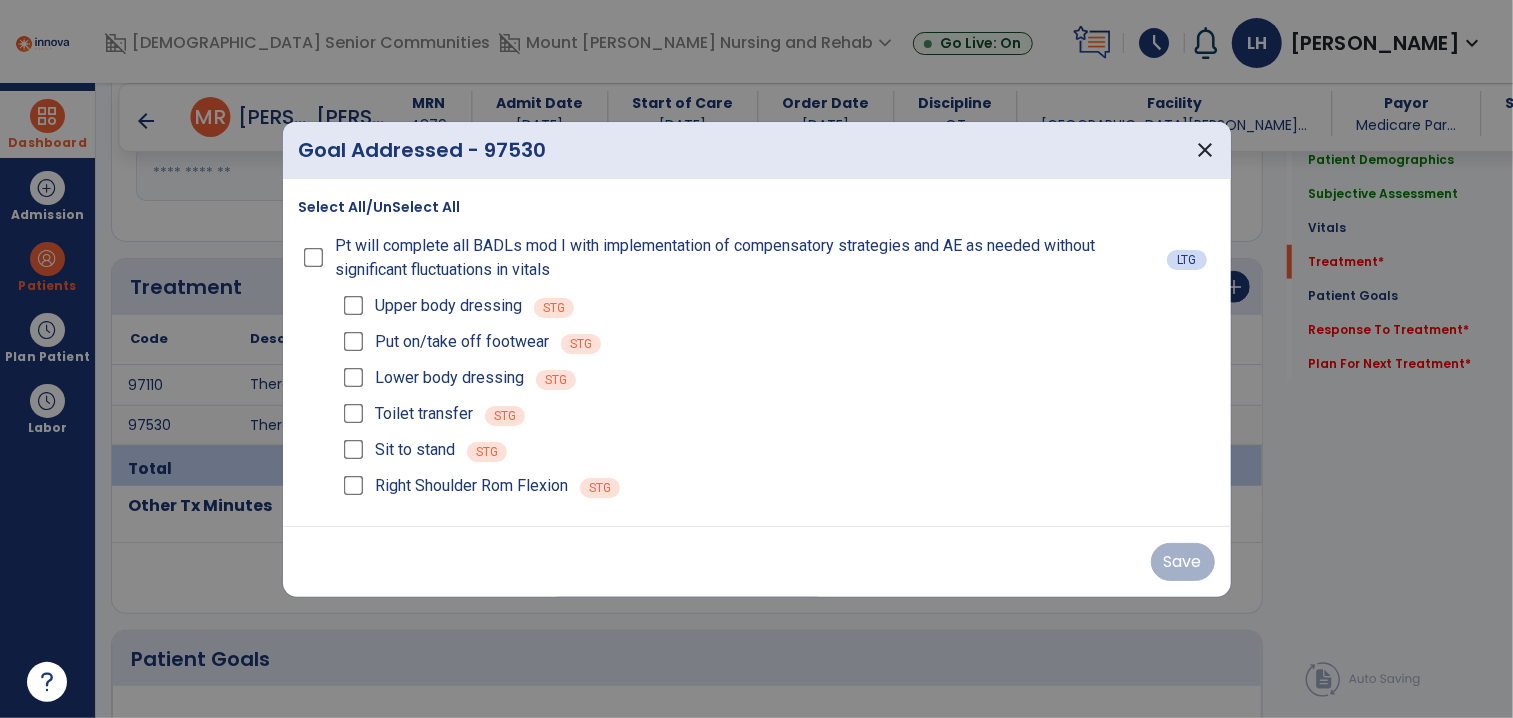 scroll, scrollTop: 995, scrollLeft: 0, axis: vertical 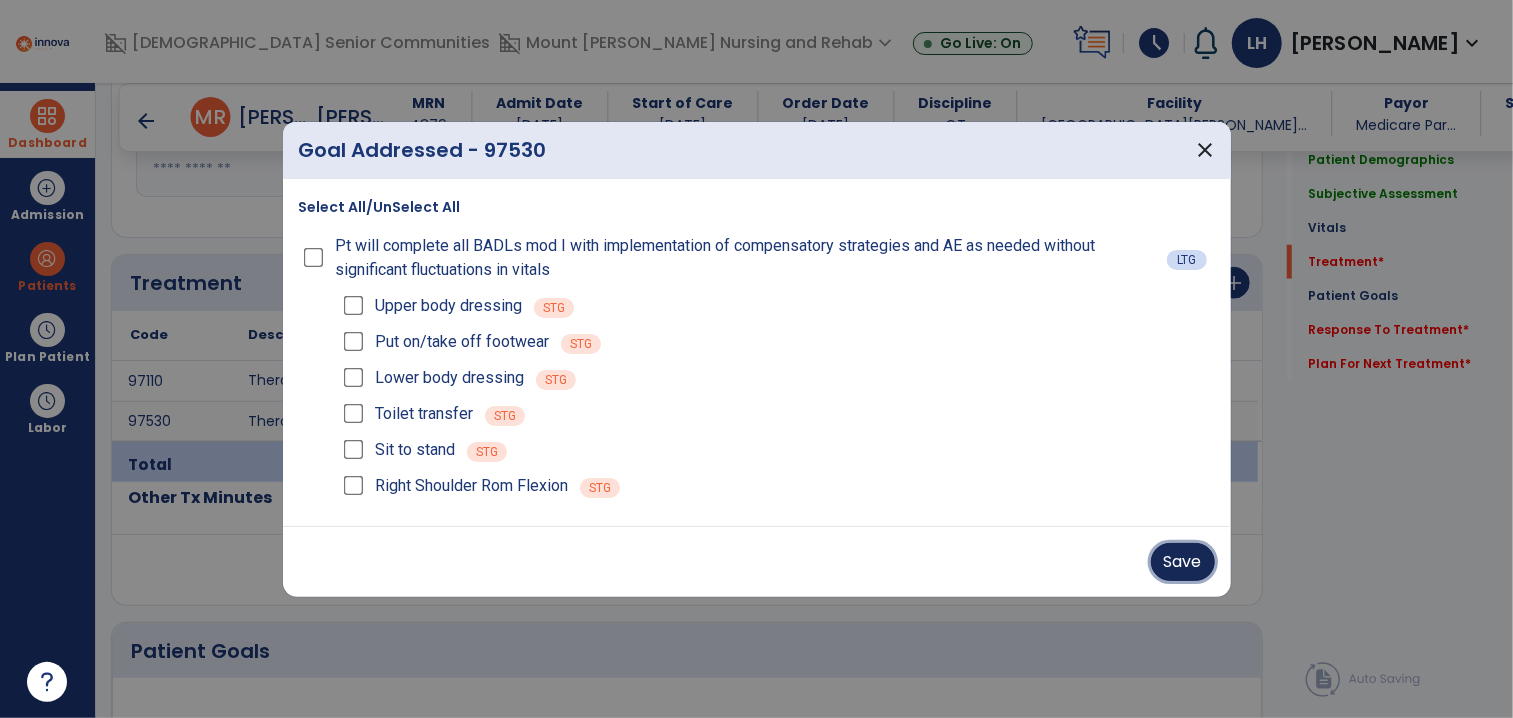 click on "Save" at bounding box center [1183, 562] 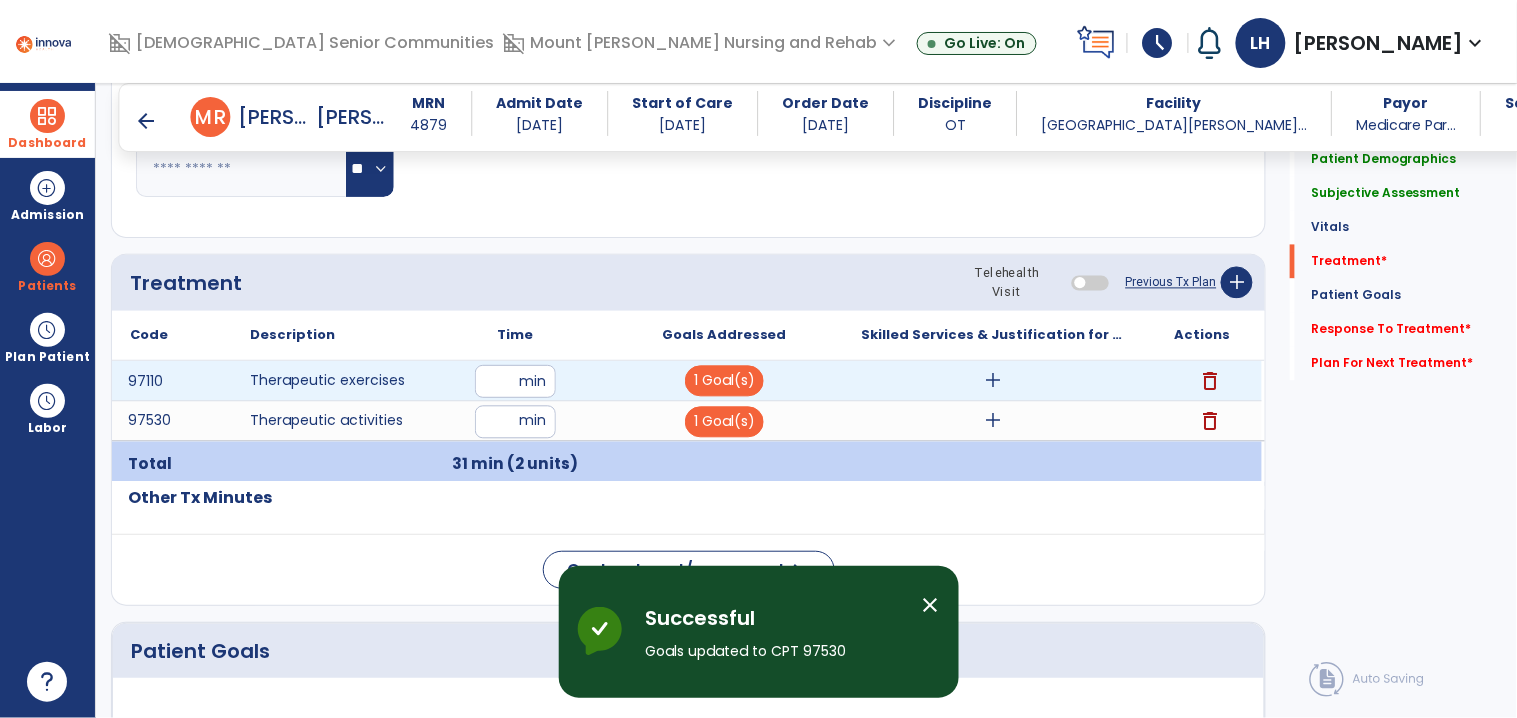 click on "add" at bounding box center [993, 381] 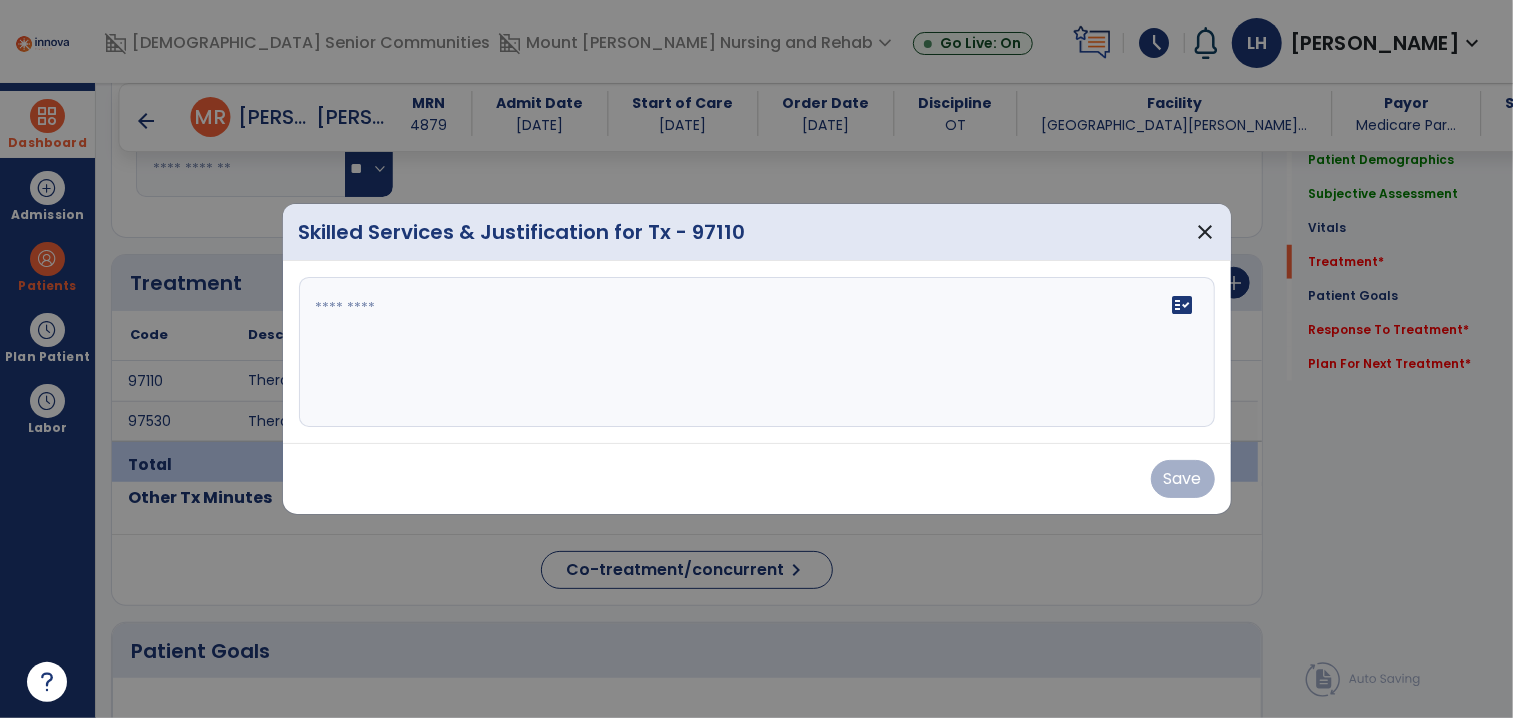 scroll, scrollTop: 995, scrollLeft: 0, axis: vertical 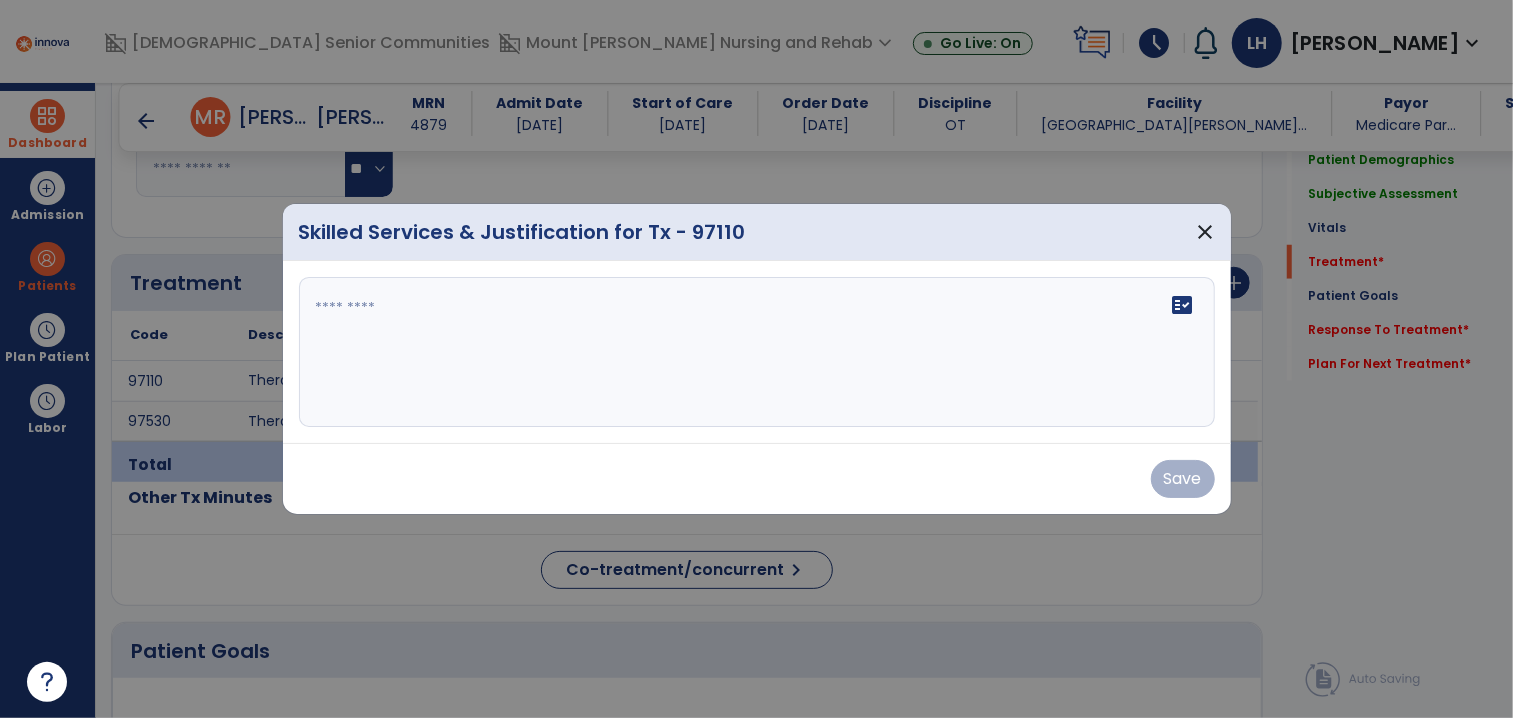 click on "fact_check" at bounding box center [757, 352] 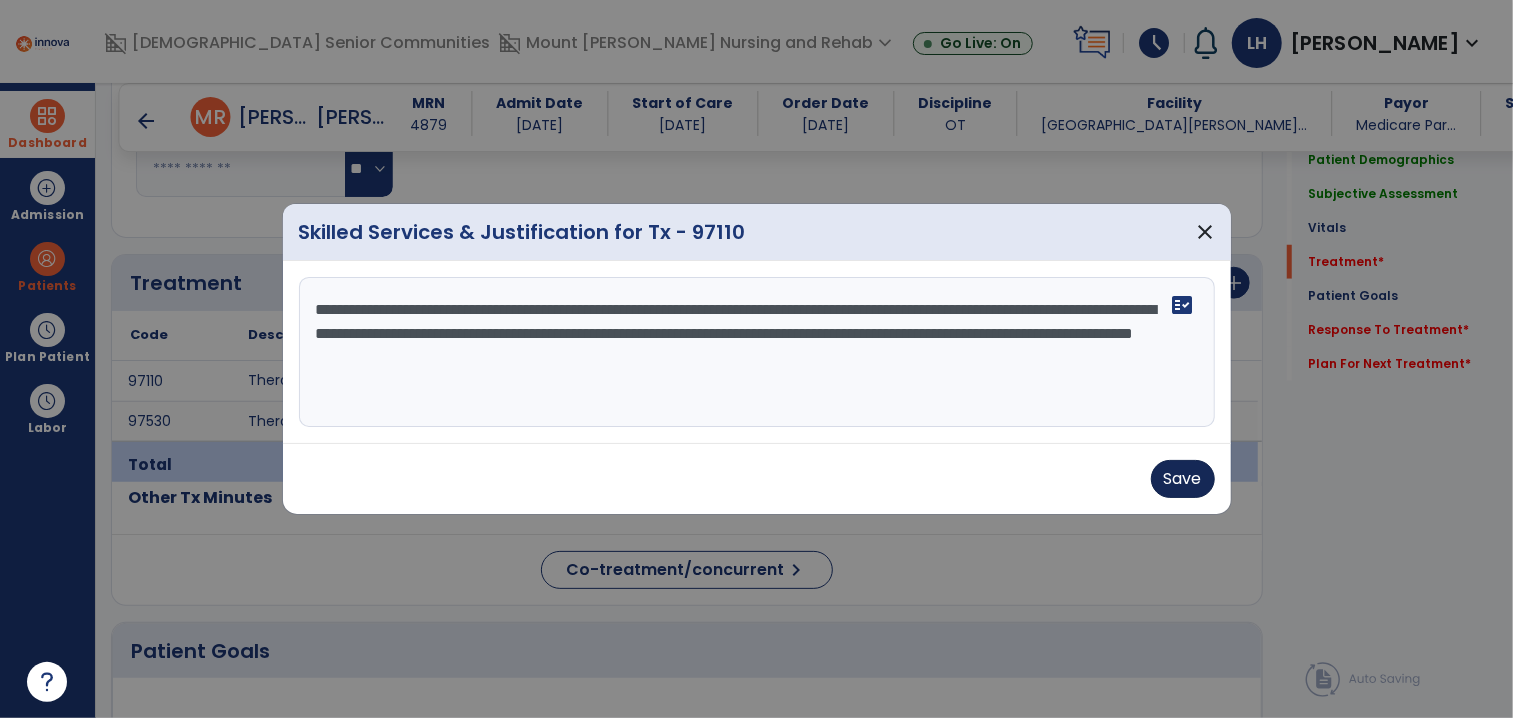 type on "**********" 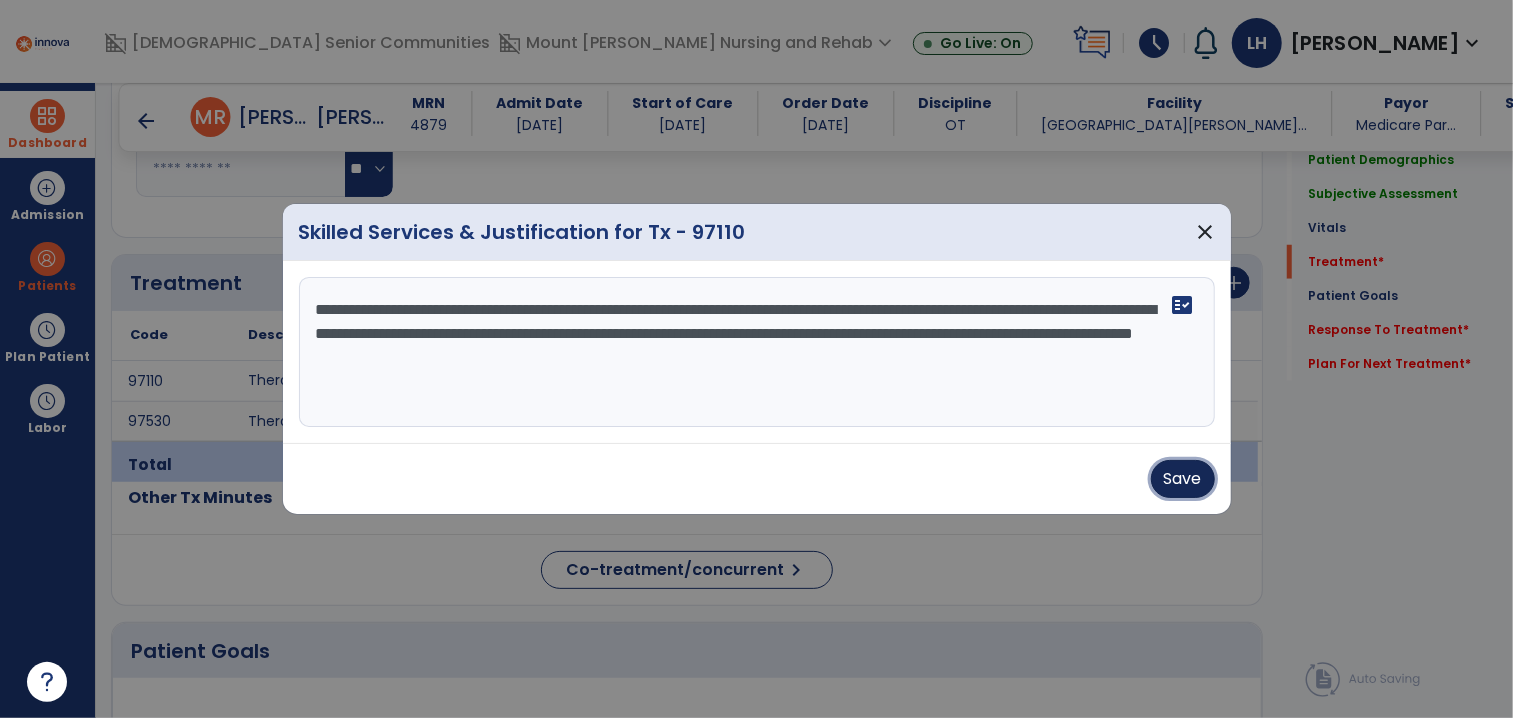 click on "Save" at bounding box center (1183, 479) 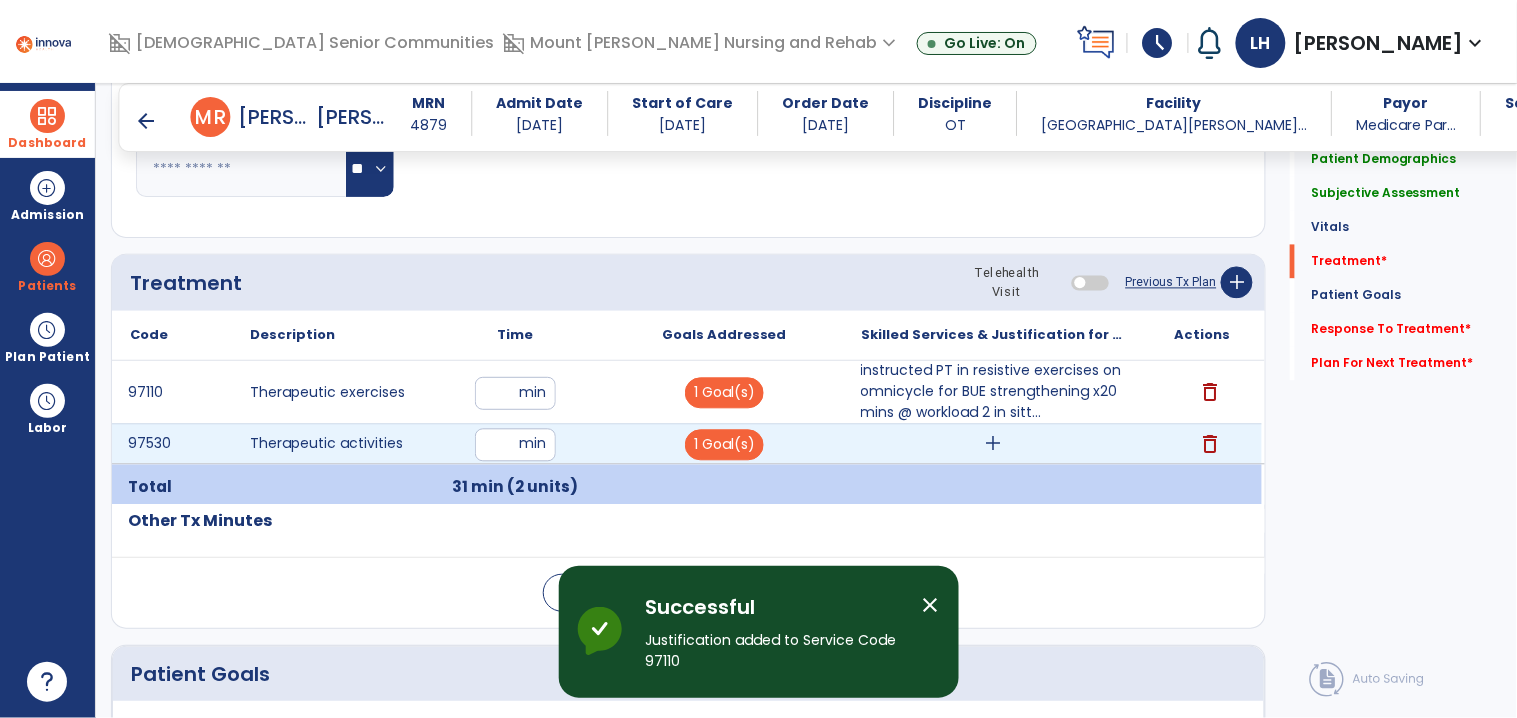 click on "add" at bounding box center [993, 444] 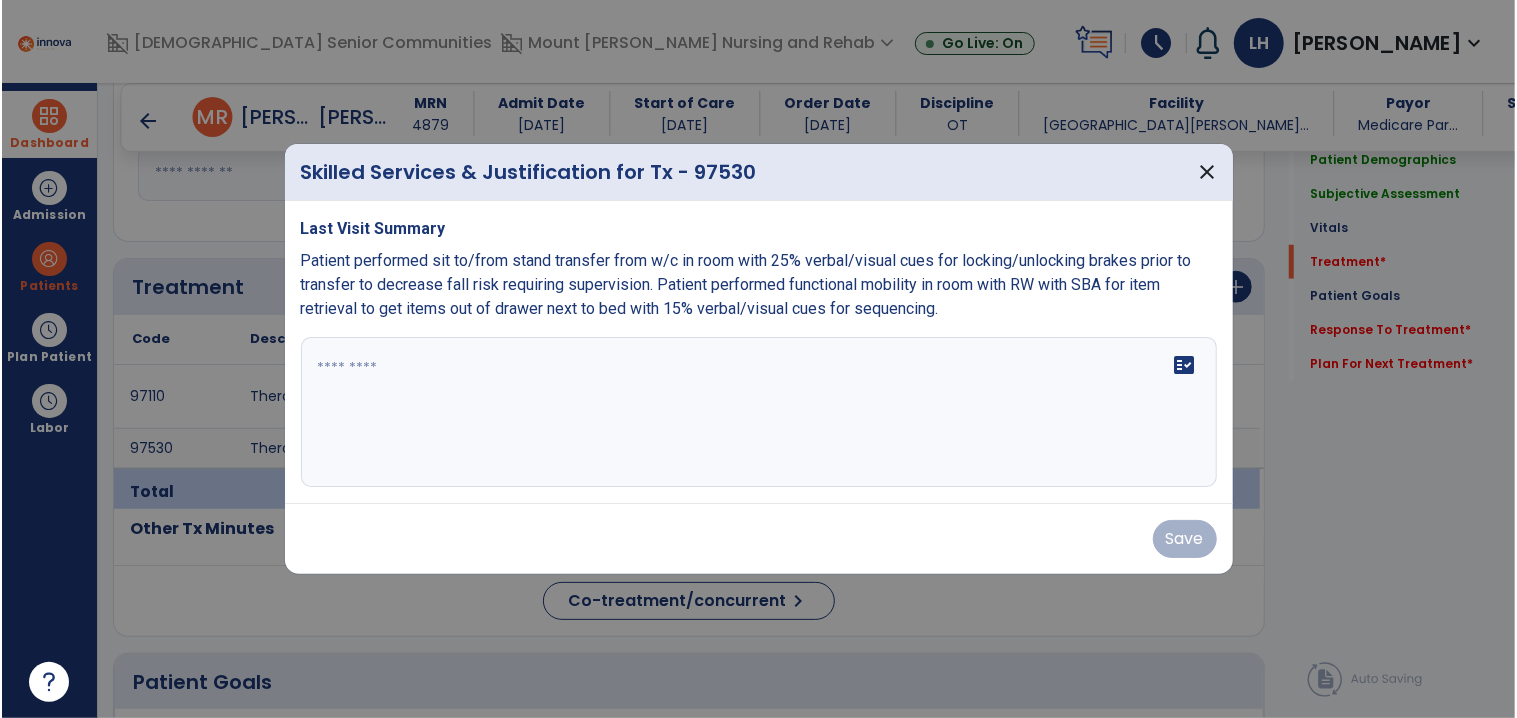 scroll, scrollTop: 995, scrollLeft: 0, axis: vertical 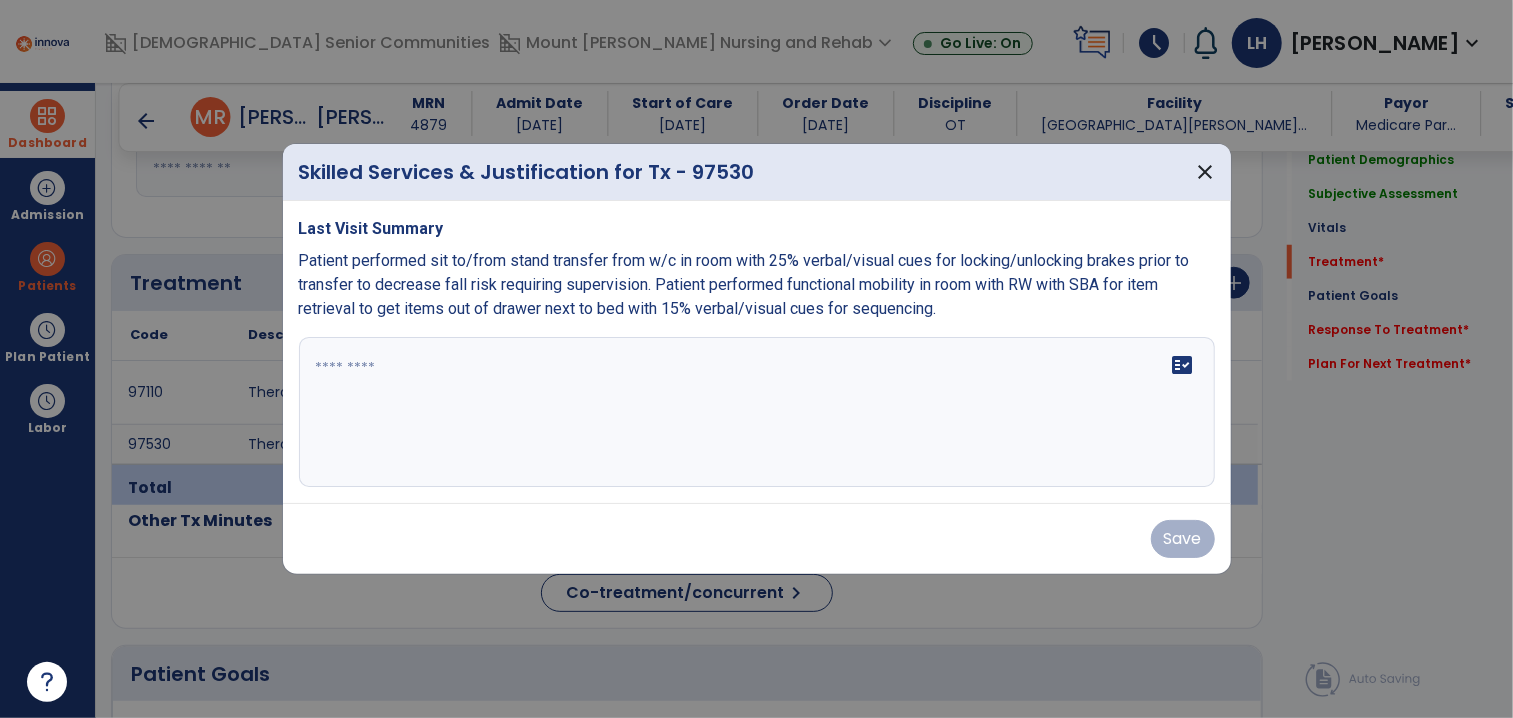 click on "fact_check" at bounding box center (757, 412) 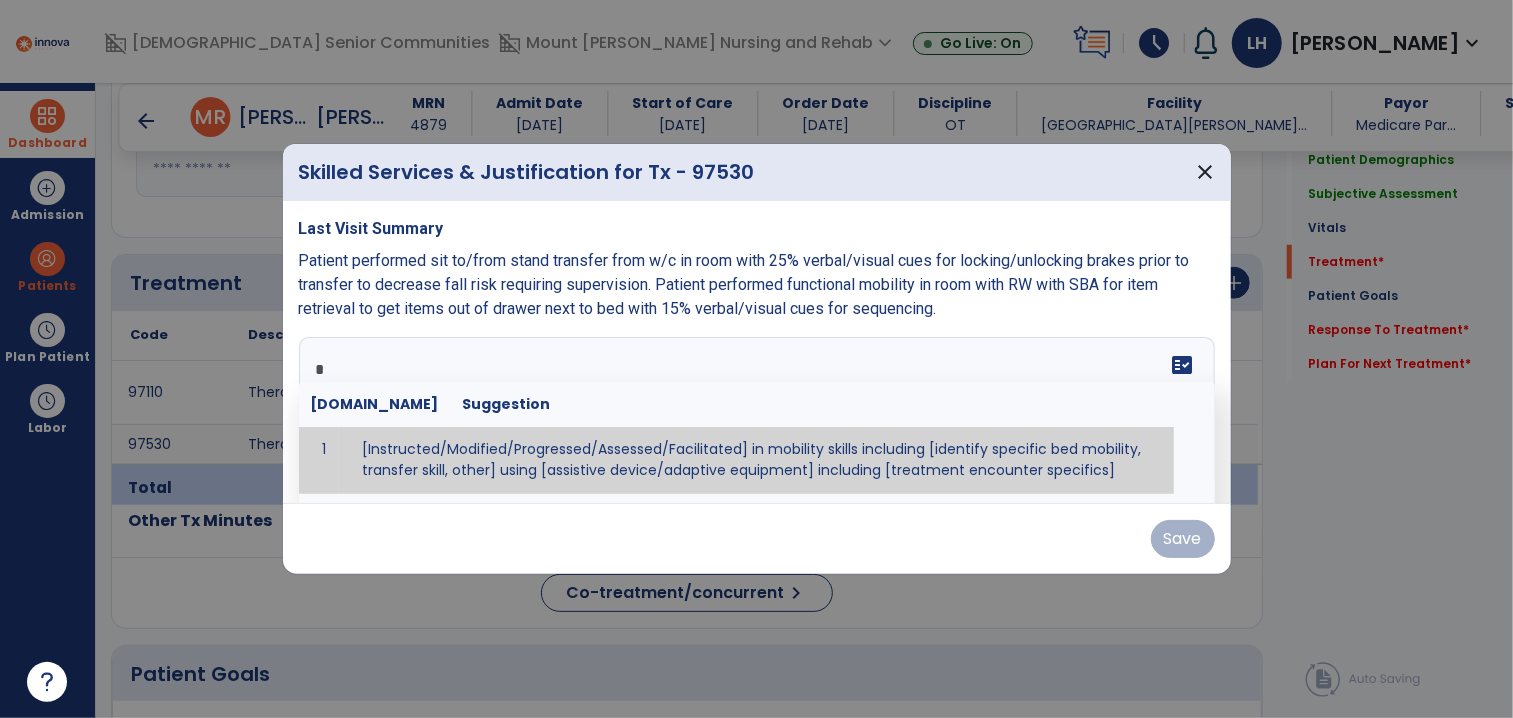 type on "**" 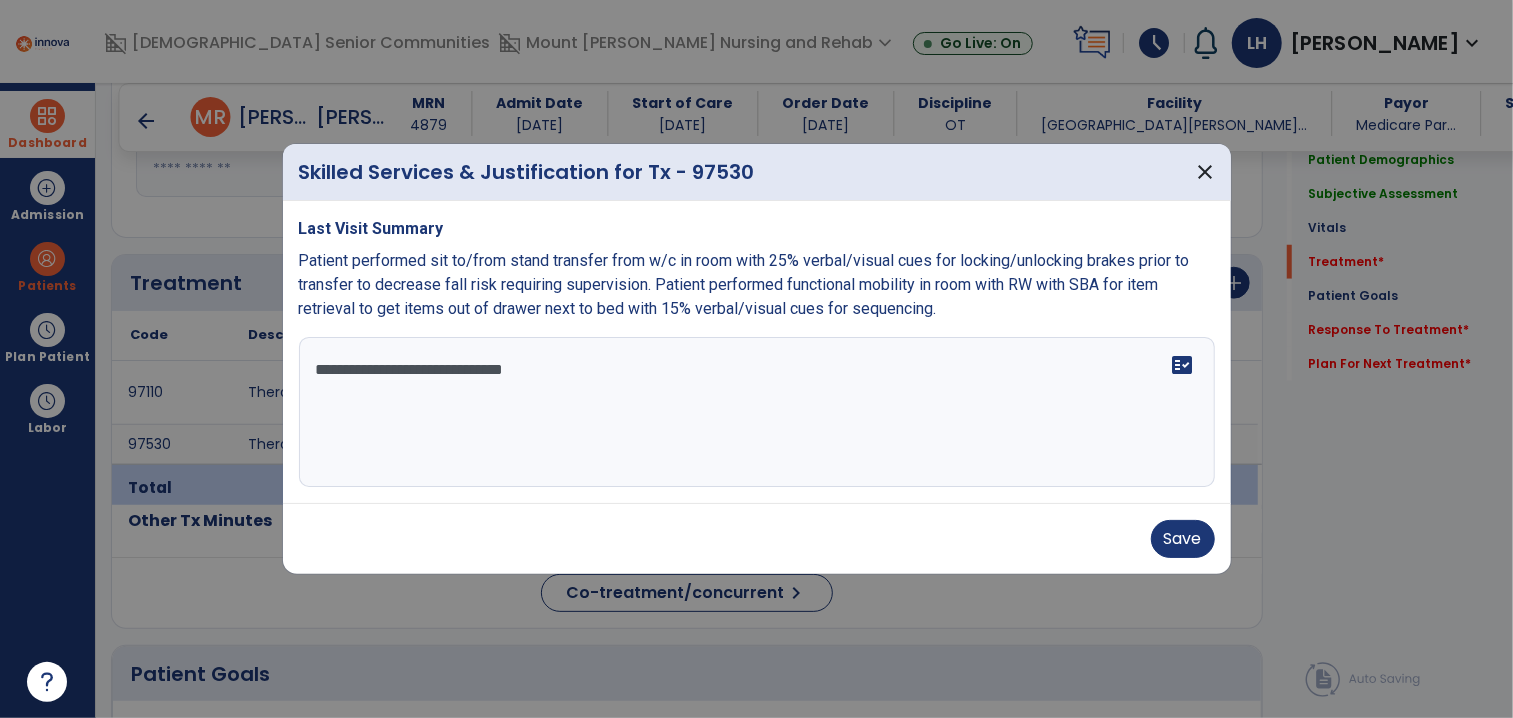 click on "**********" at bounding box center (757, 412) 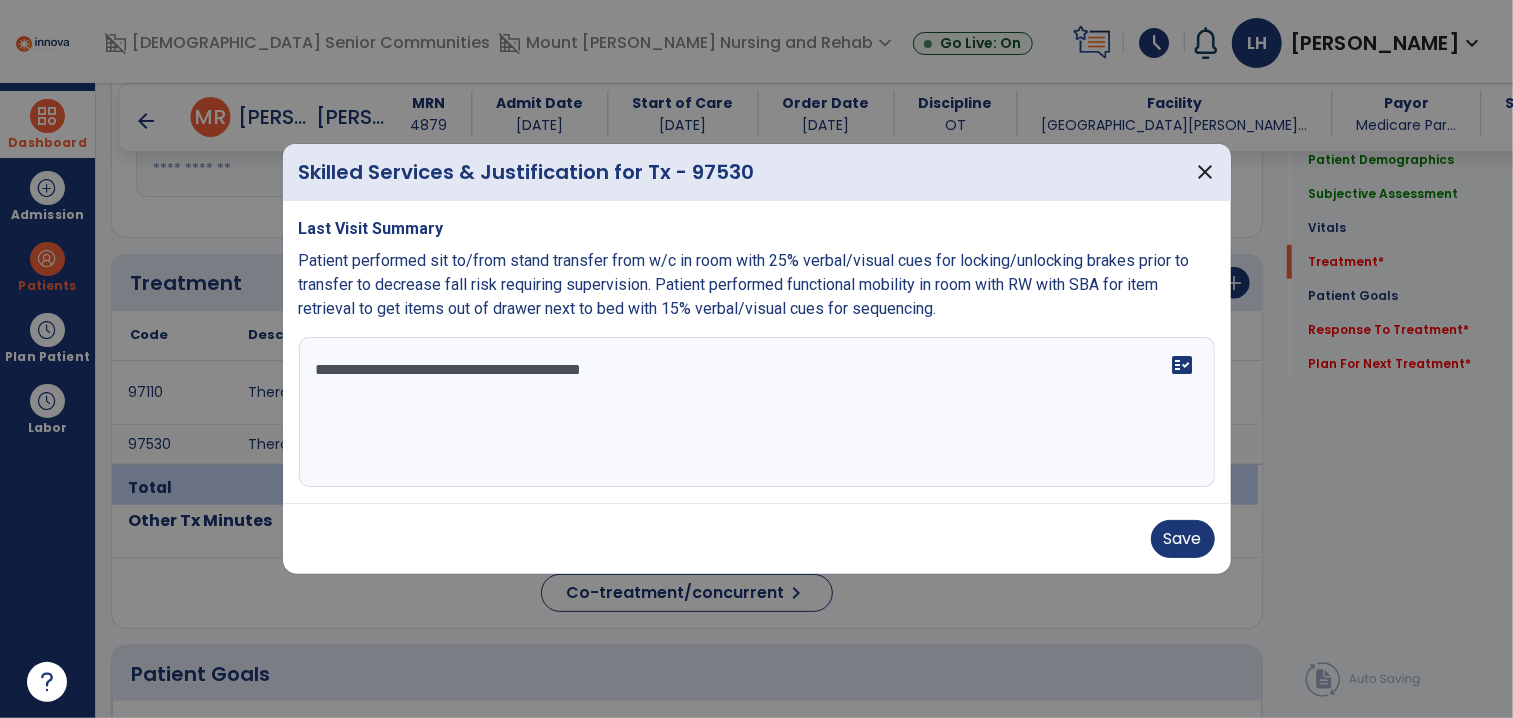 click on "**********" at bounding box center [757, 412] 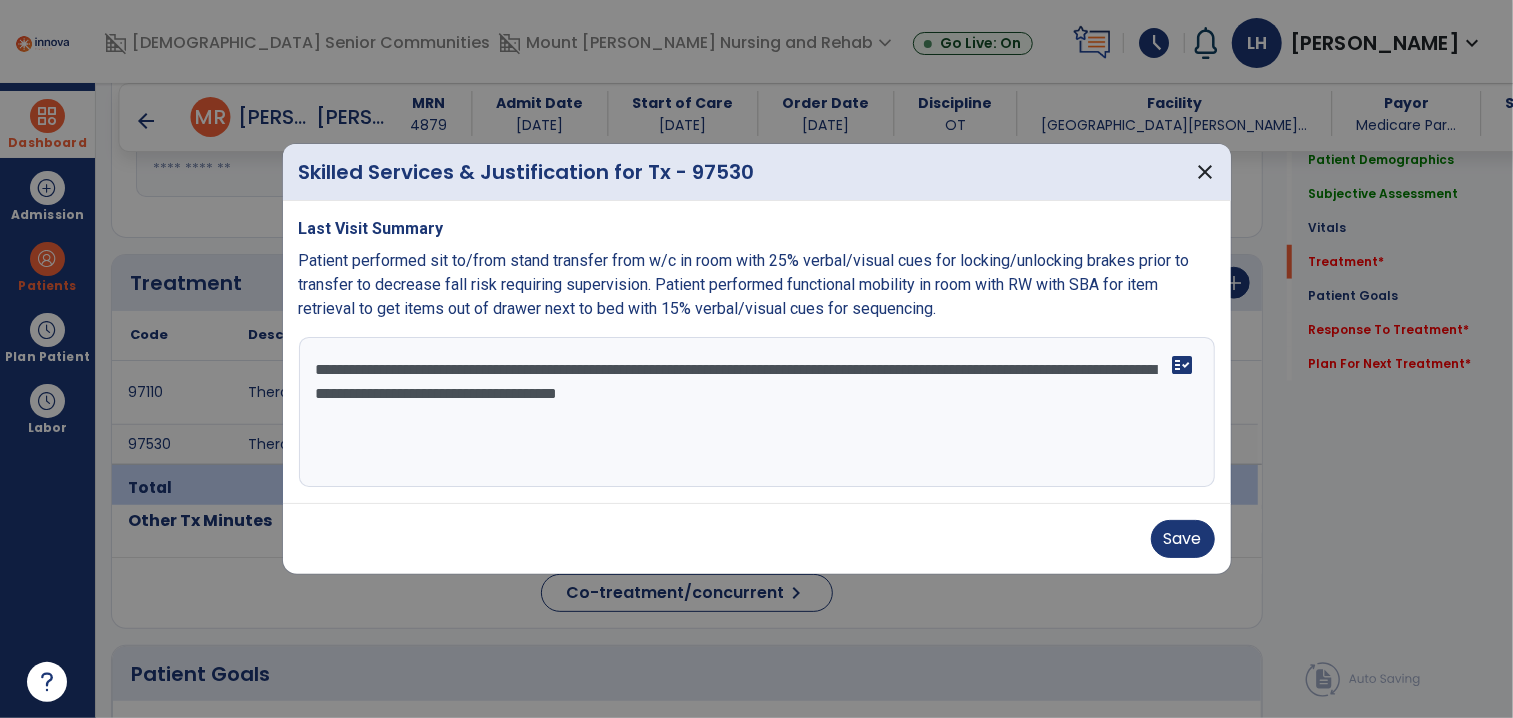type on "**********" 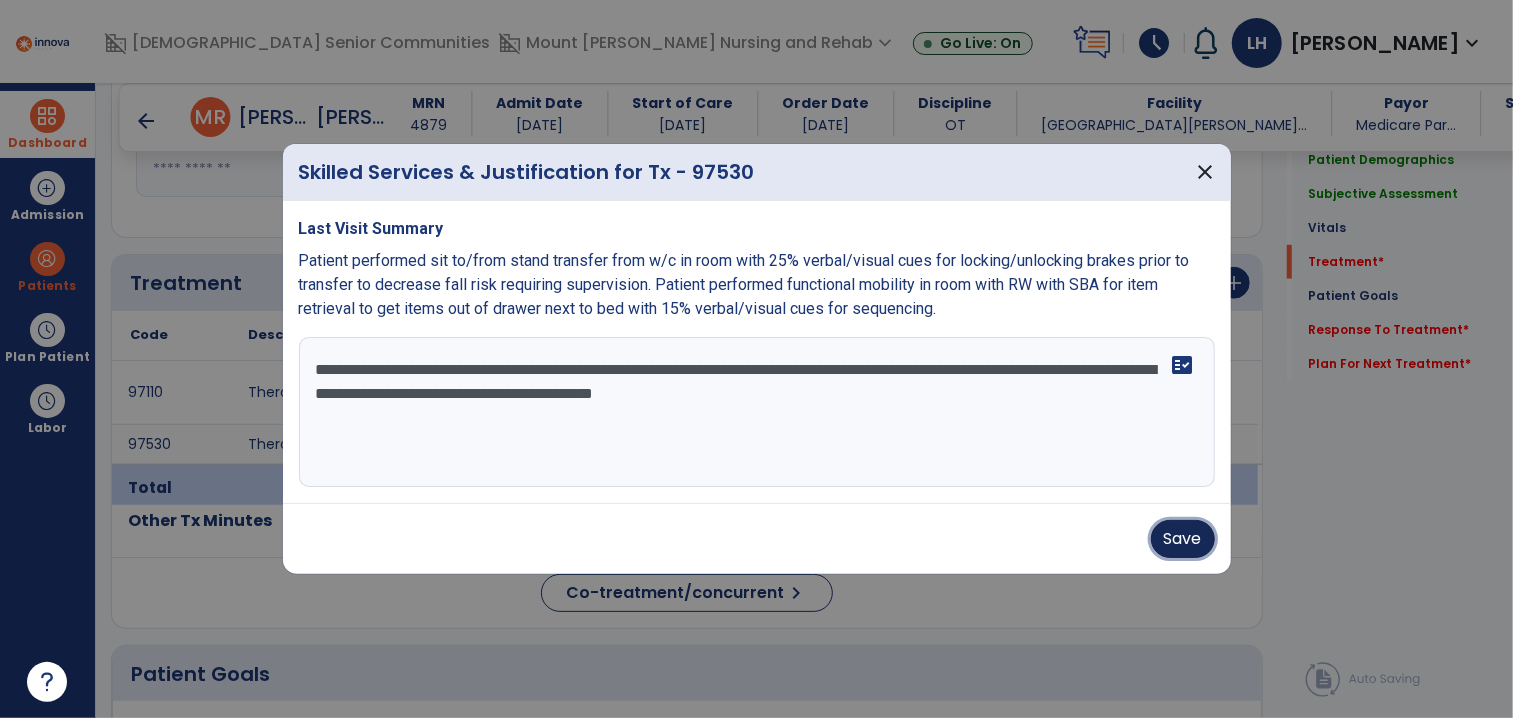 click on "Save" at bounding box center [1183, 539] 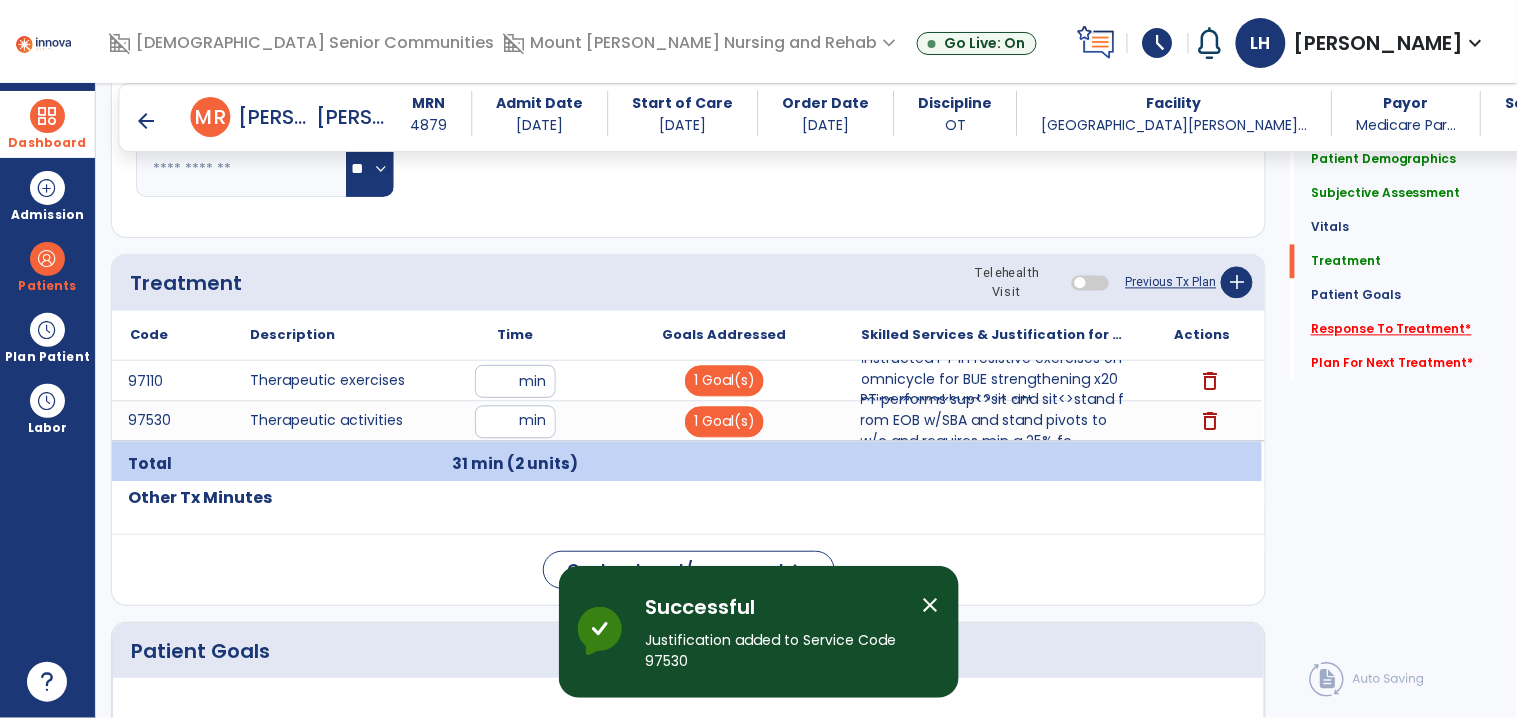 click on "Response To Treatment   *" 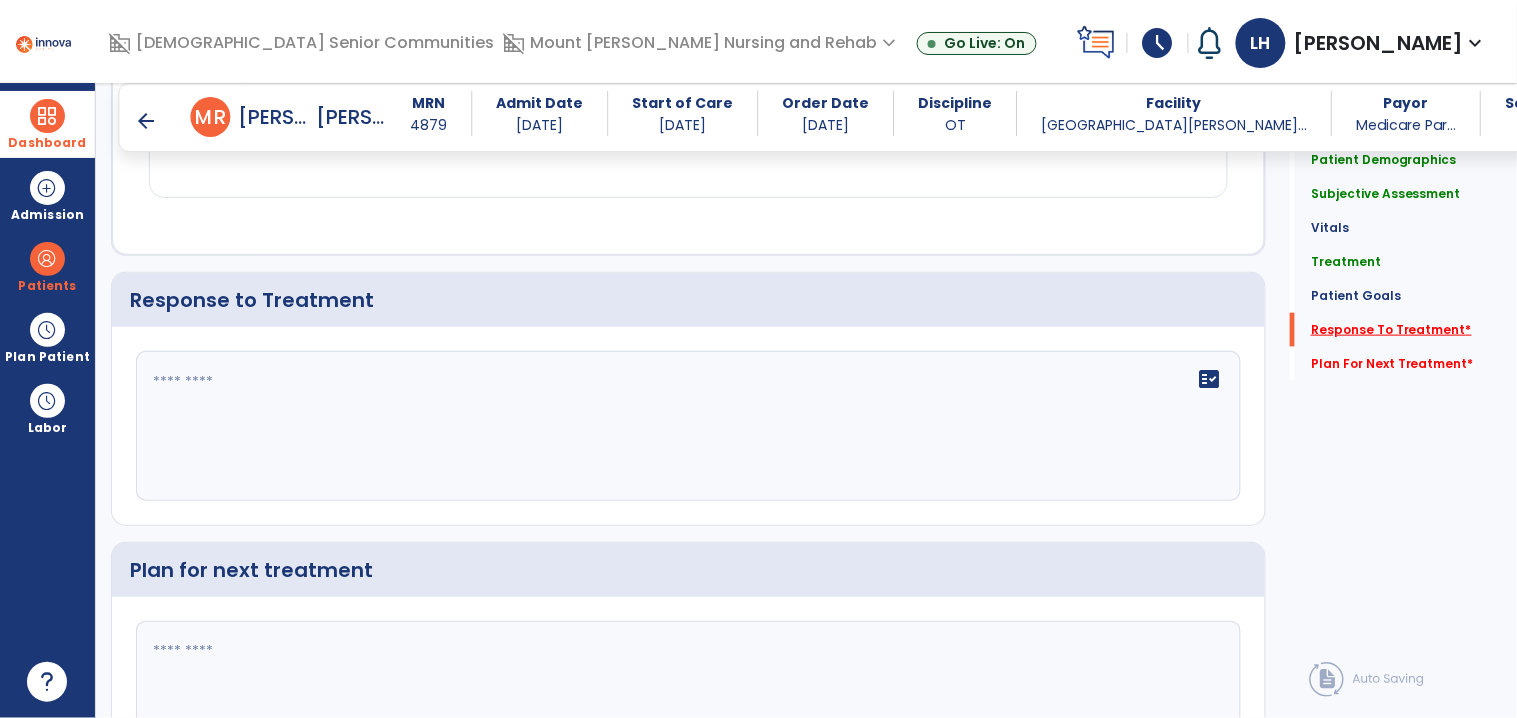 scroll, scrollTop: 2601, scrollLeft: 0, axis: vertical 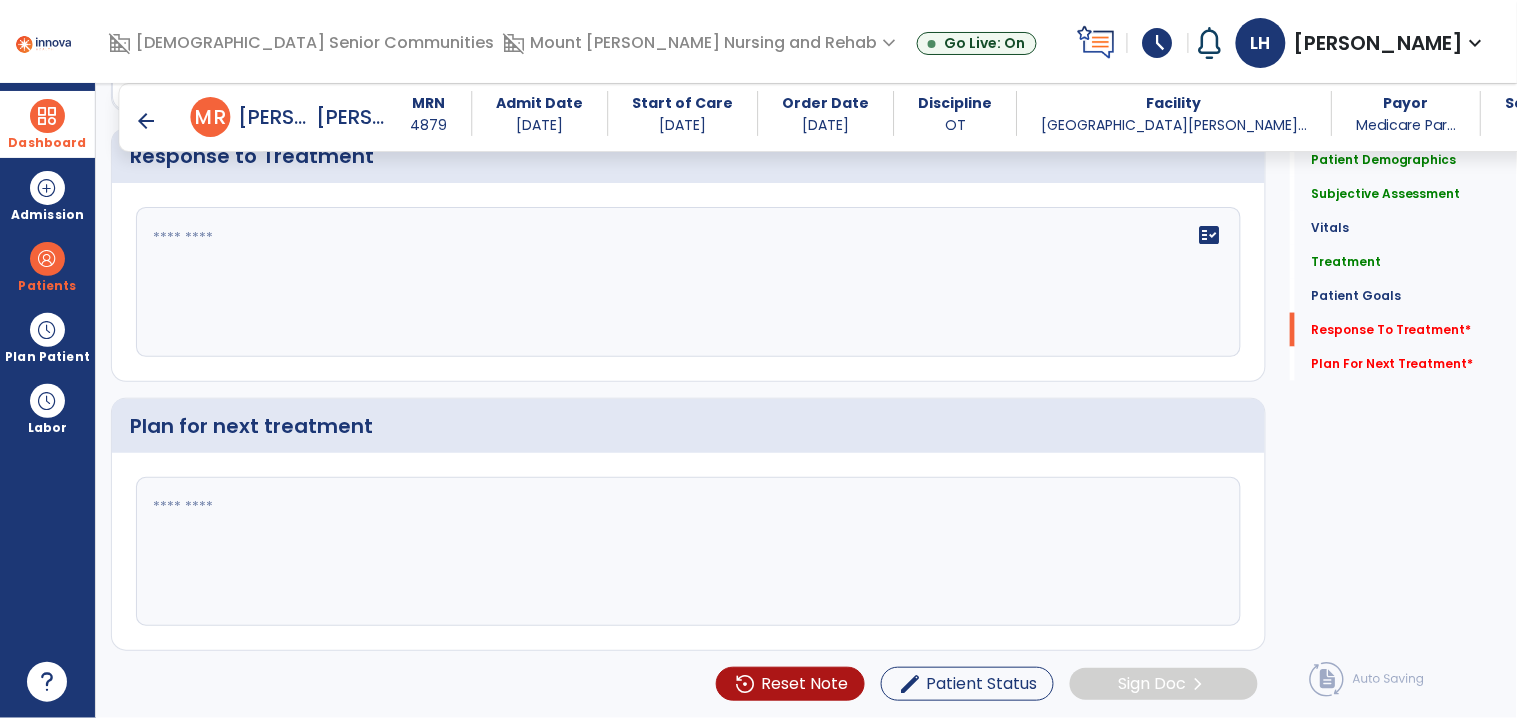 click on "fact_check" 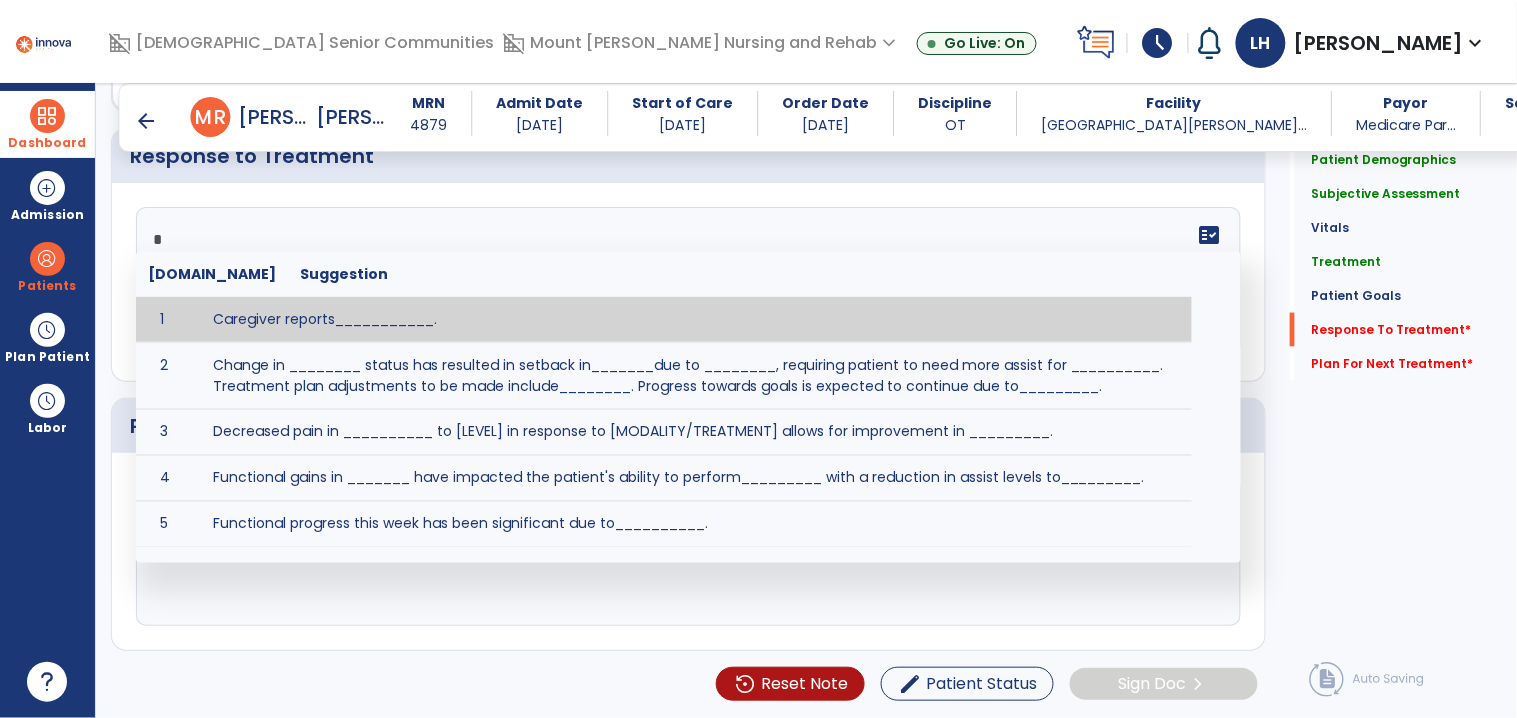 type on "**" 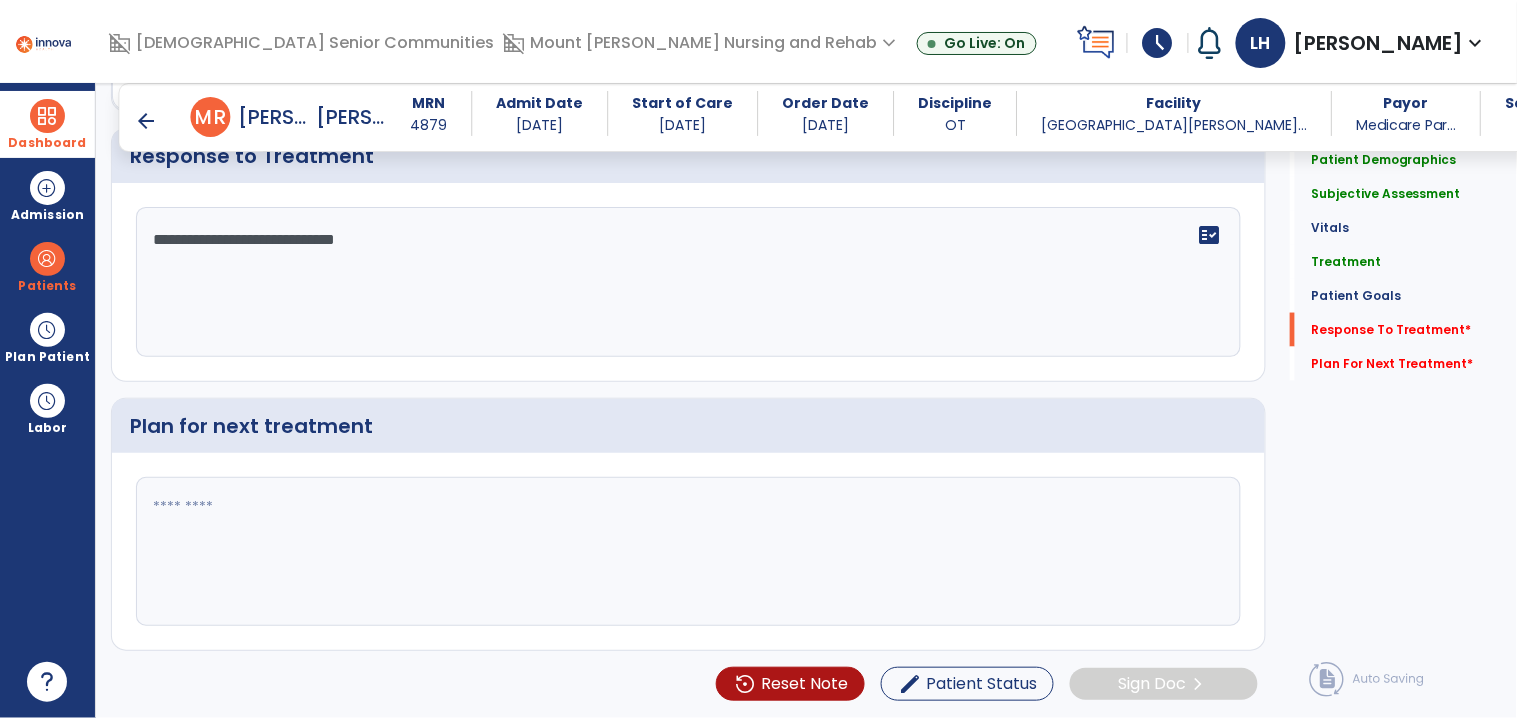 type on "**********" 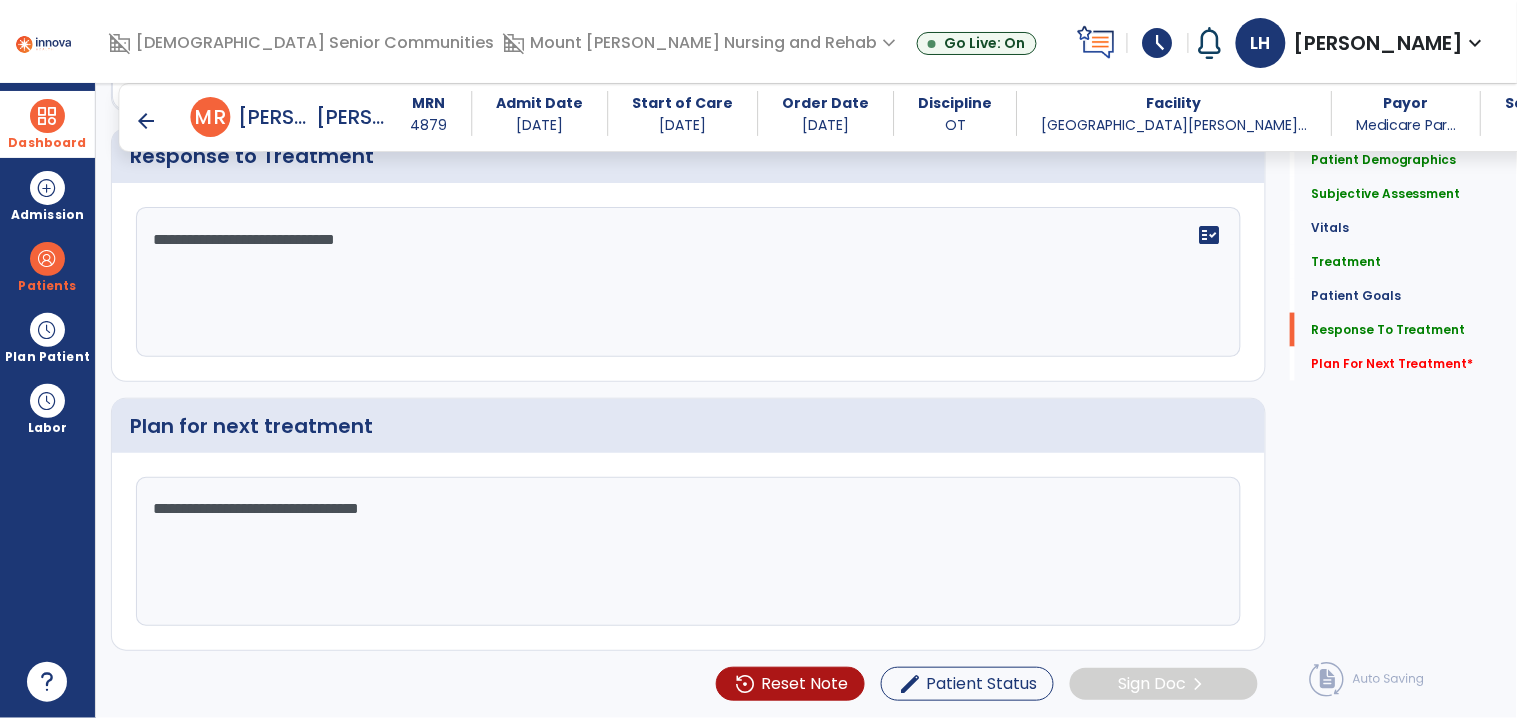 type on "**********" 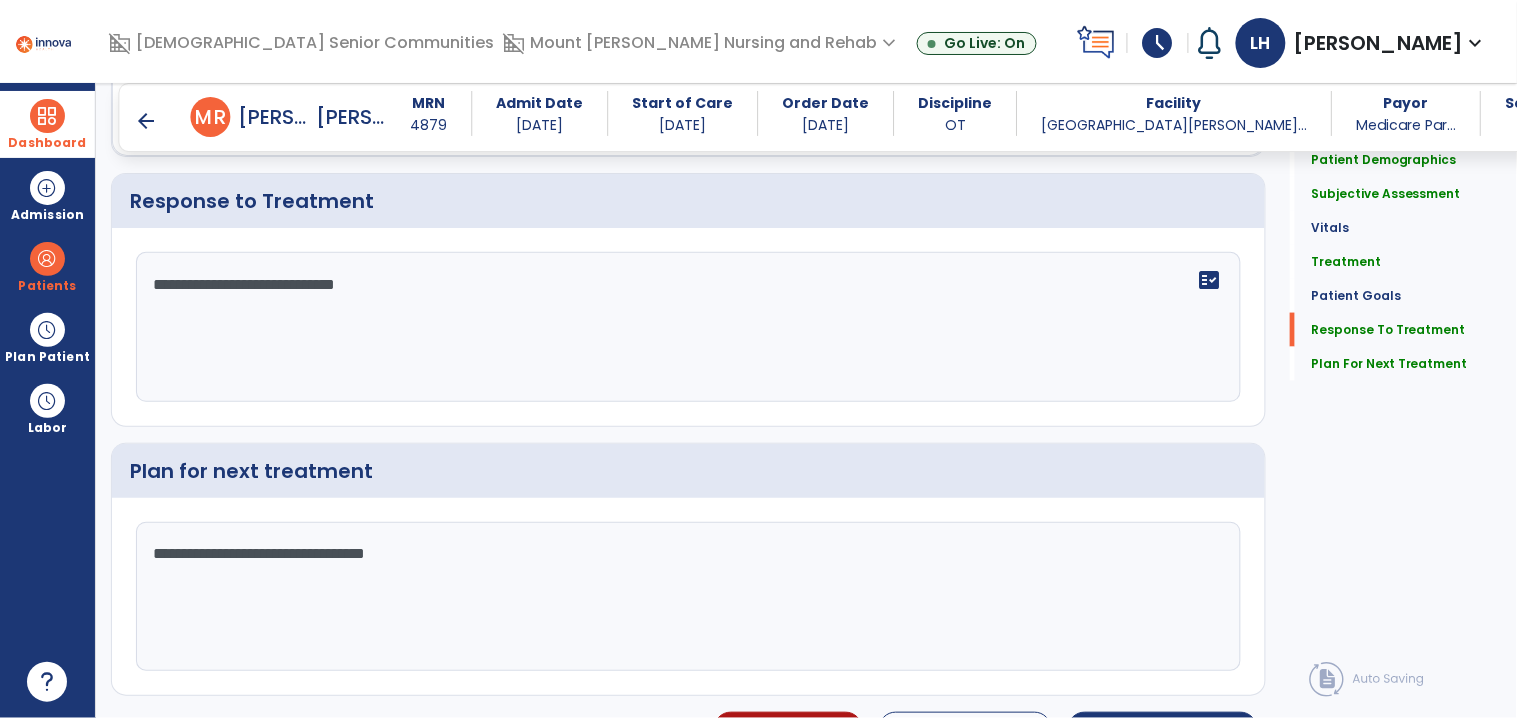 scroll, scrollTop: 2601, scrollLeft: 0, axis: vertical 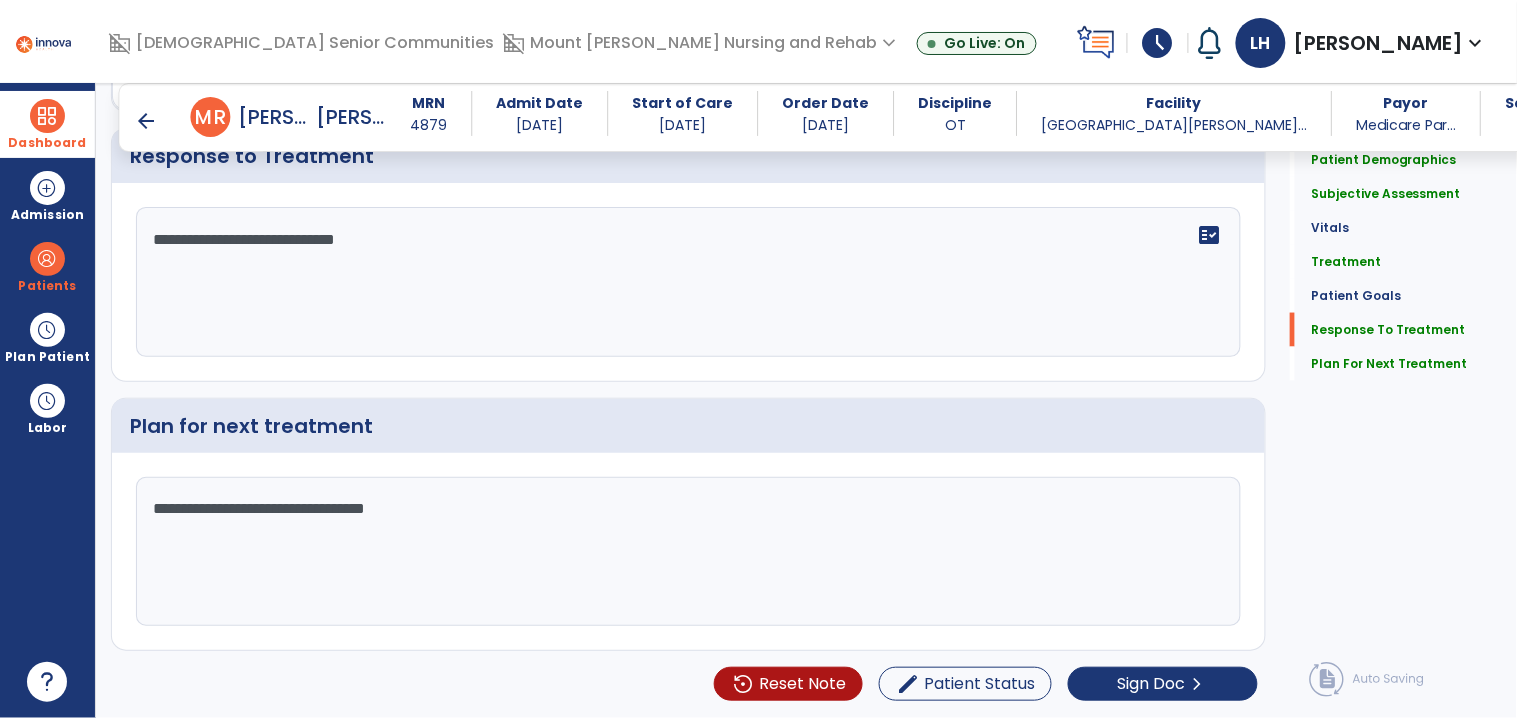 click on "arrow_back" at bounding box center (147, 121) 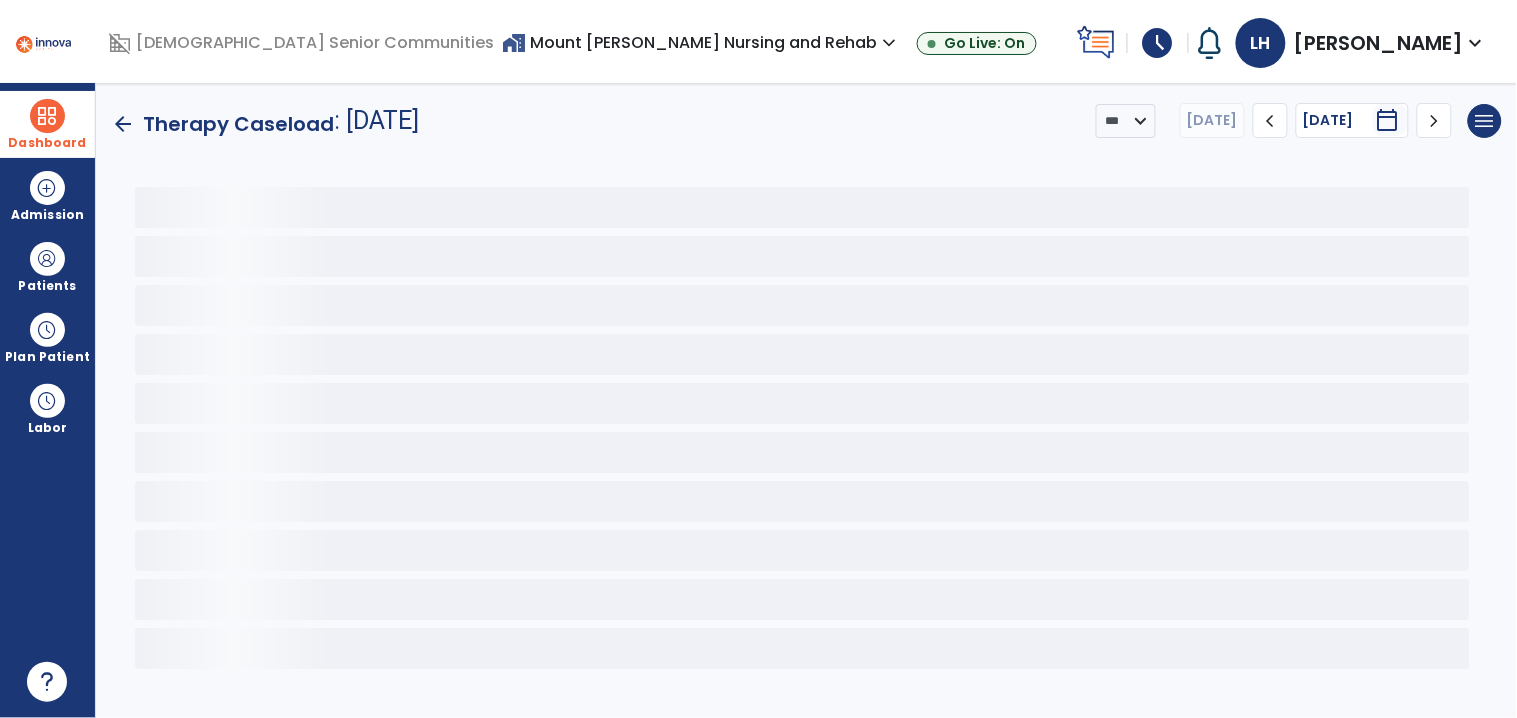 scroll, scrollTop: 0, scrollLeft: 0, axis: both 